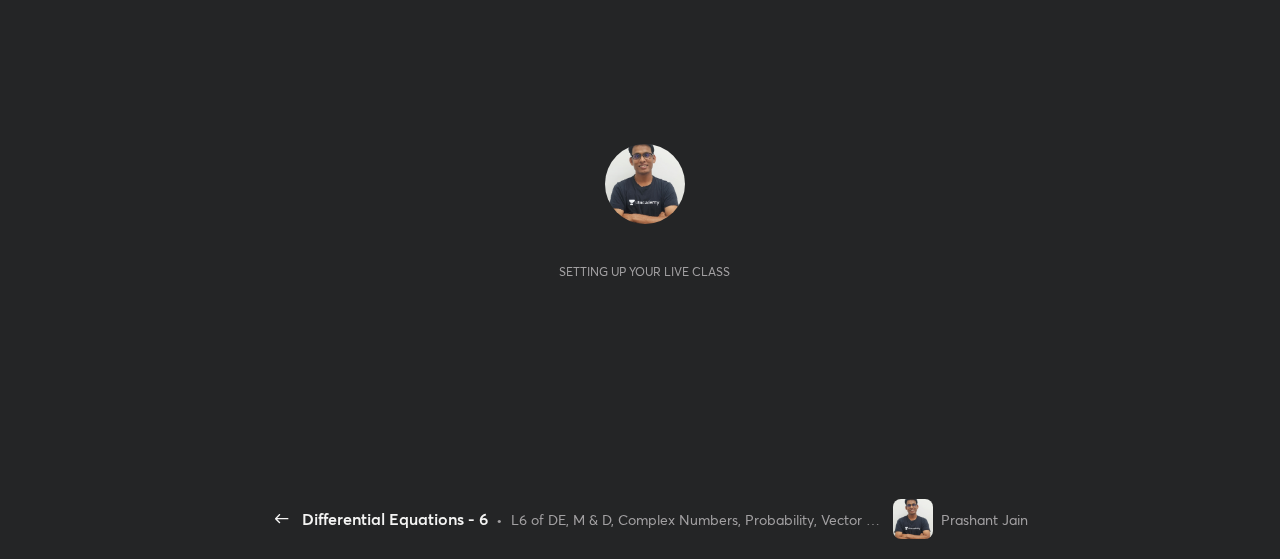 scroll, scrollTop: 0, scrollLeft: 0, axis: both 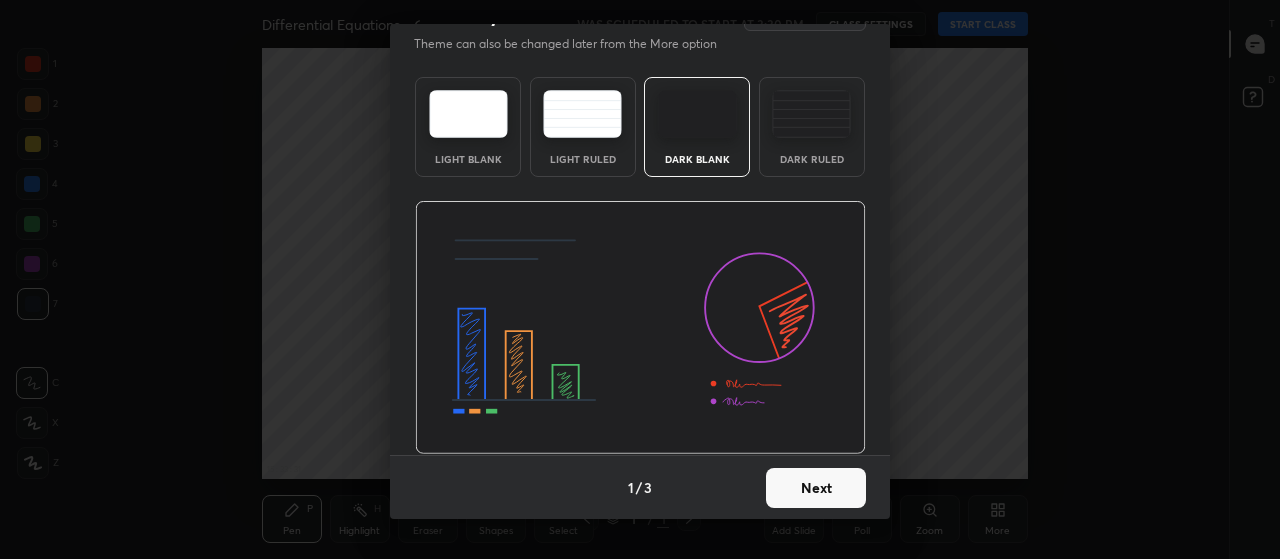 click on "Next" at bounding box center [816, 488] 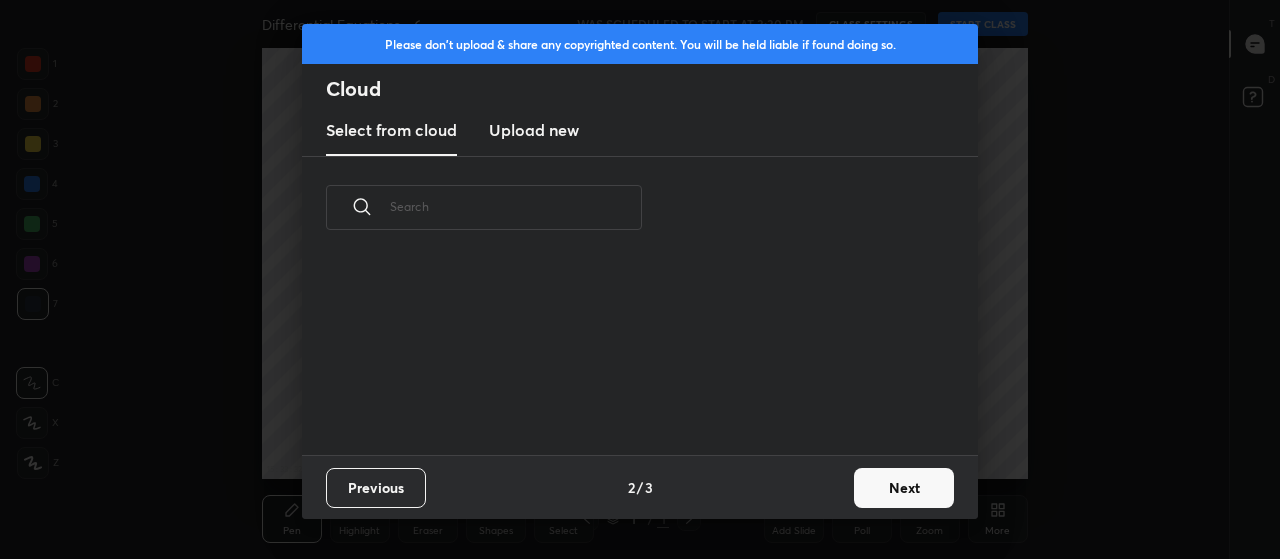 scroll, scrollTop: 0, scrollLeft: 0, axis: both 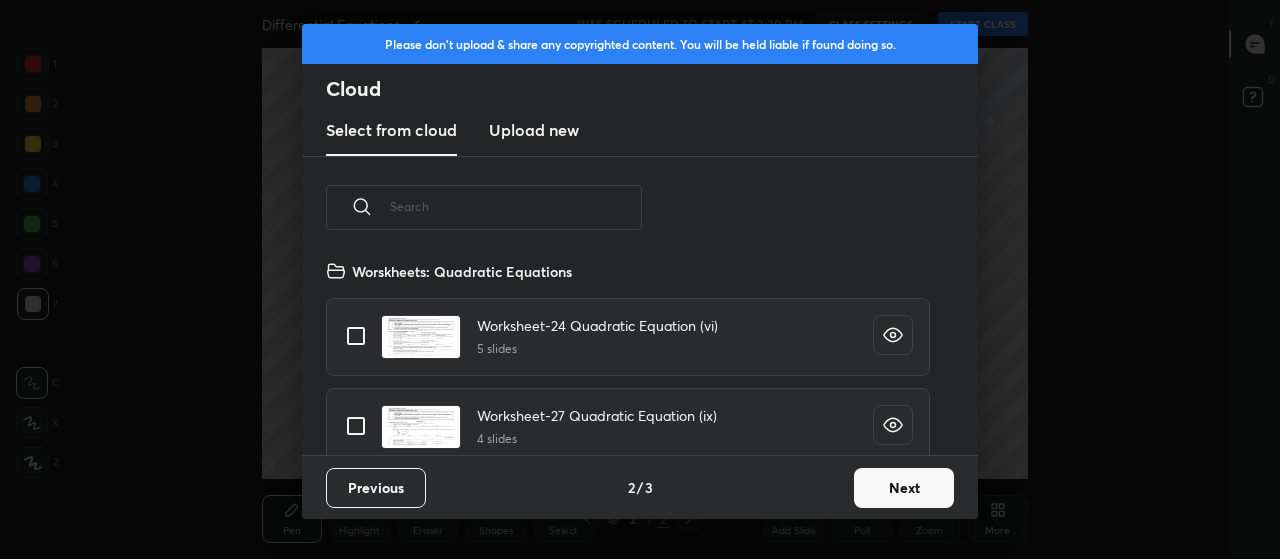 click at bounding box center (516, 206) 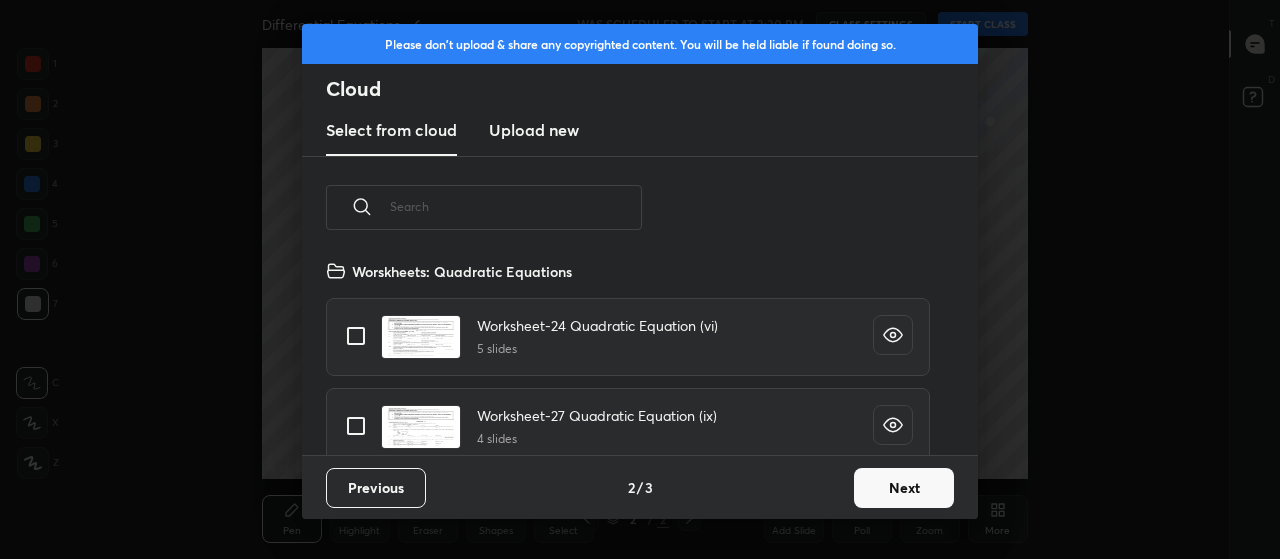 click at bounding box center (516, 206) 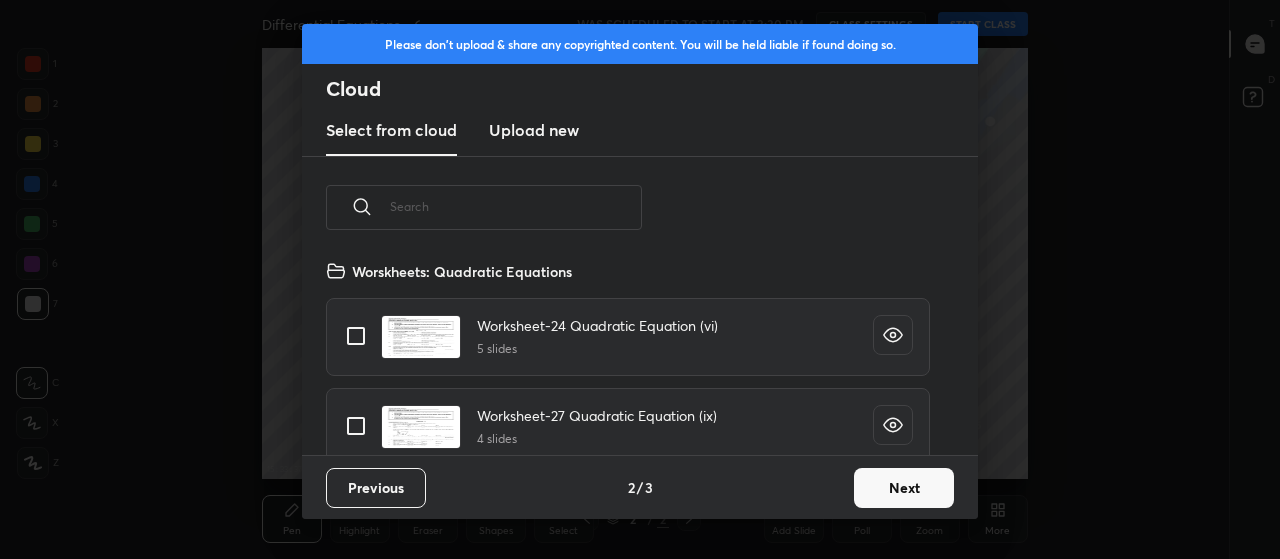 click at bounding box center [516, 206] 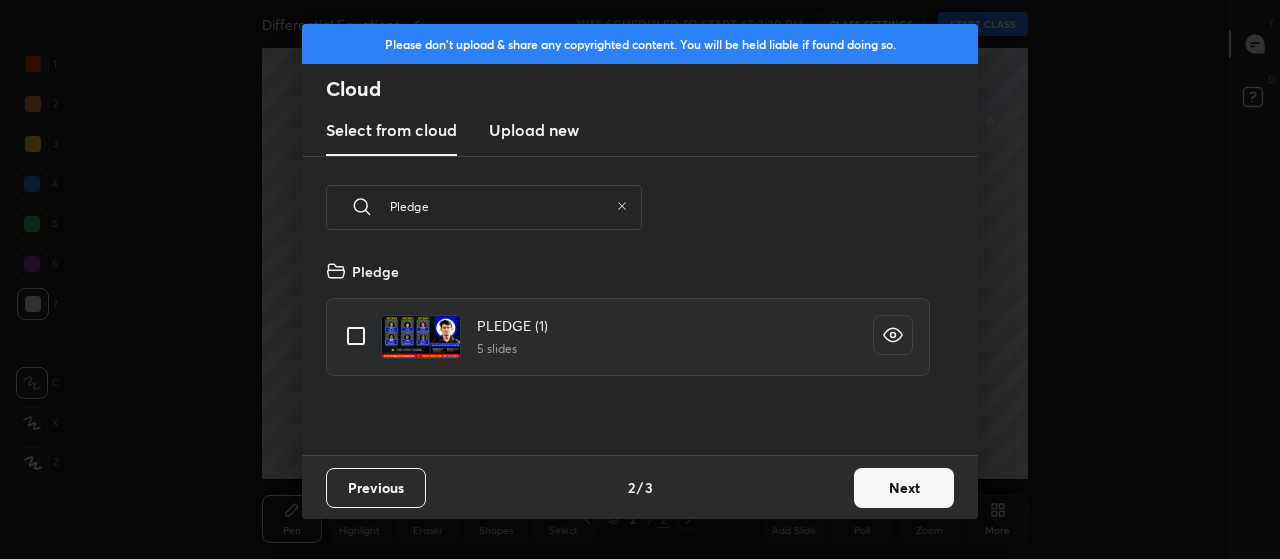 type on "Pledge" 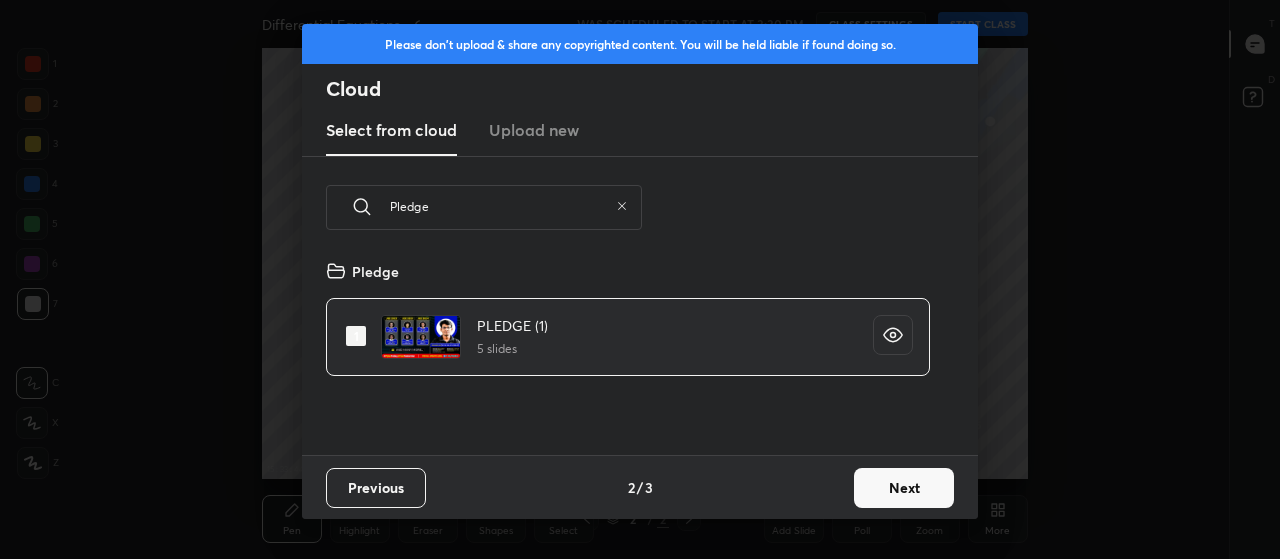 click on "Next" at bounding box center (904, 488) 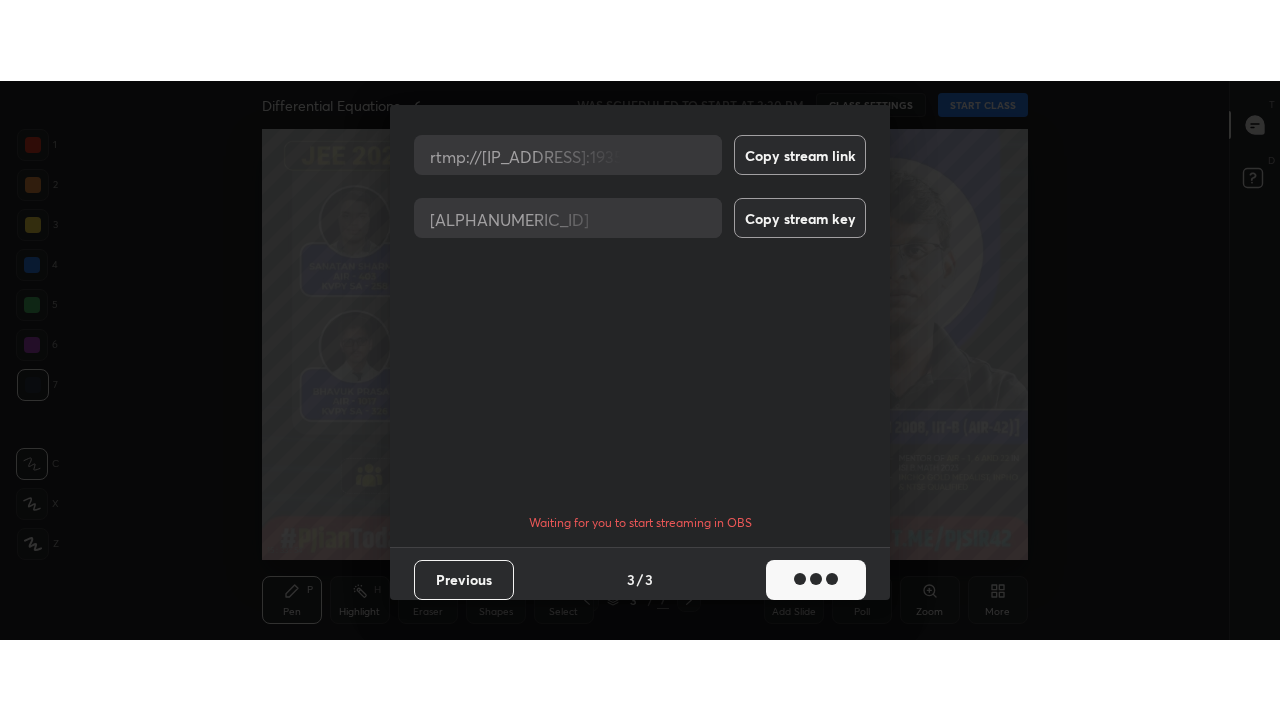 scroll, scrollTop: 98, scrollLeft: 0, axis: vertical 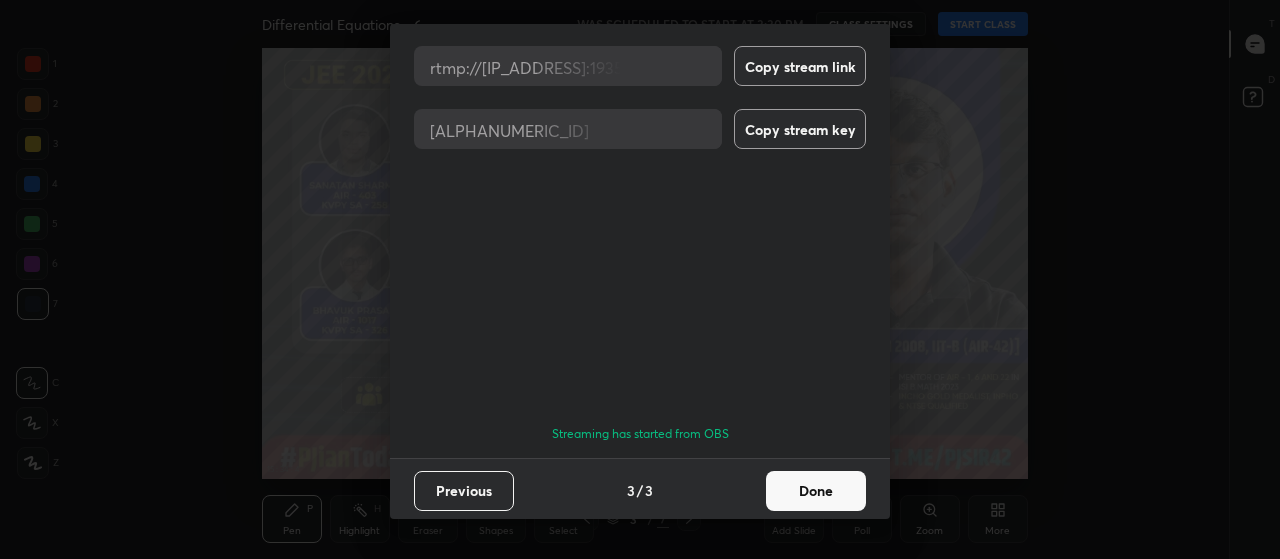 click on "Done" at bounding box center (816, 491) 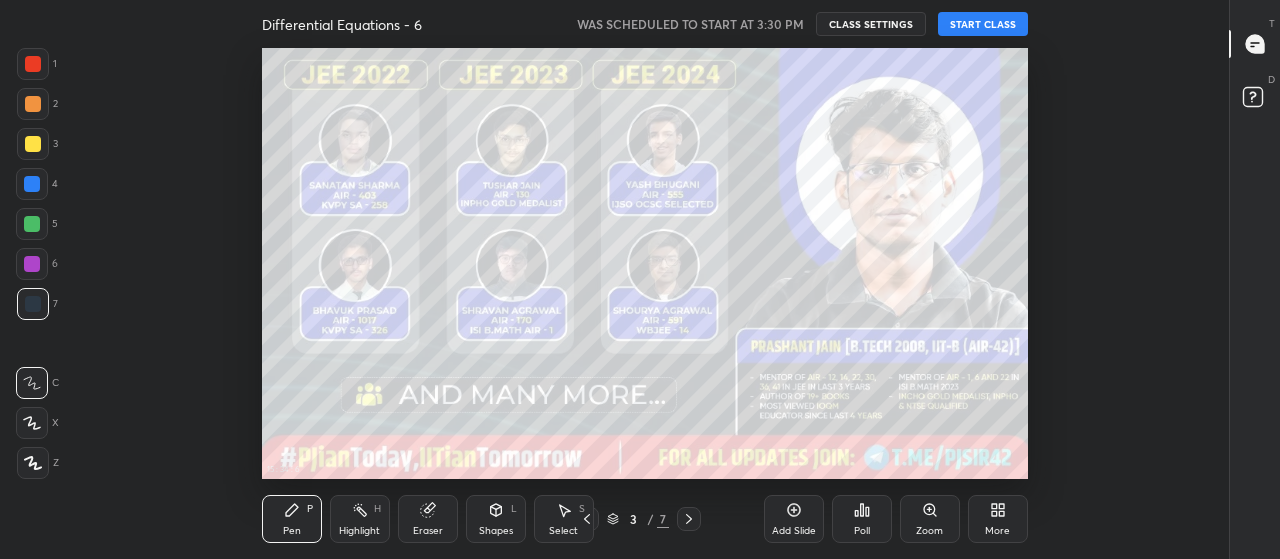 click on "START CLASS" at bounding box center (983, 24) 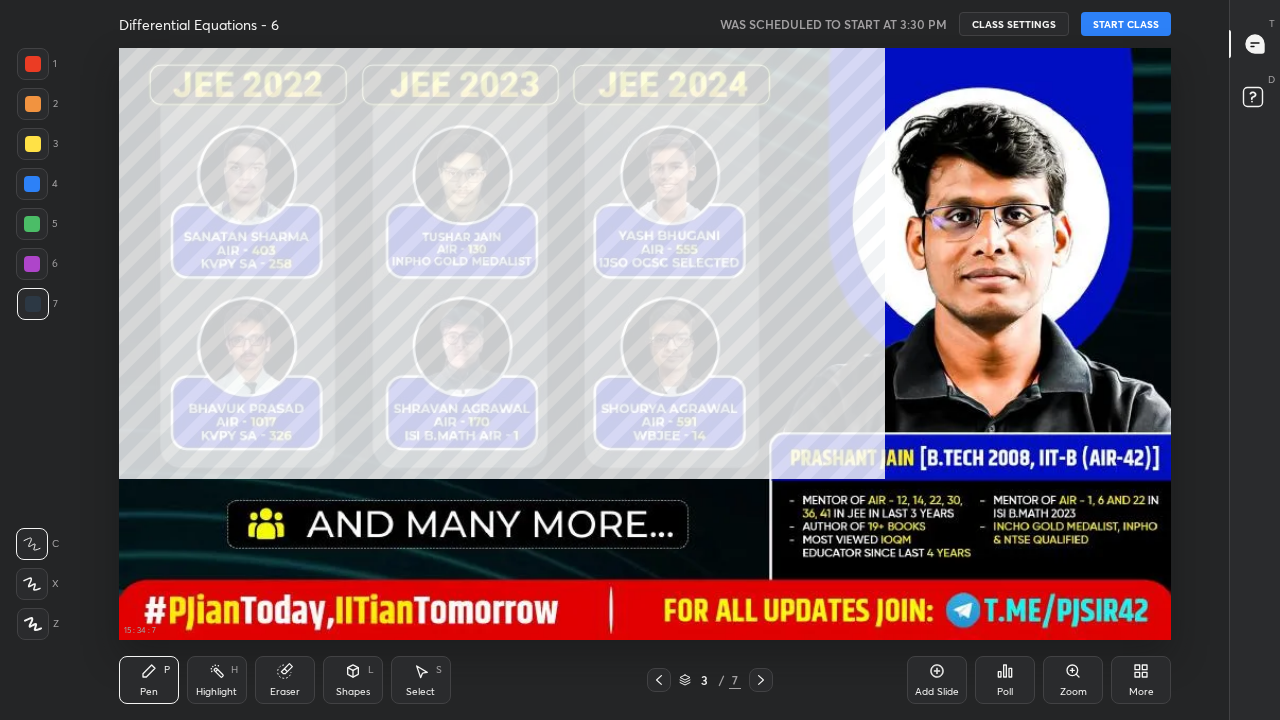 scroll, scrollTop: 99408, scrollLeft: 98838, axis: both 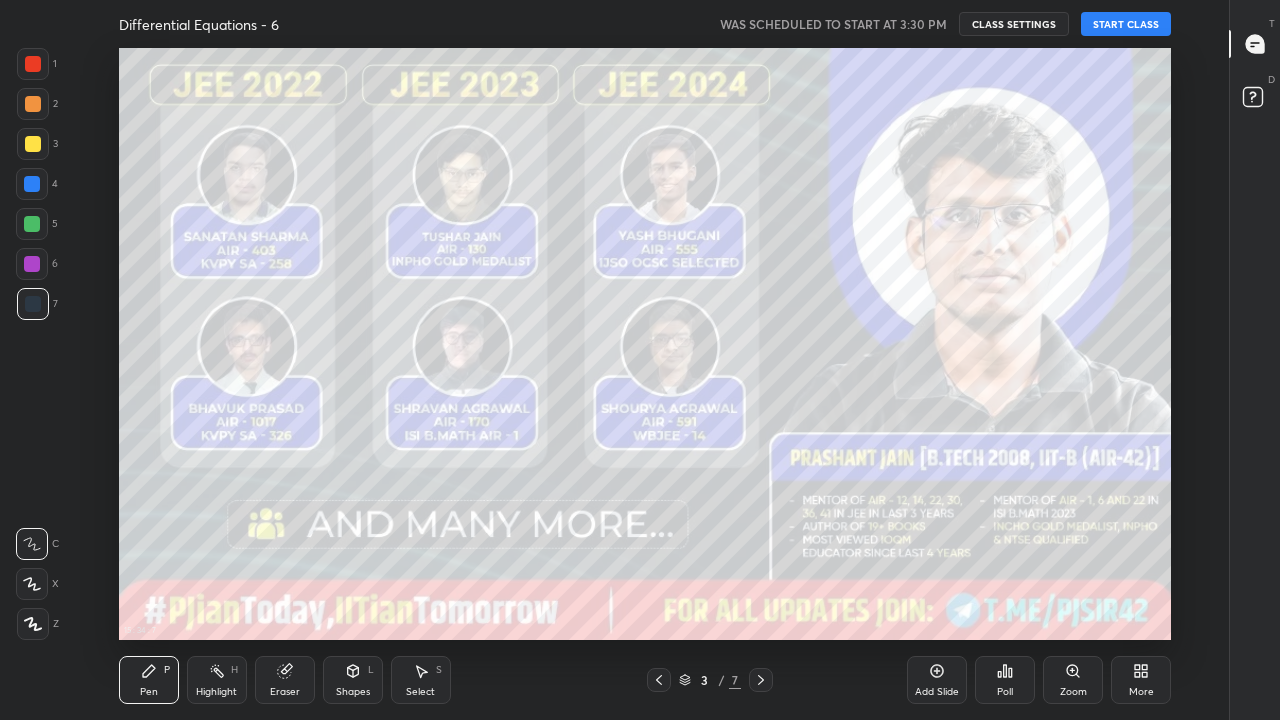 type on "x" 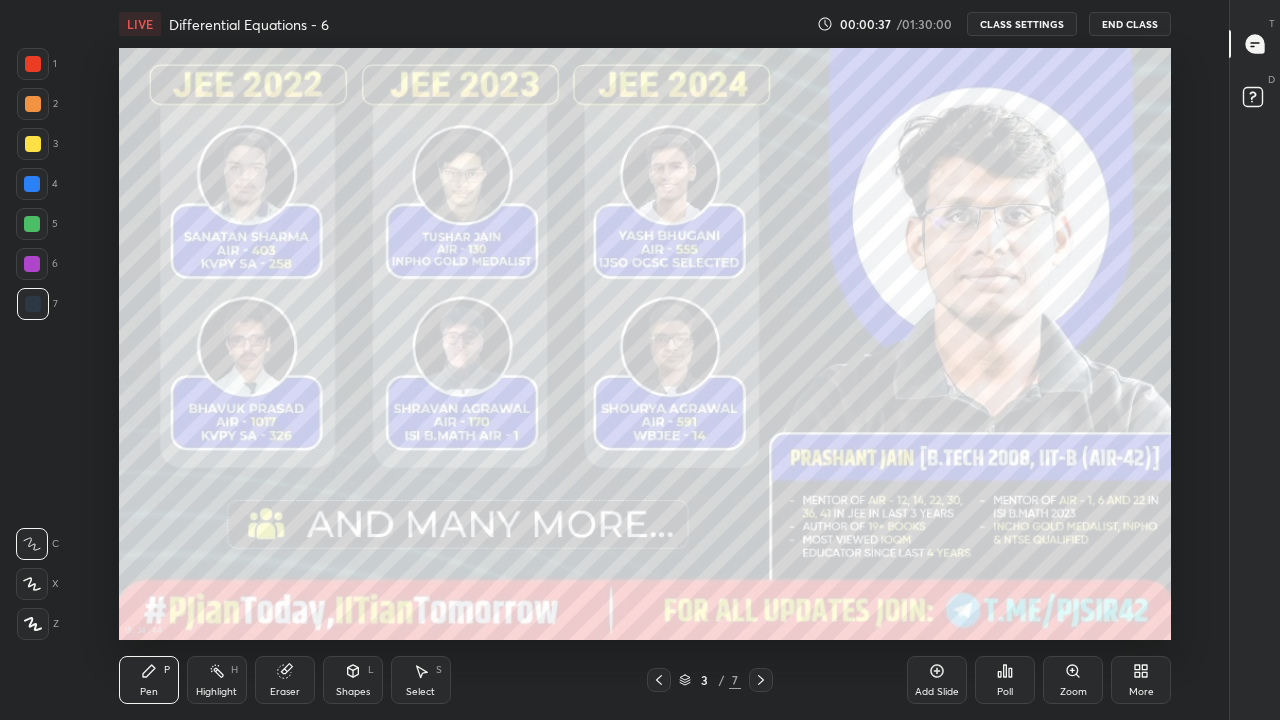 click 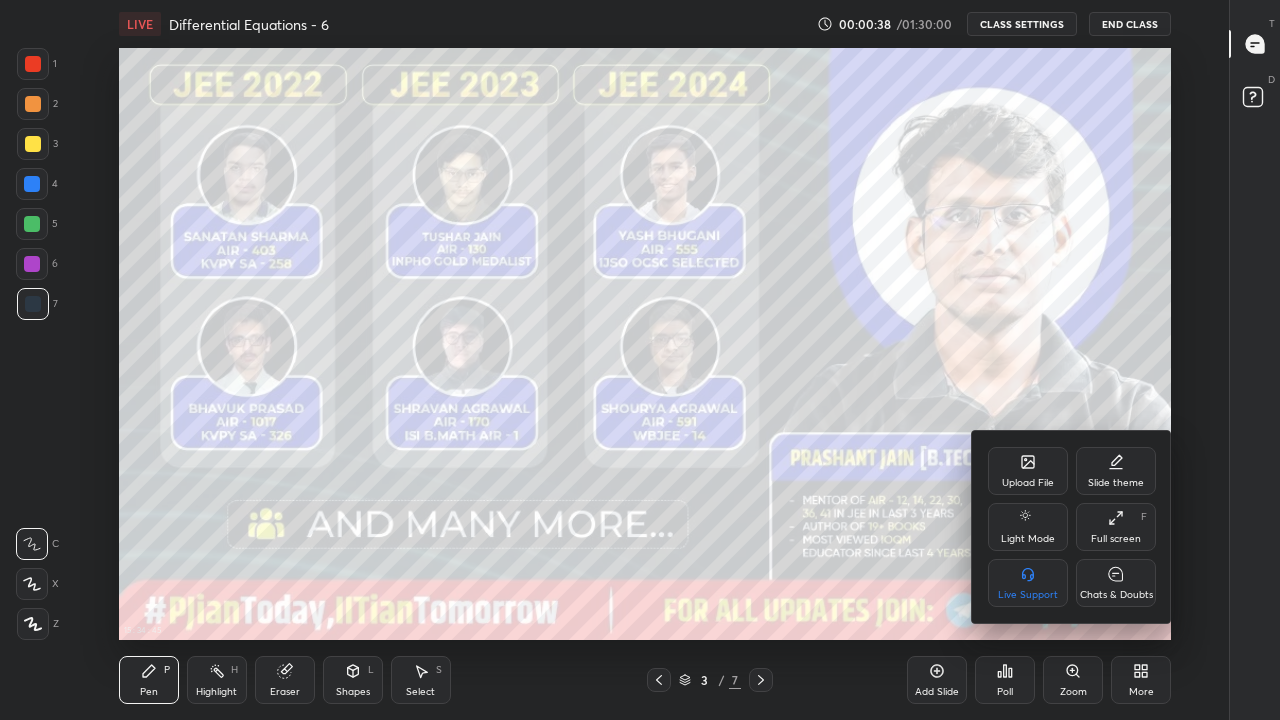 click at bounding box center (640, 360) 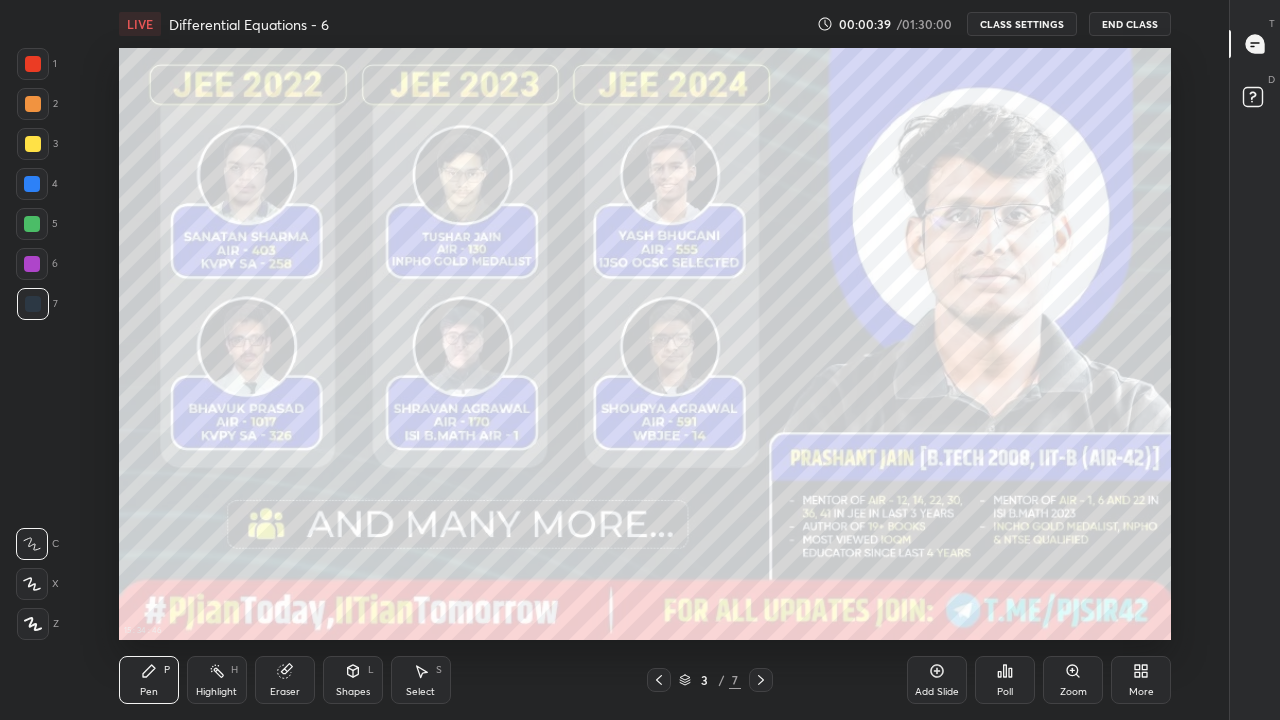 click 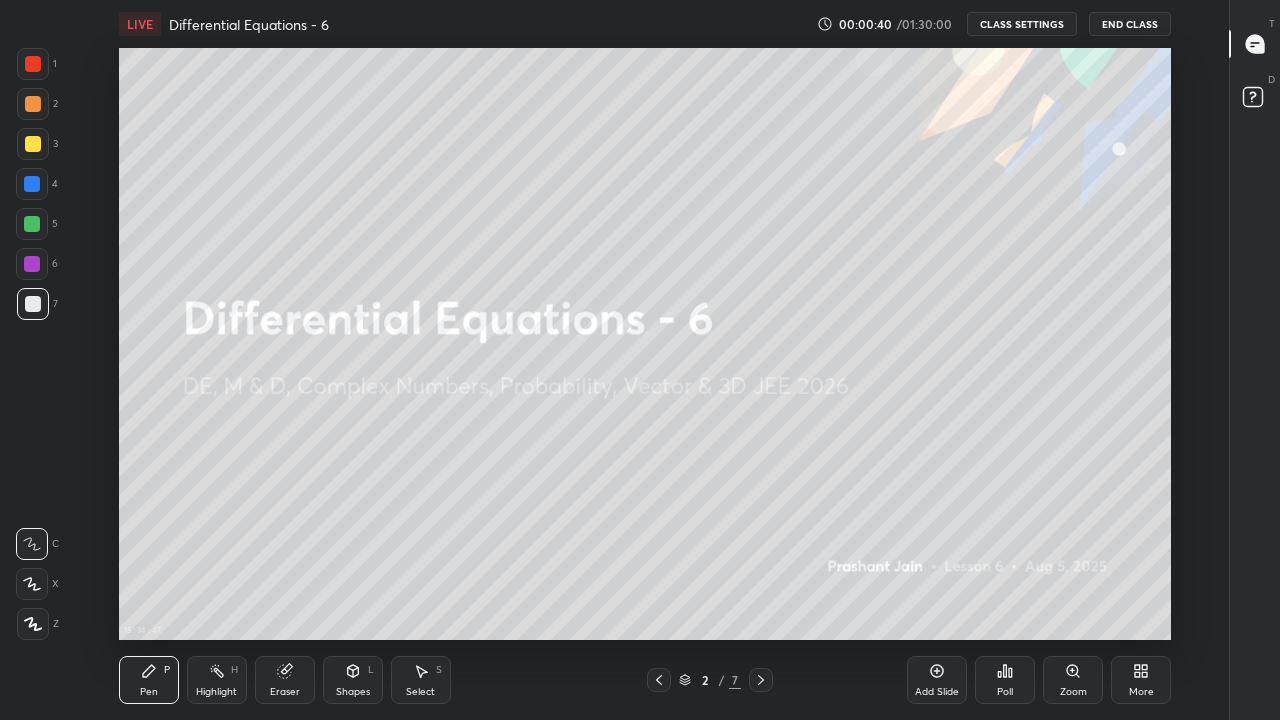 click on "More" at bounding box center (1141, 692) 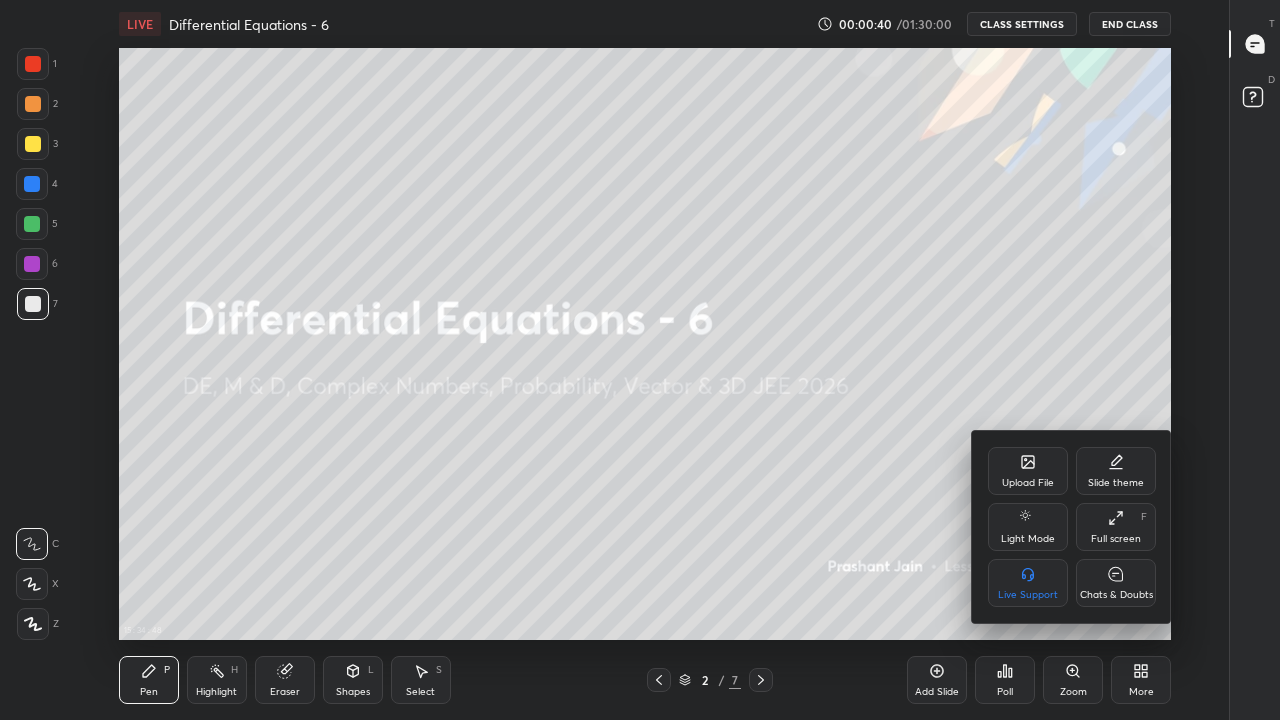 click on "Upload File" at bounding box center (1028, 471) 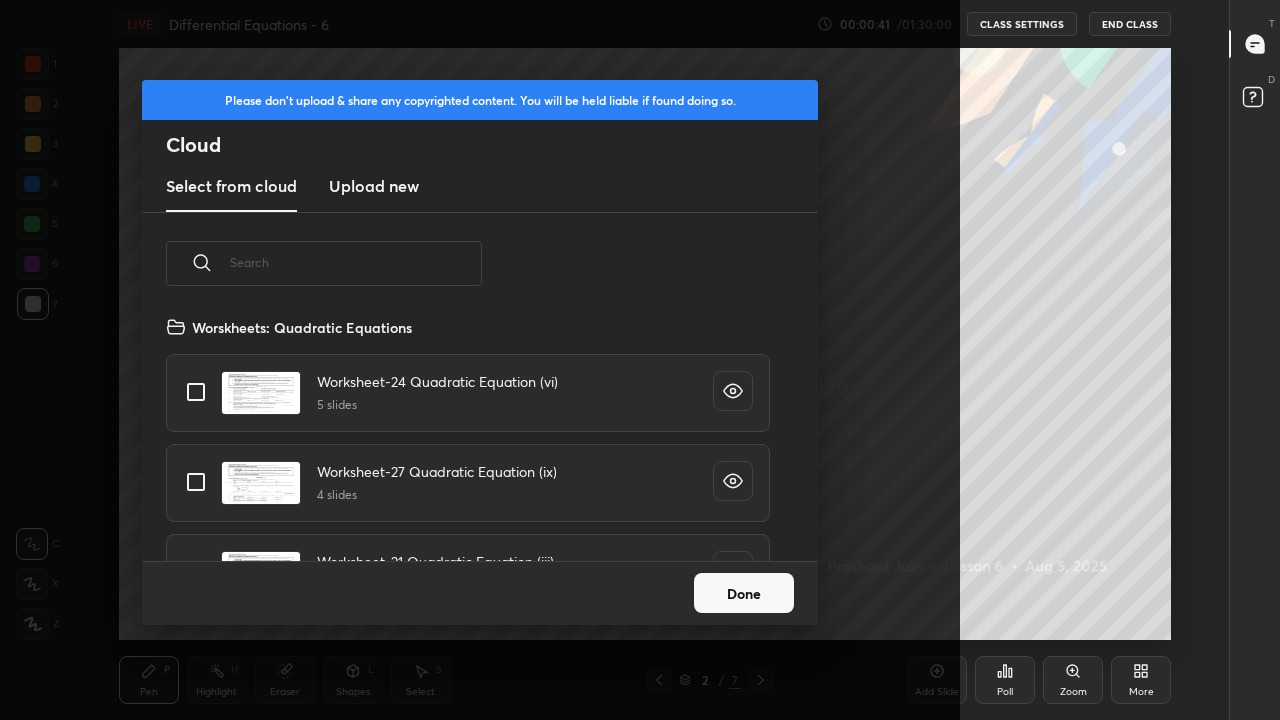 scroll, scrollTop: 7, scrollLeft: 11, axis: both 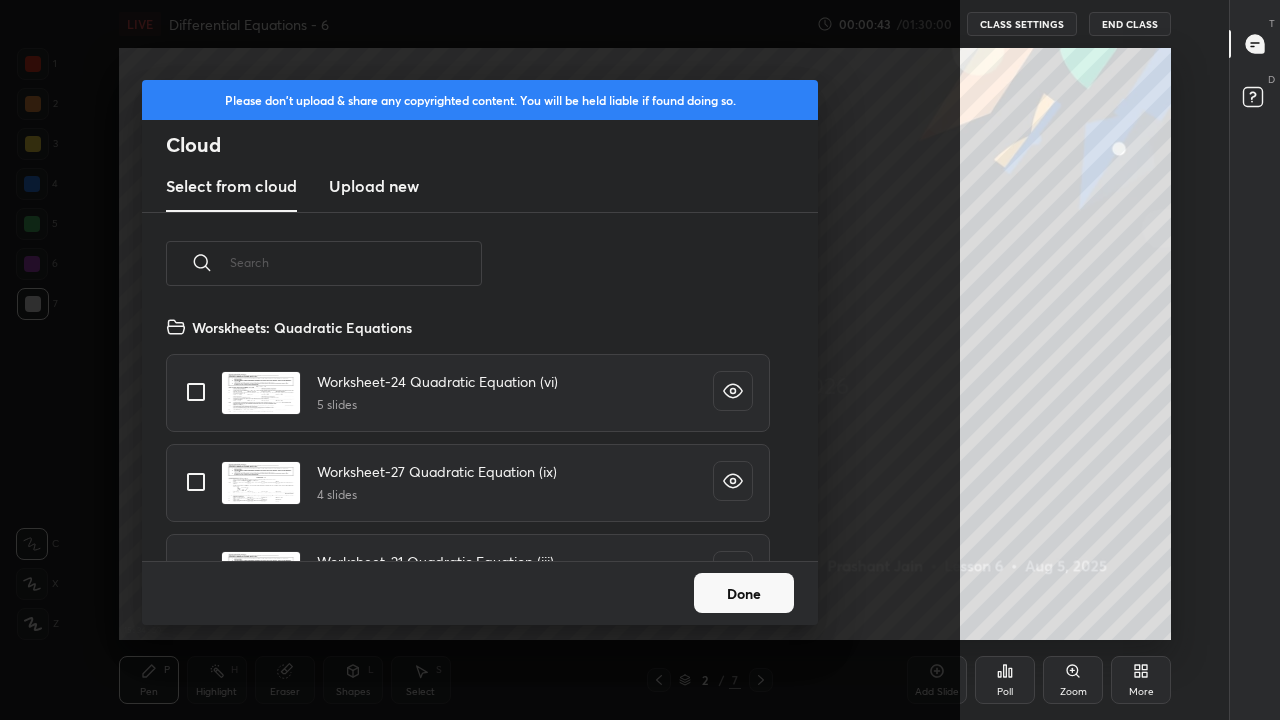 click at bounding box center (356, 262) 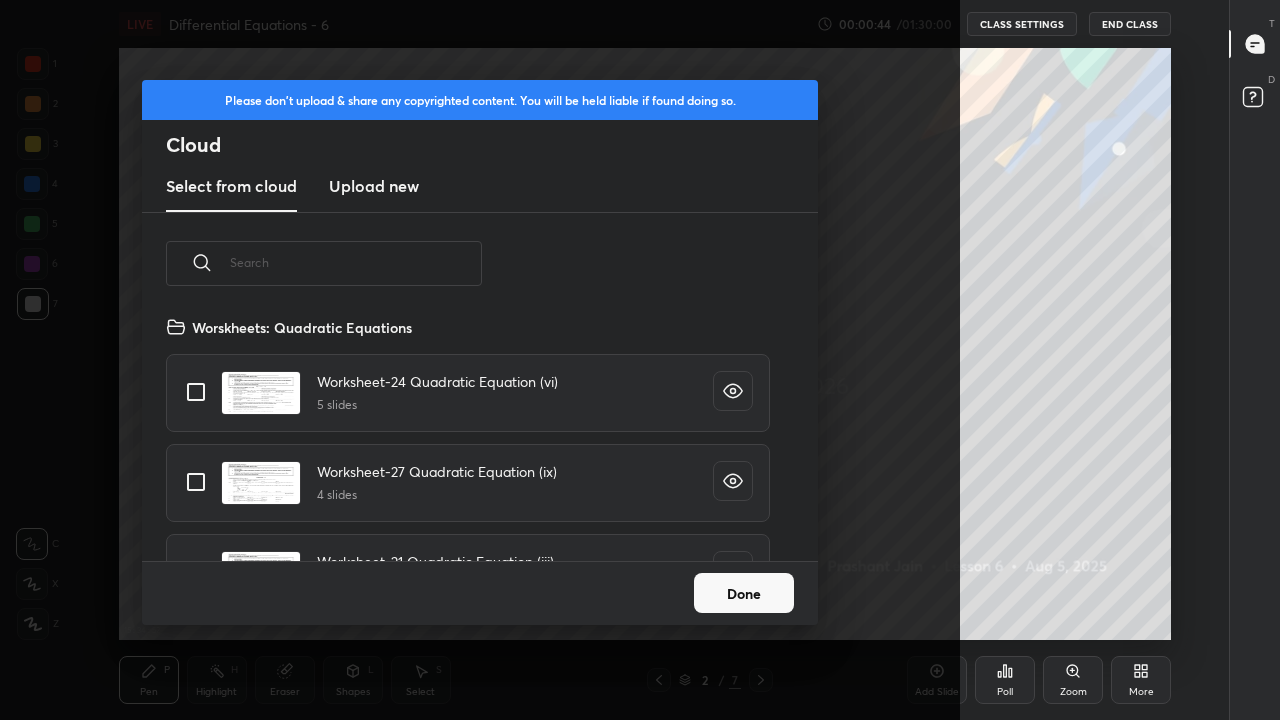 click at bounding box center (356, 262) 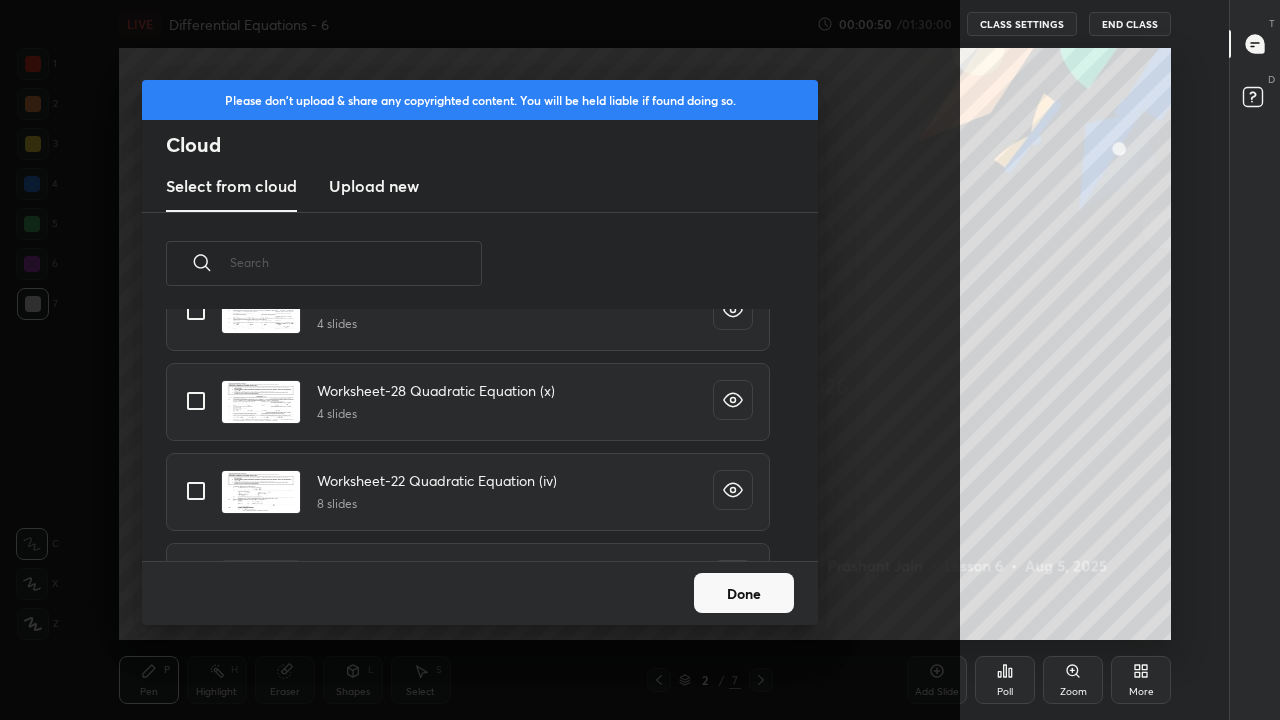 scroll, scrollTop: 357, scrollLeft: 0, axis: vertical 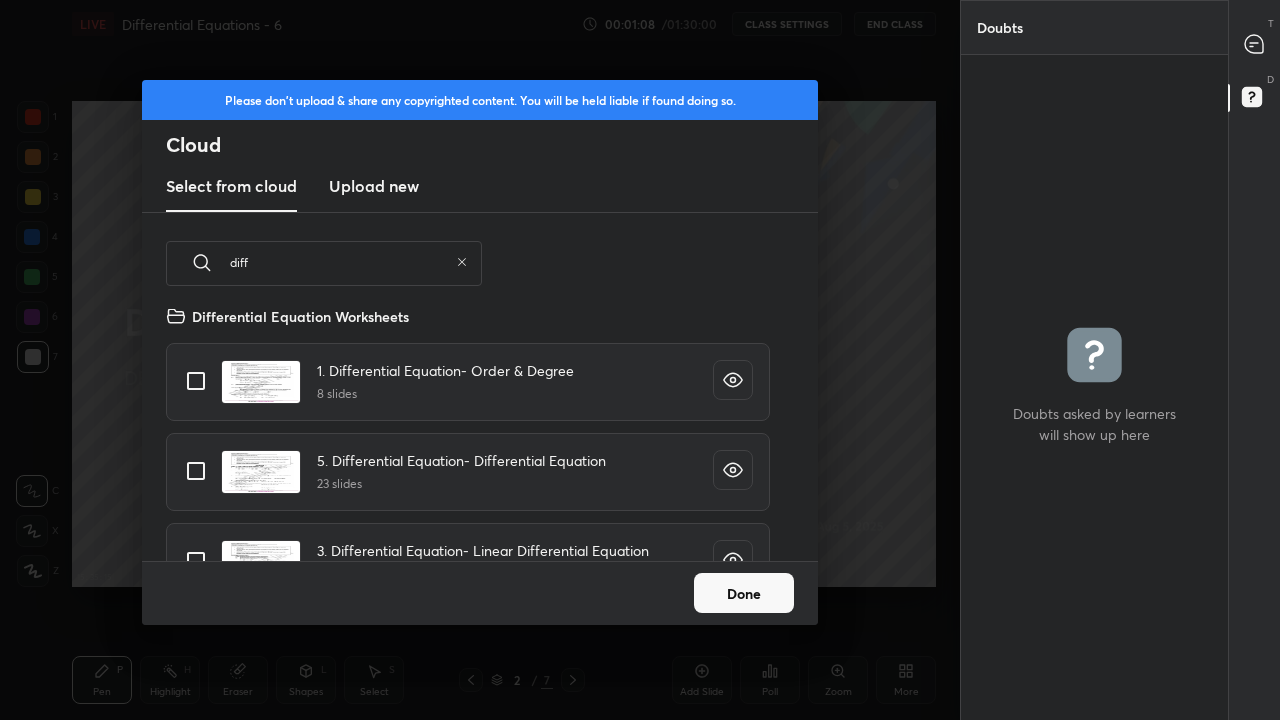 type on "diff" 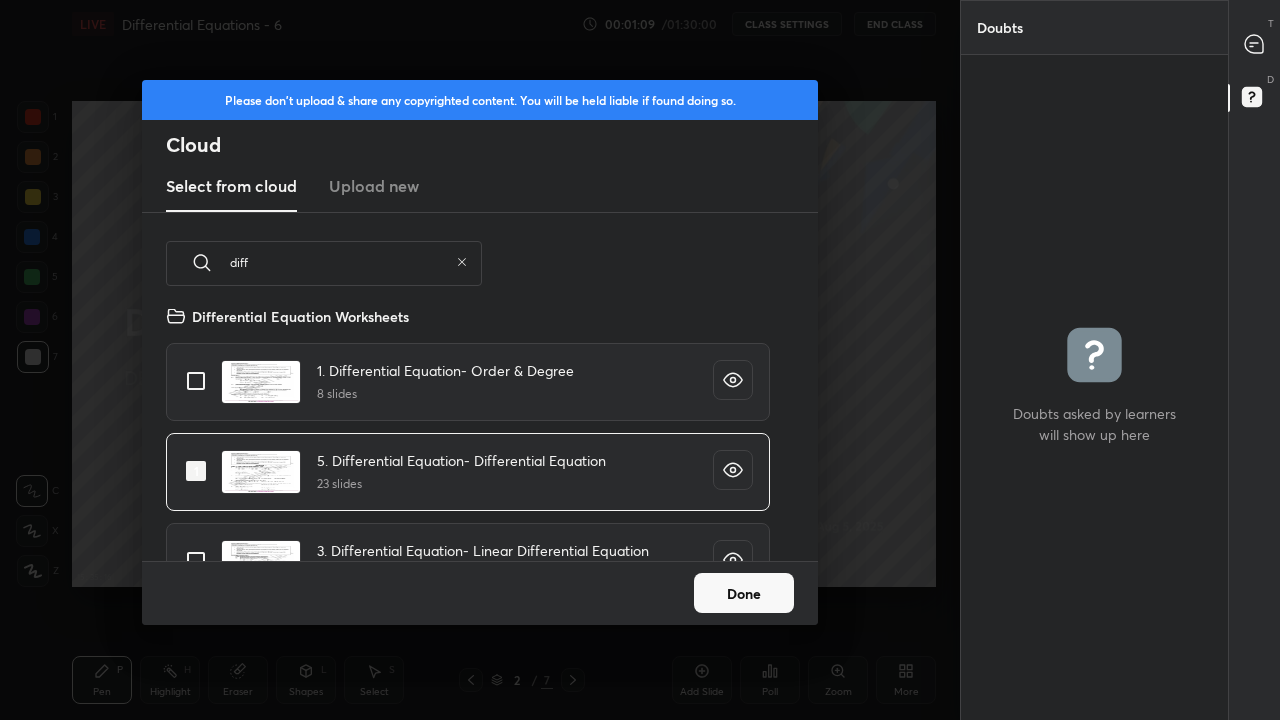 click on "Done" at bounding box center (744, 593) 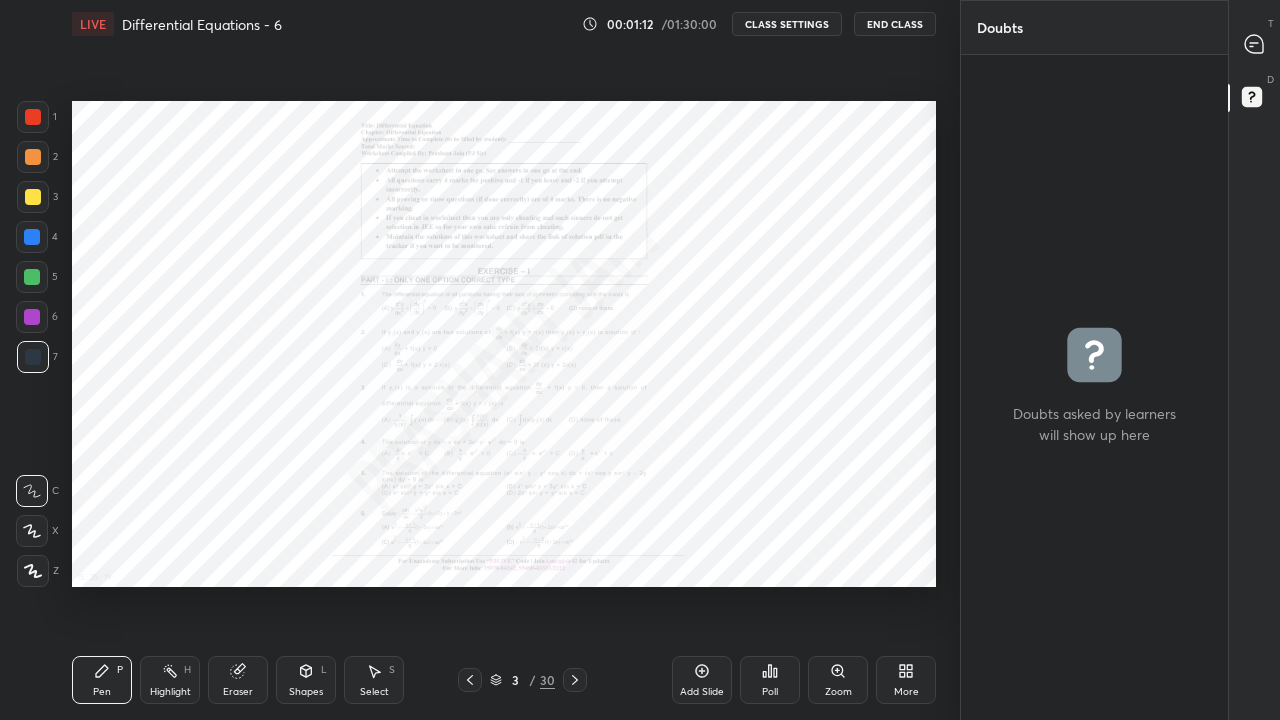 click 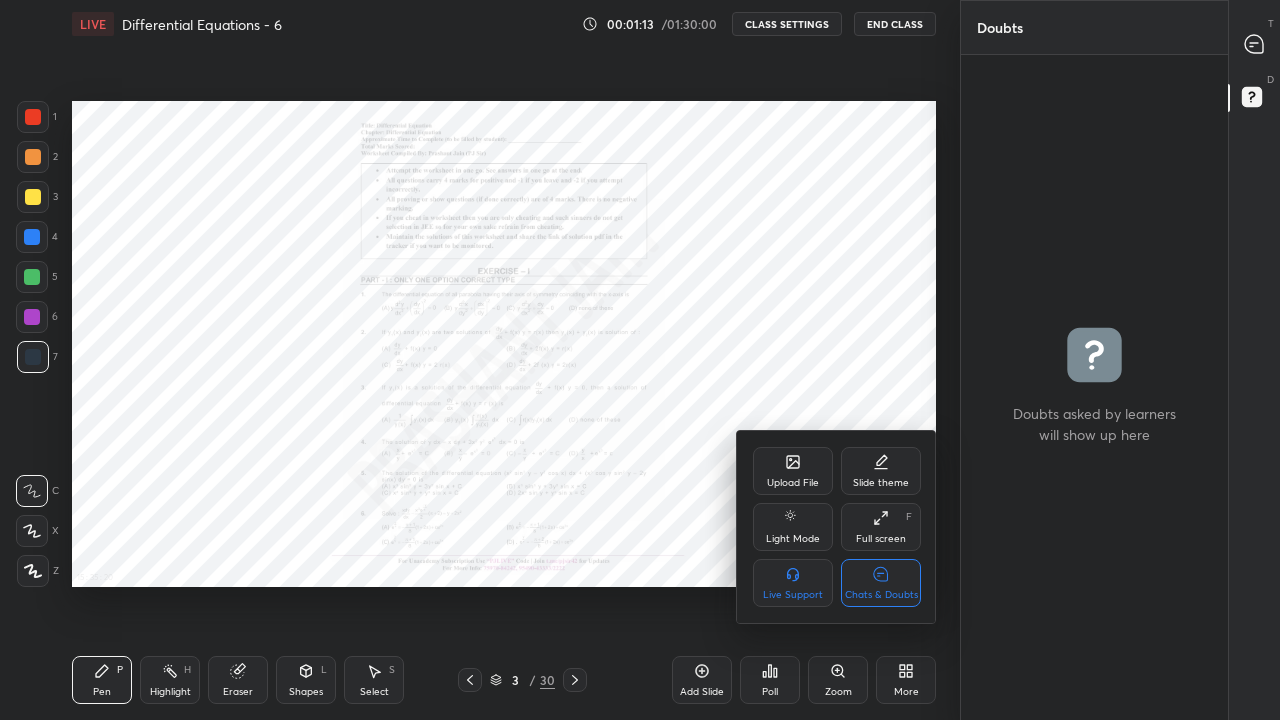 click 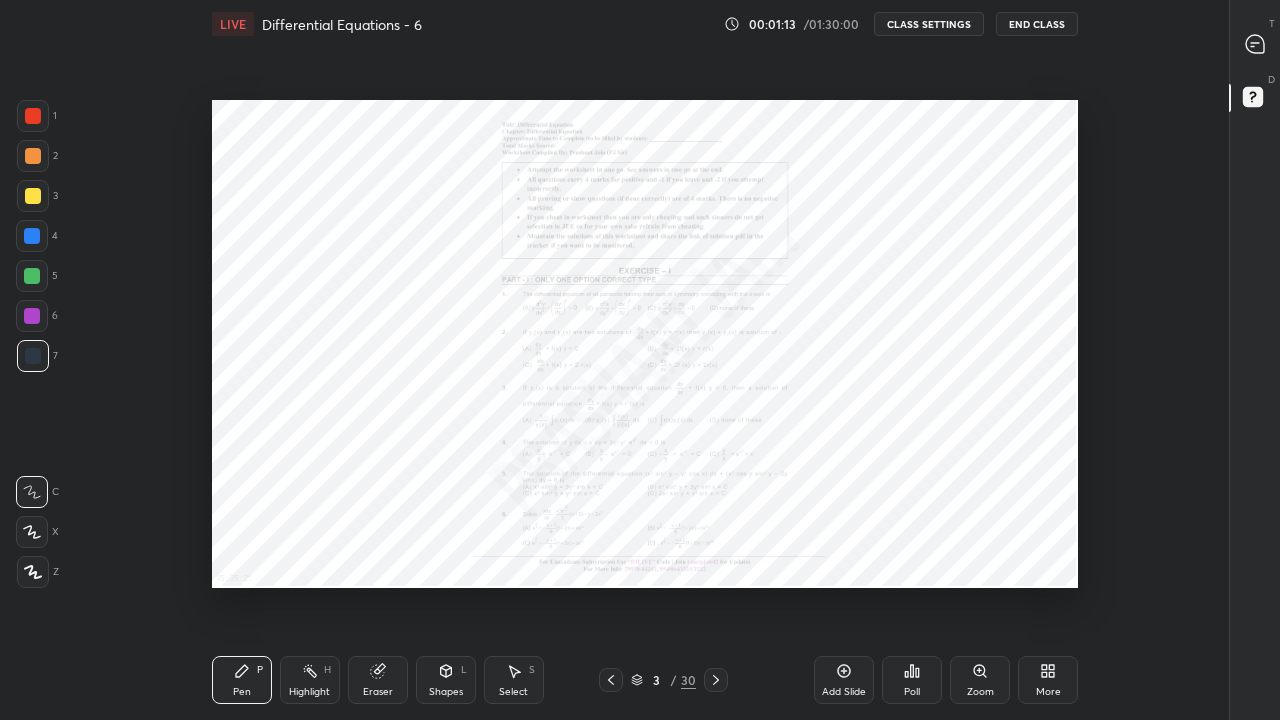 scroll, scrollTop: 7, scrollLeft: 1, axis: both 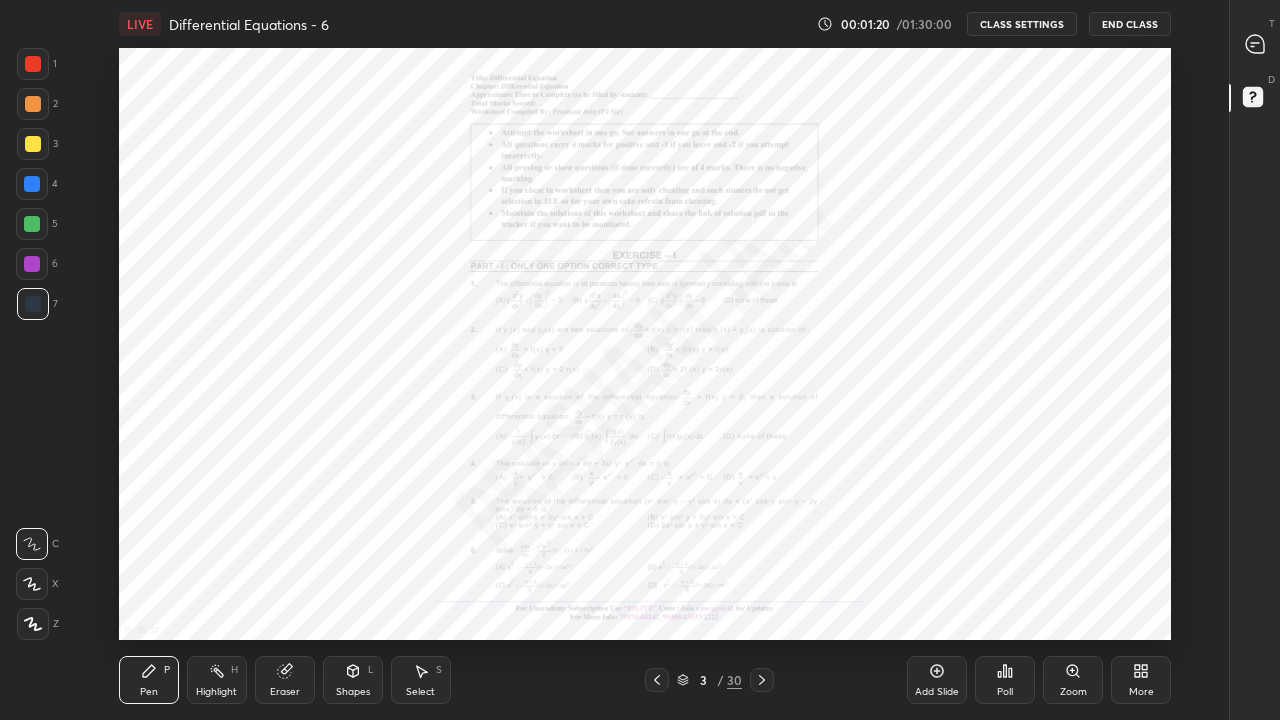 click on "Zoom" at bounding box center (1073, 680) 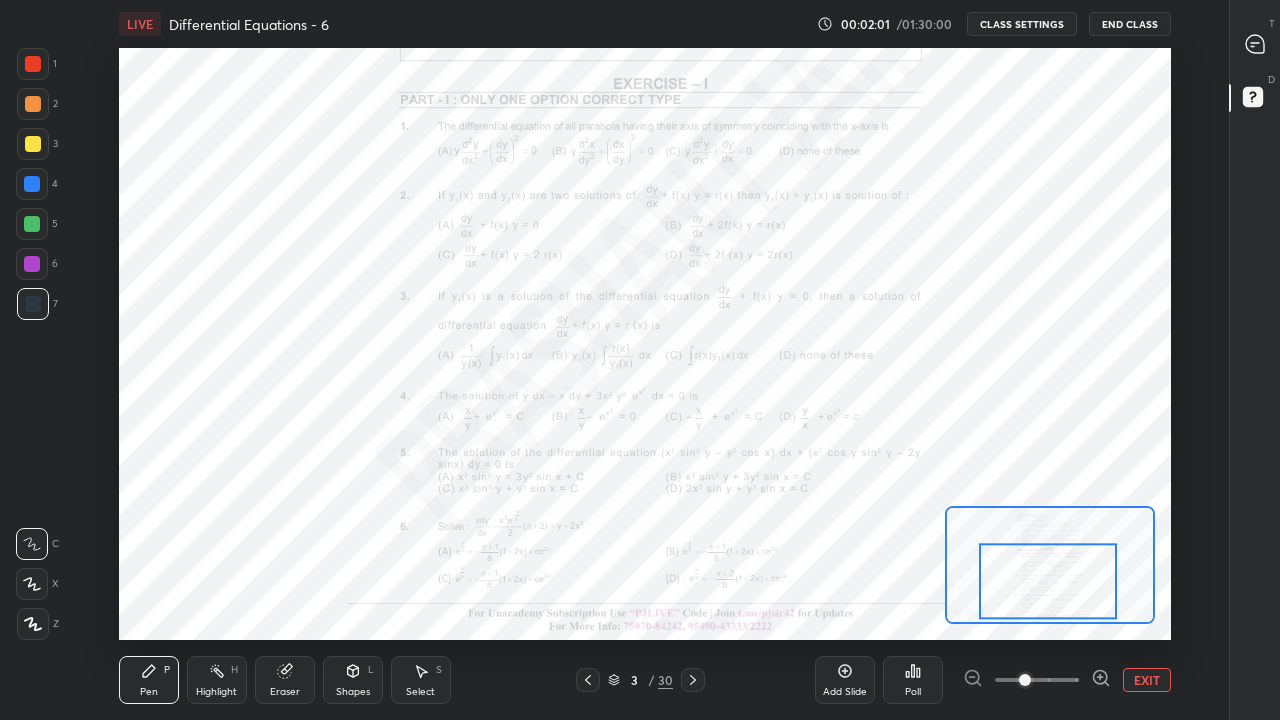 click 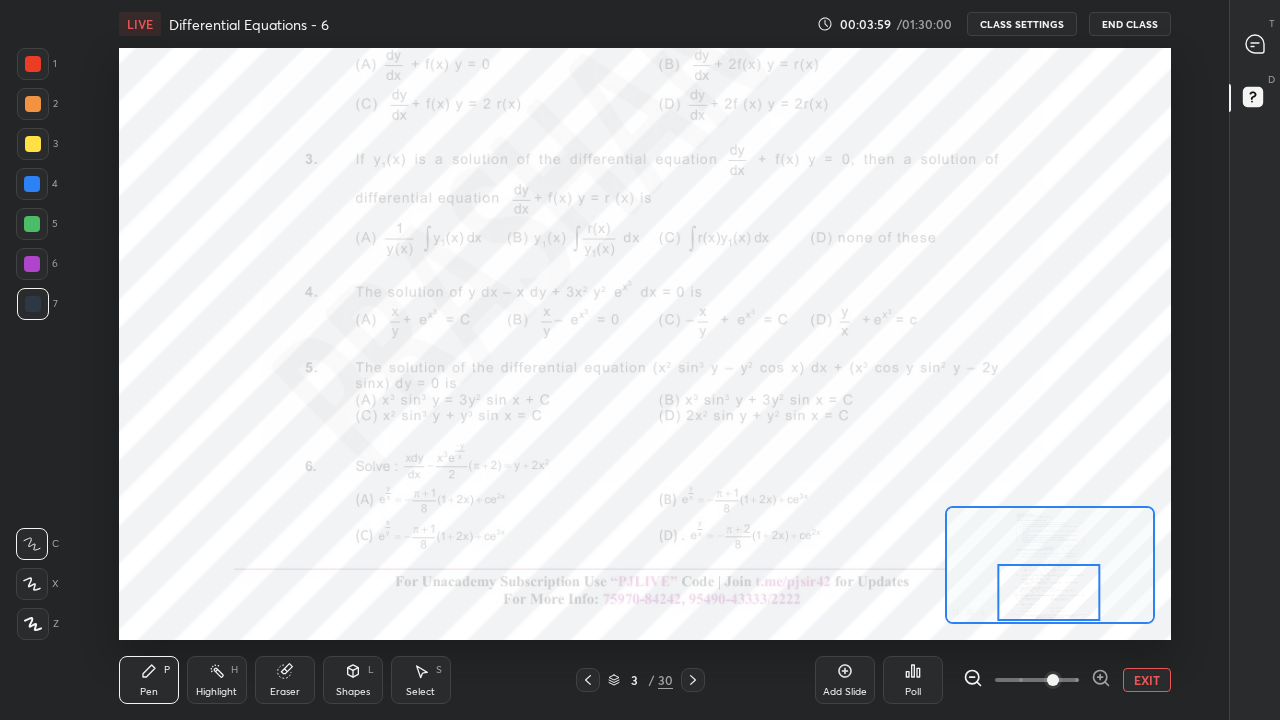 click 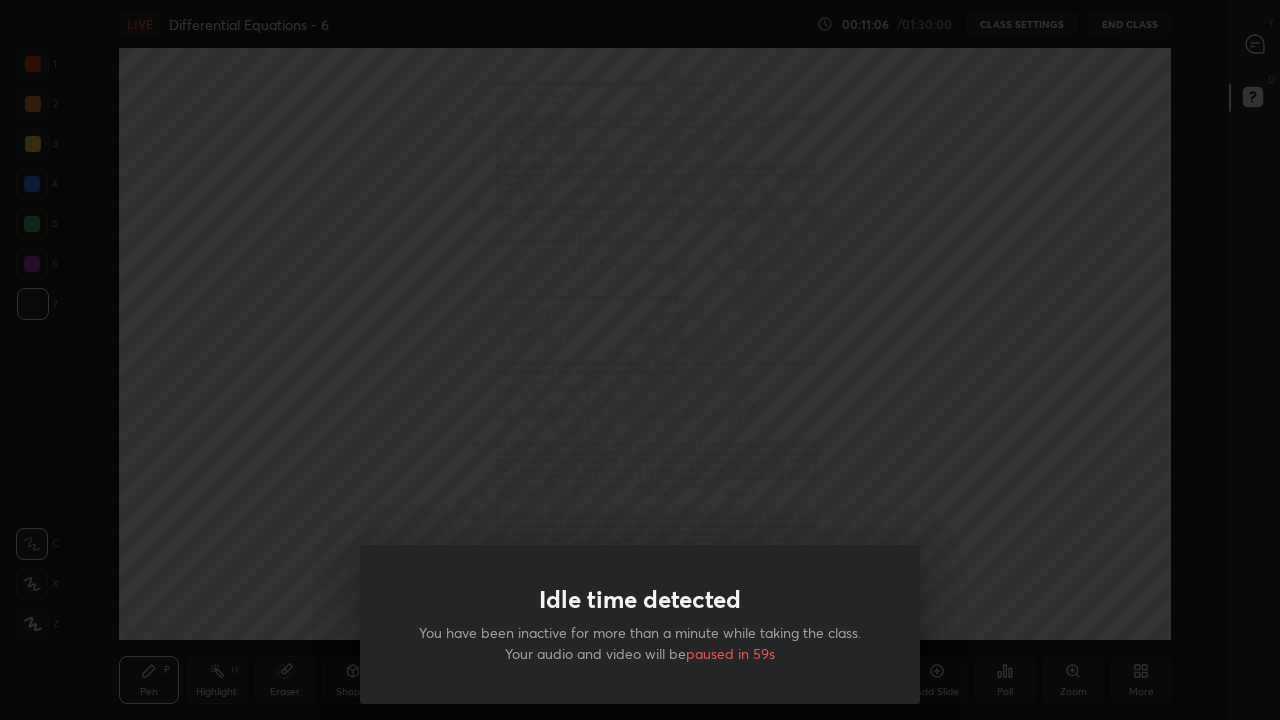 click on "Idle time detected You have been inactive for more than a minute while taking the class. Your audio and video will be  paused in 59s" at bounding box center (640, 360) 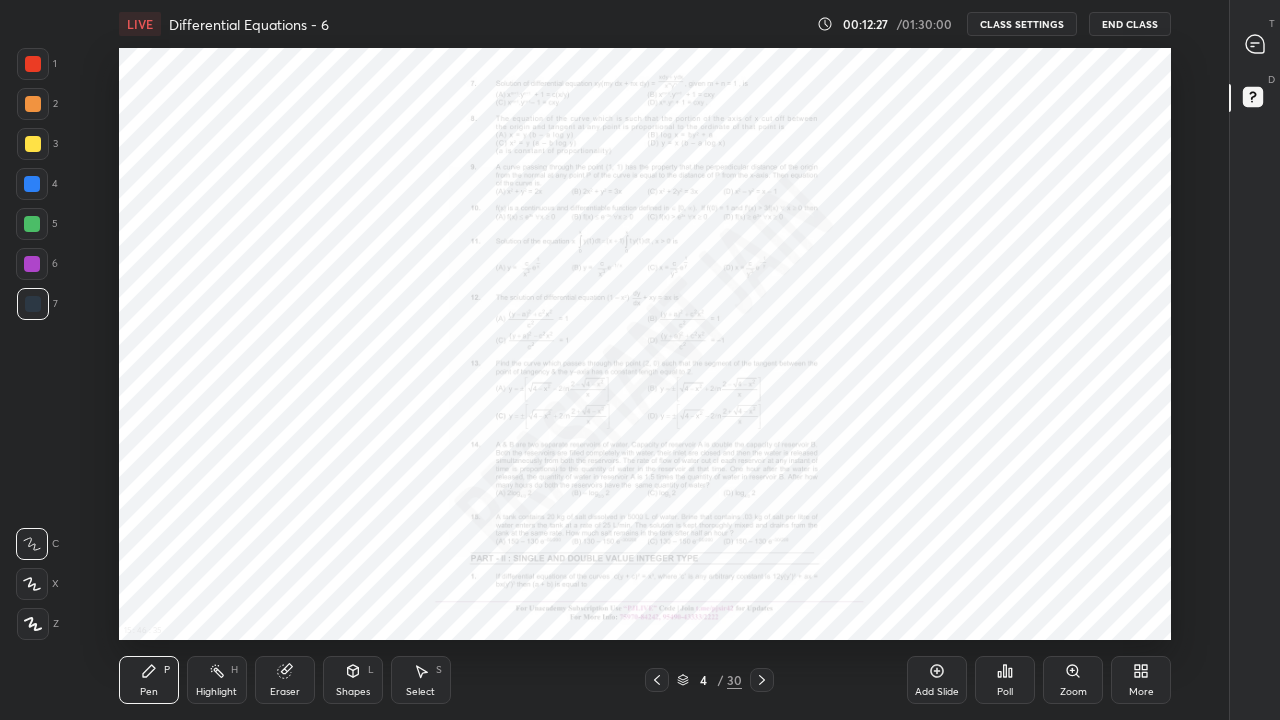 click 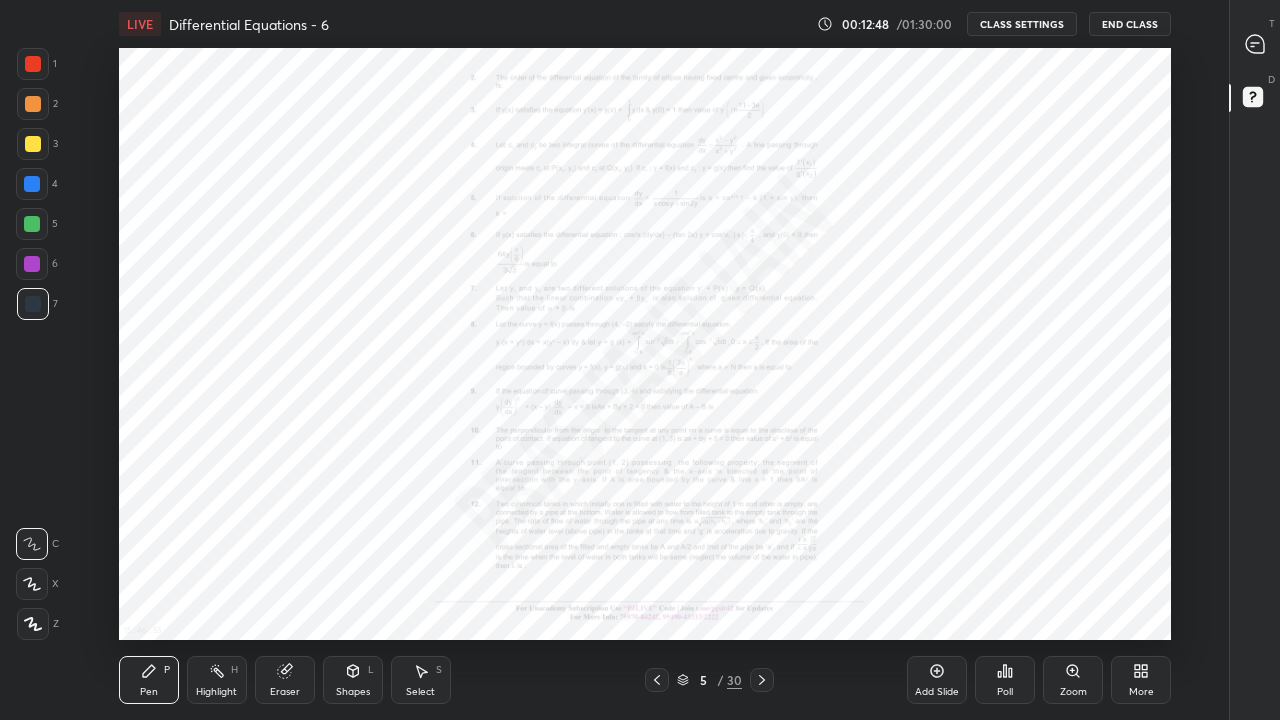 click 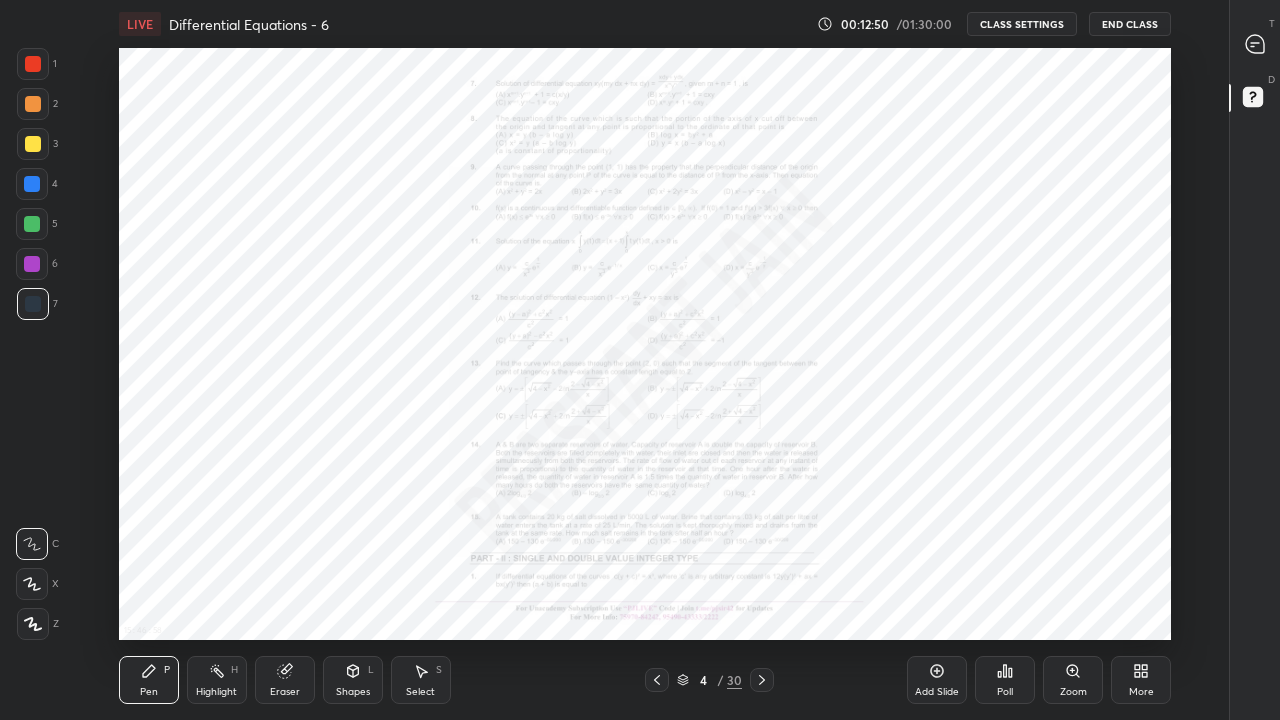 click 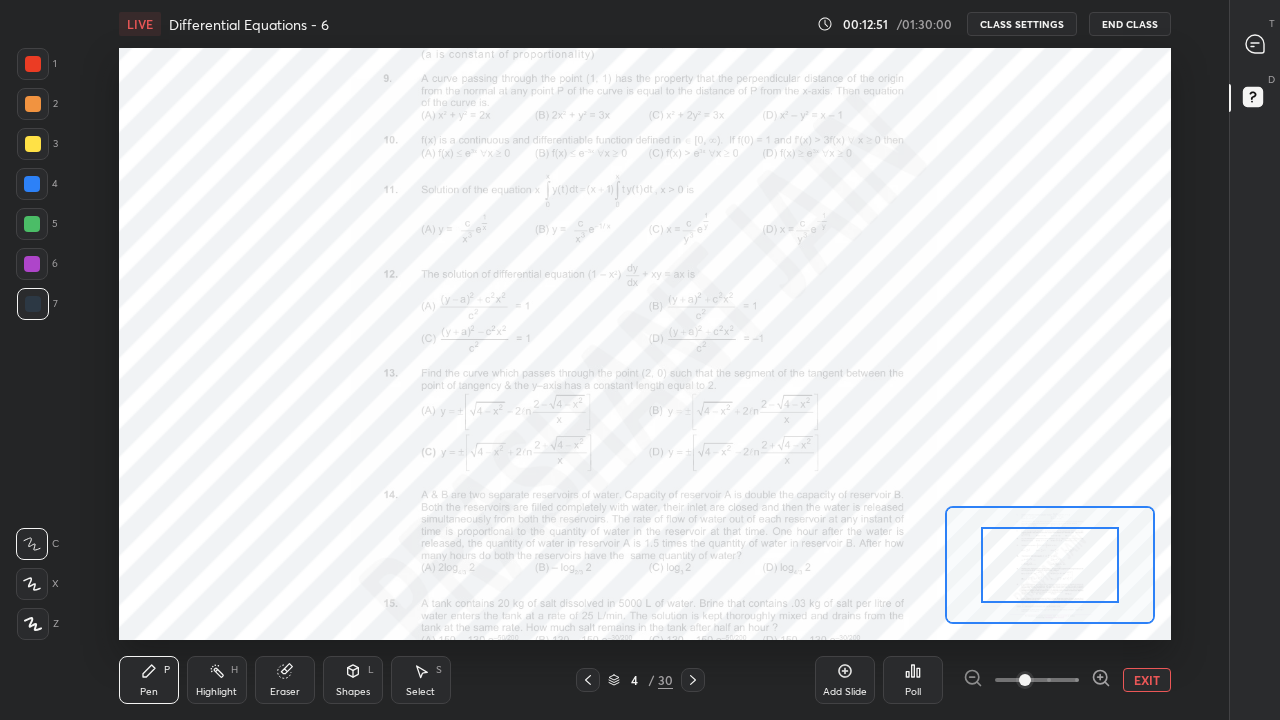 click 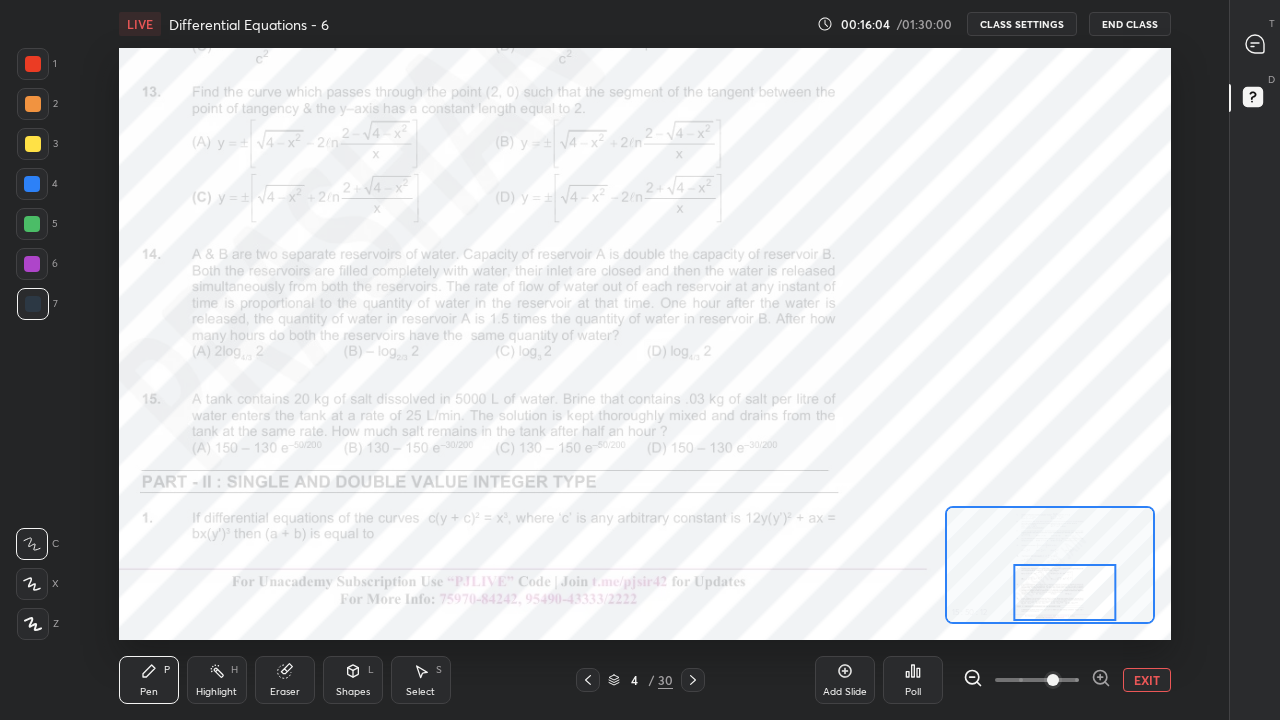 click on "Eraser" at bounding box center (285, 680) 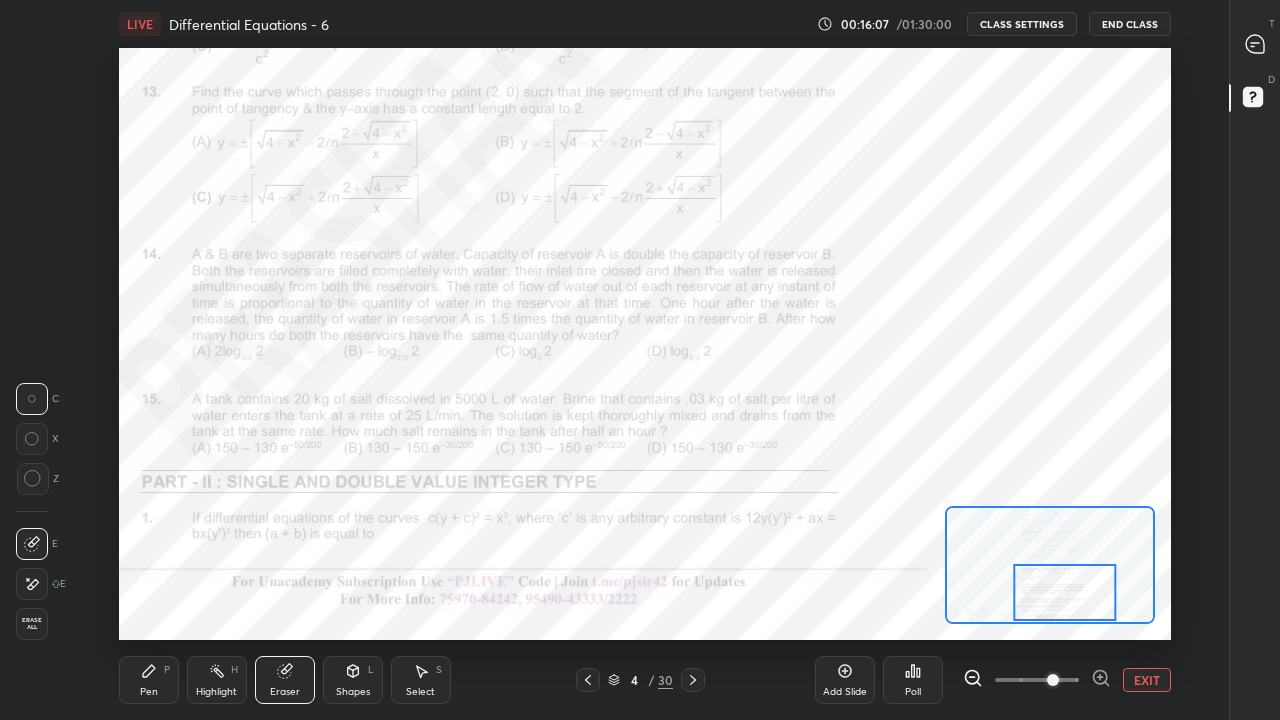 click on "Pen P" at bounding box center [149, 680] 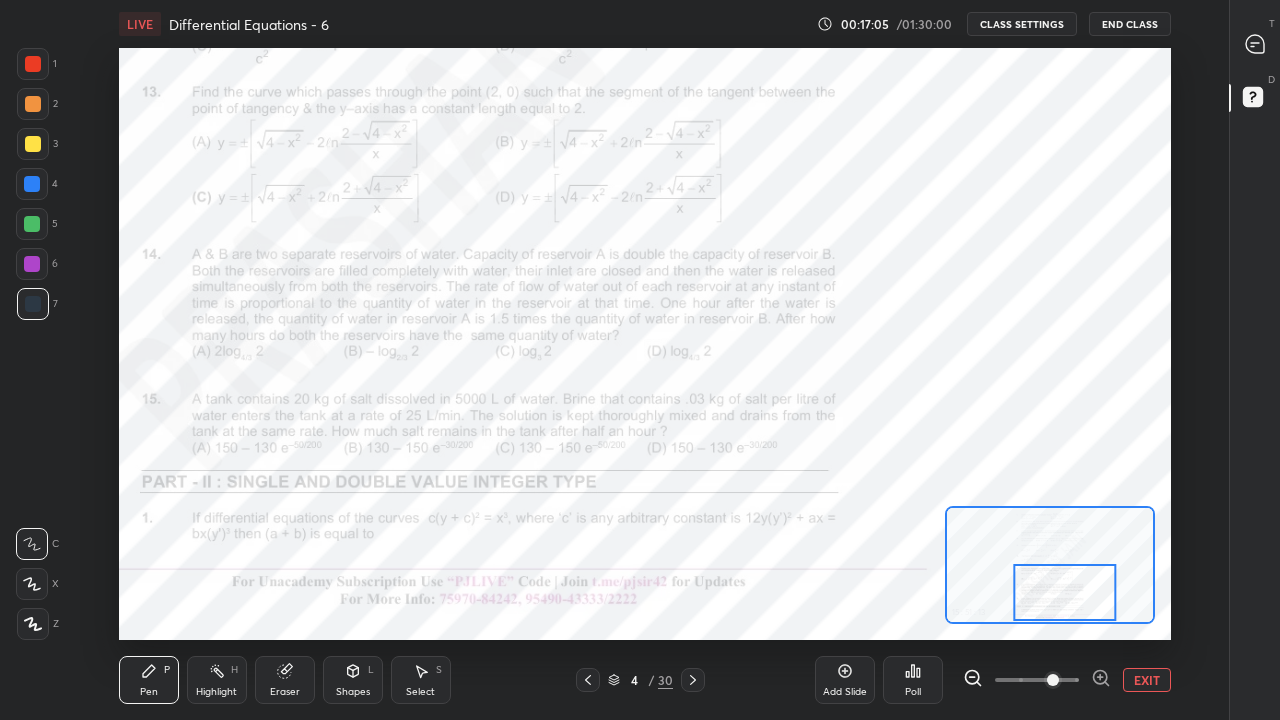 click on "Eraser" at bounding box center (285, 680) 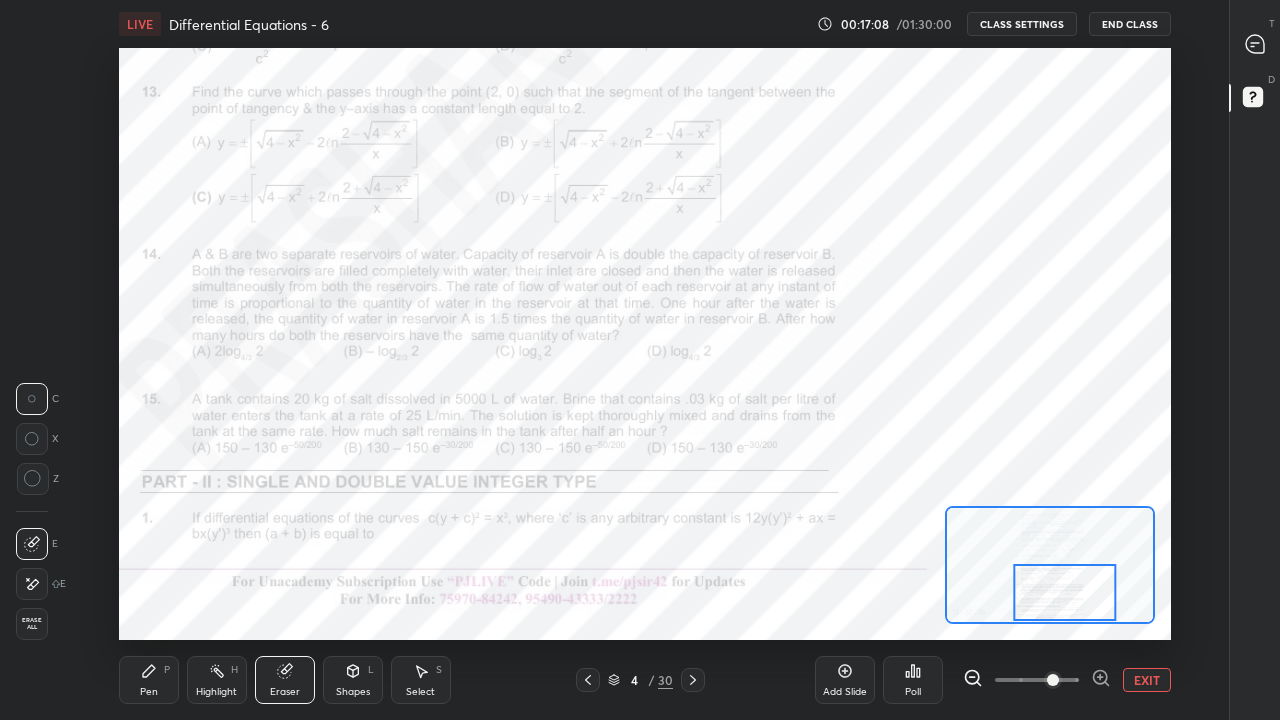 click on "Pen P" at bounding box center [149, 680] 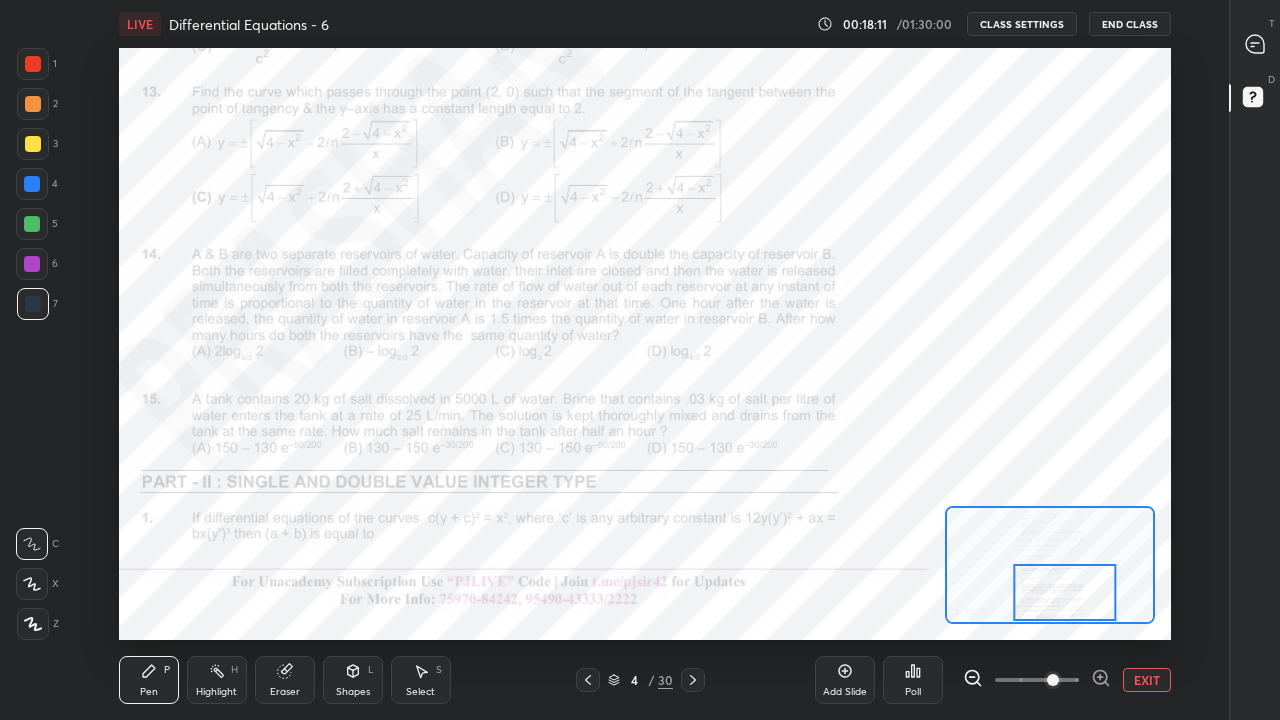 click on "Add Slide" at bounding box center (845, 680) 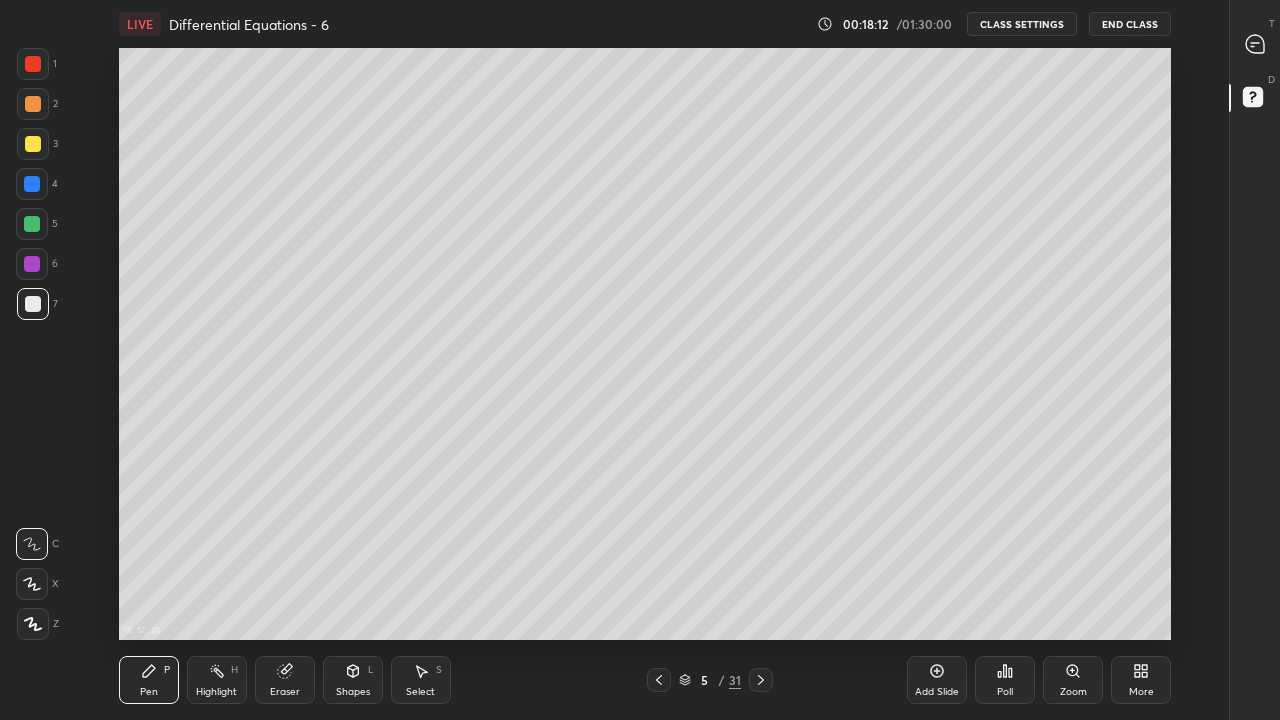click at bounding box center (33, 144) 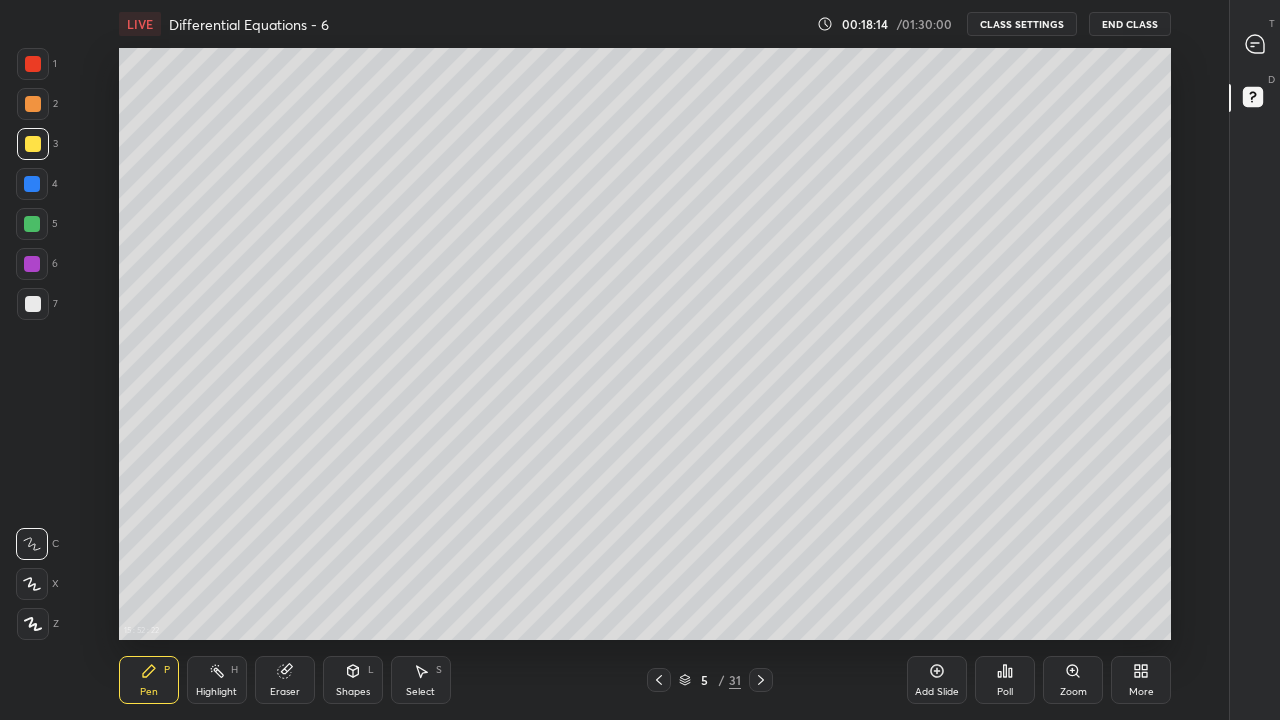 click 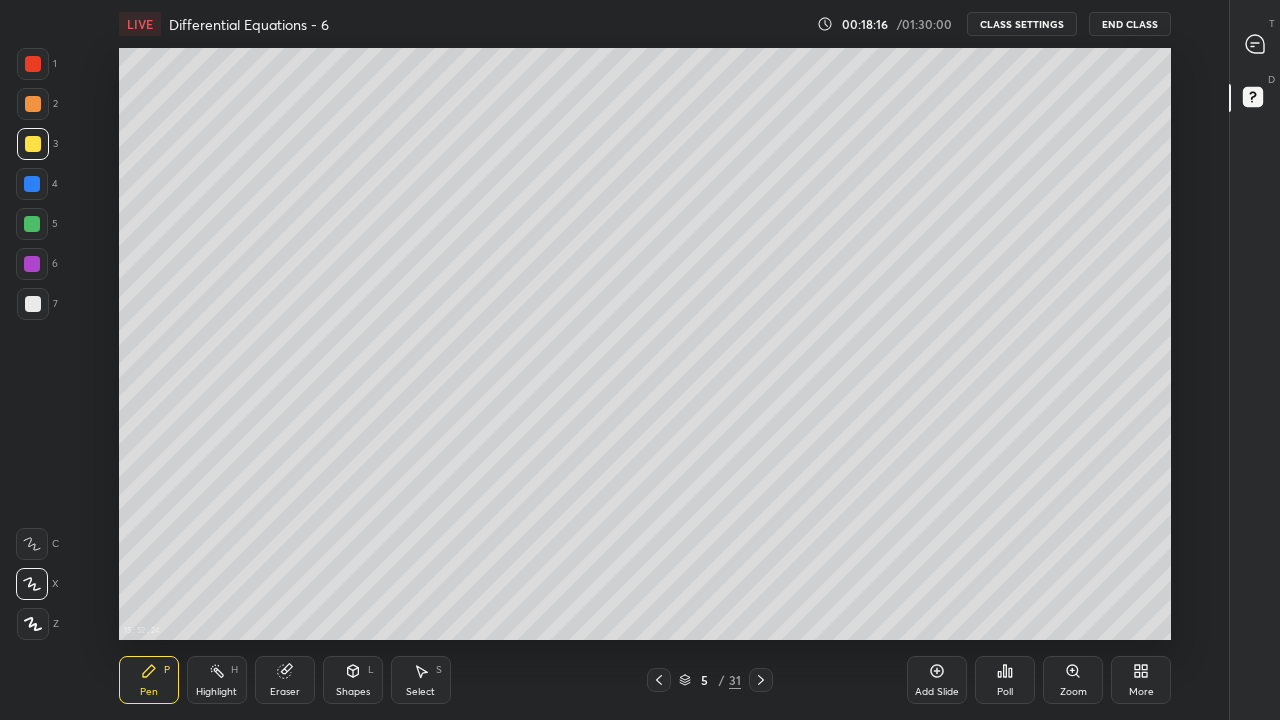 click on "Eraser" at bounding box center (285, 680) 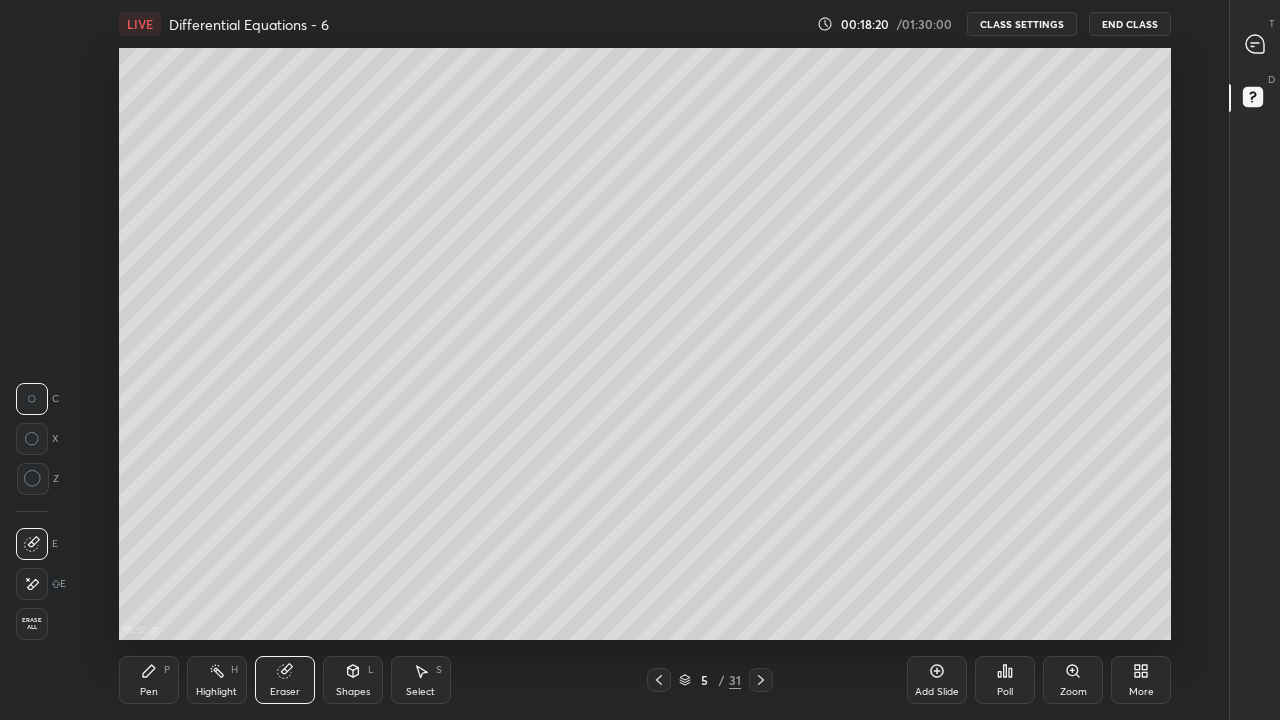 click on "Pen P" at bounding box center [149, 680] 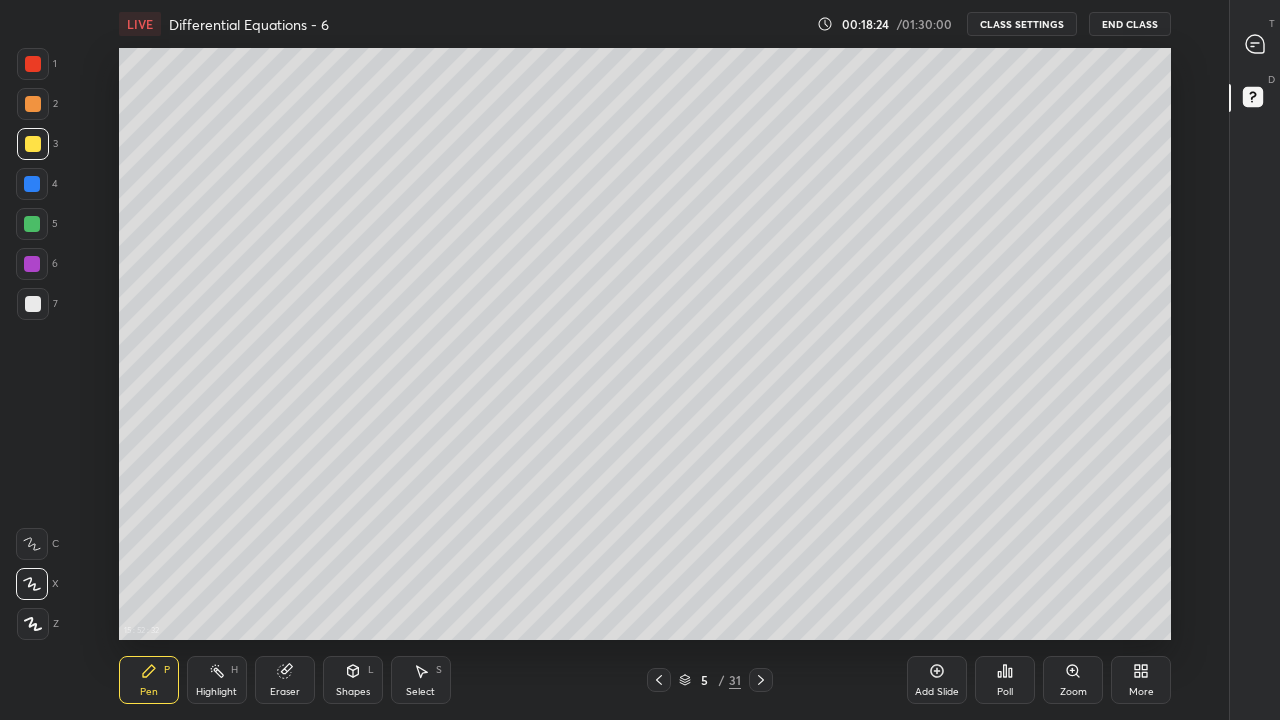click 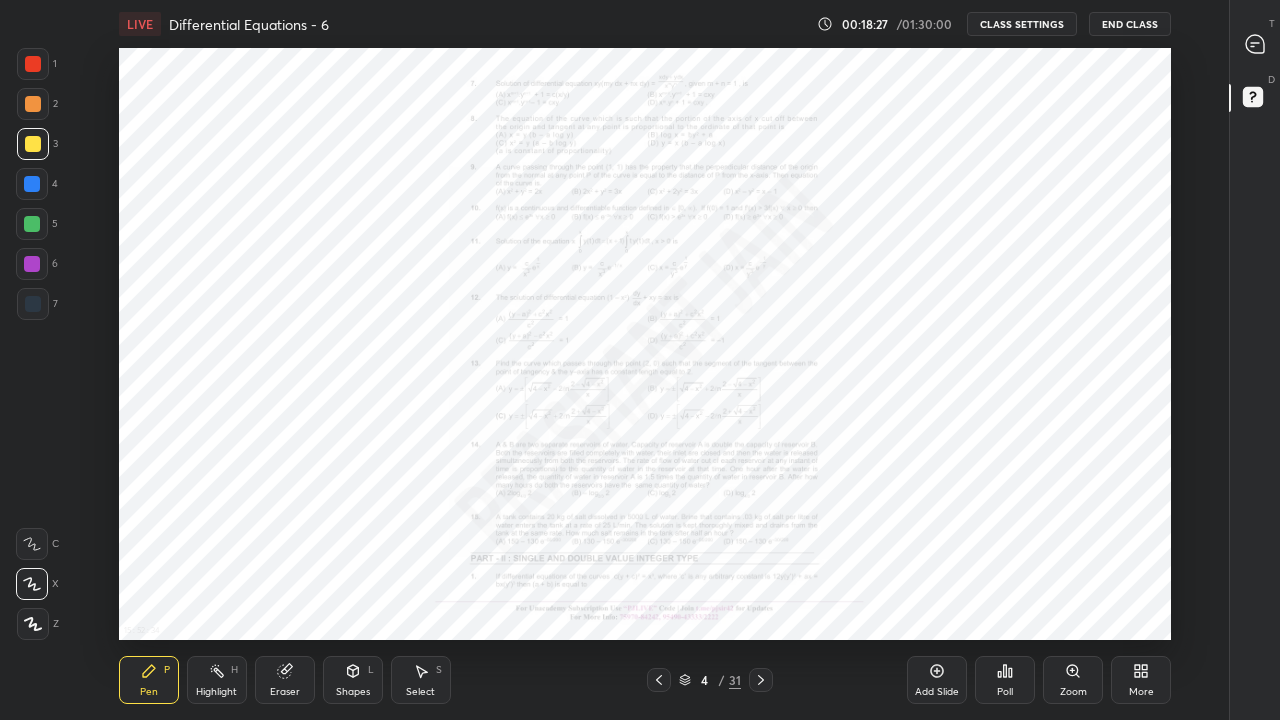 click 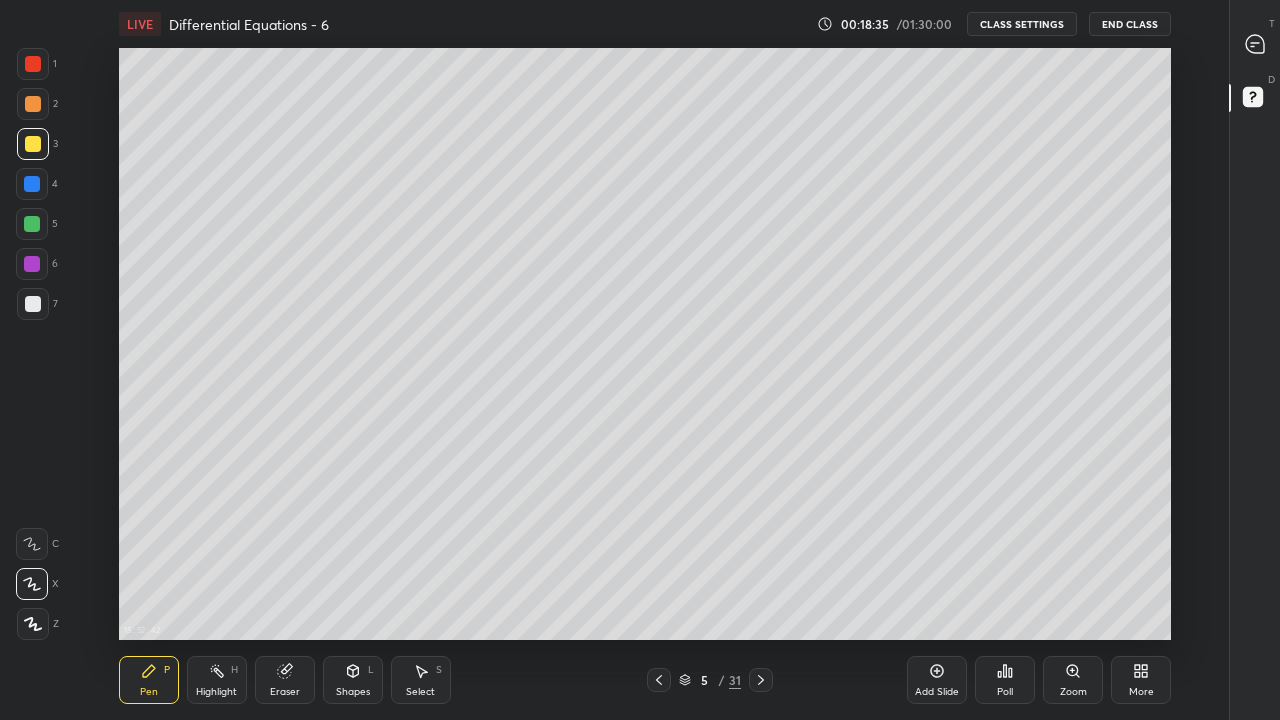 click 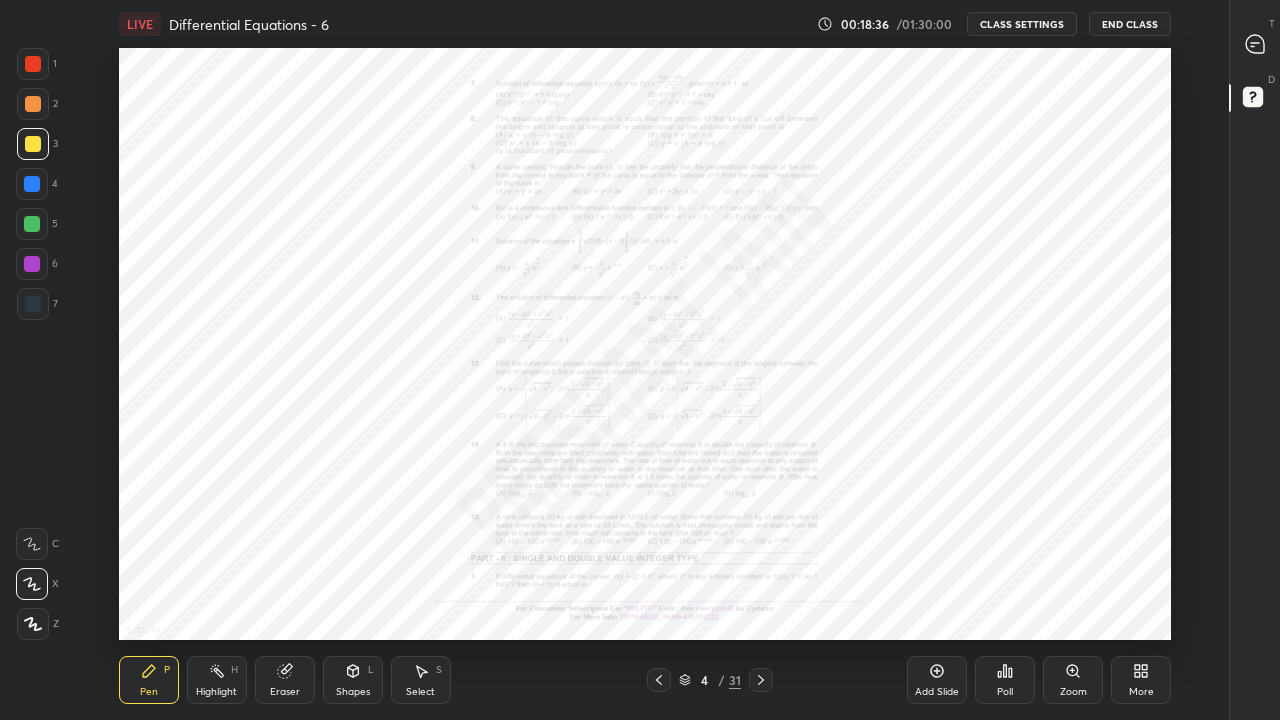 click 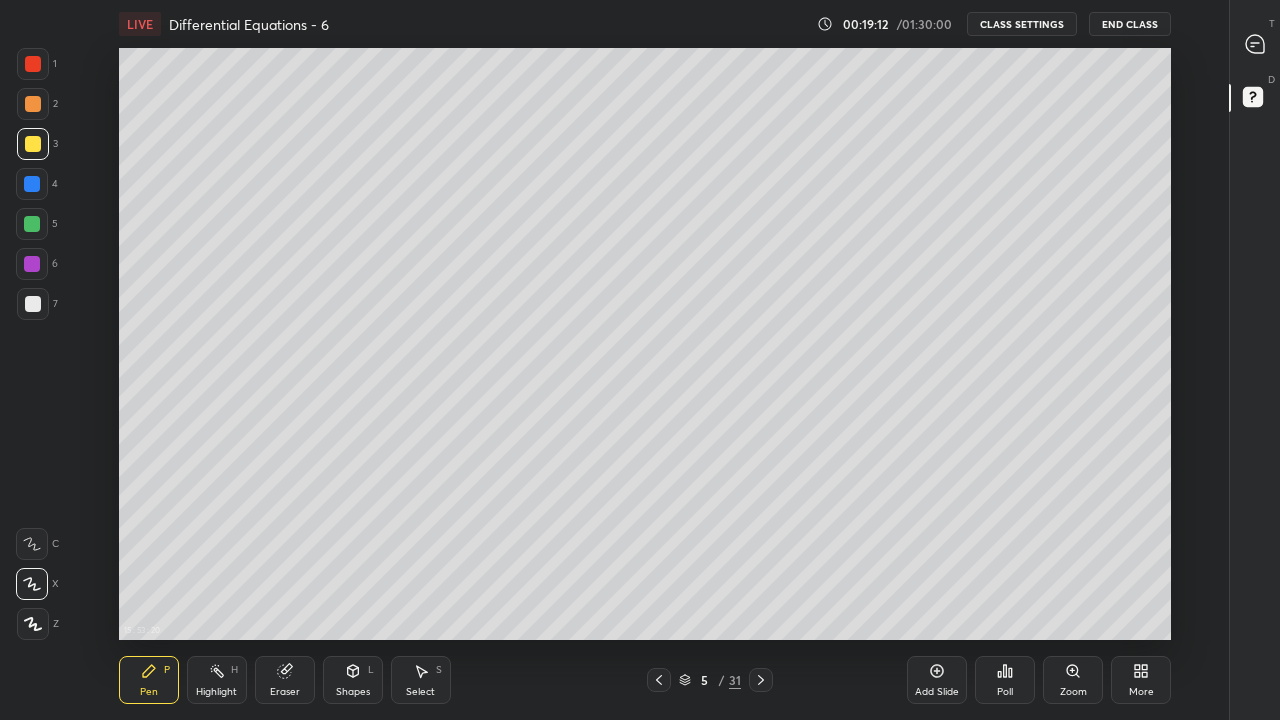 click on "Eraser" at bounding box center (285, 680) 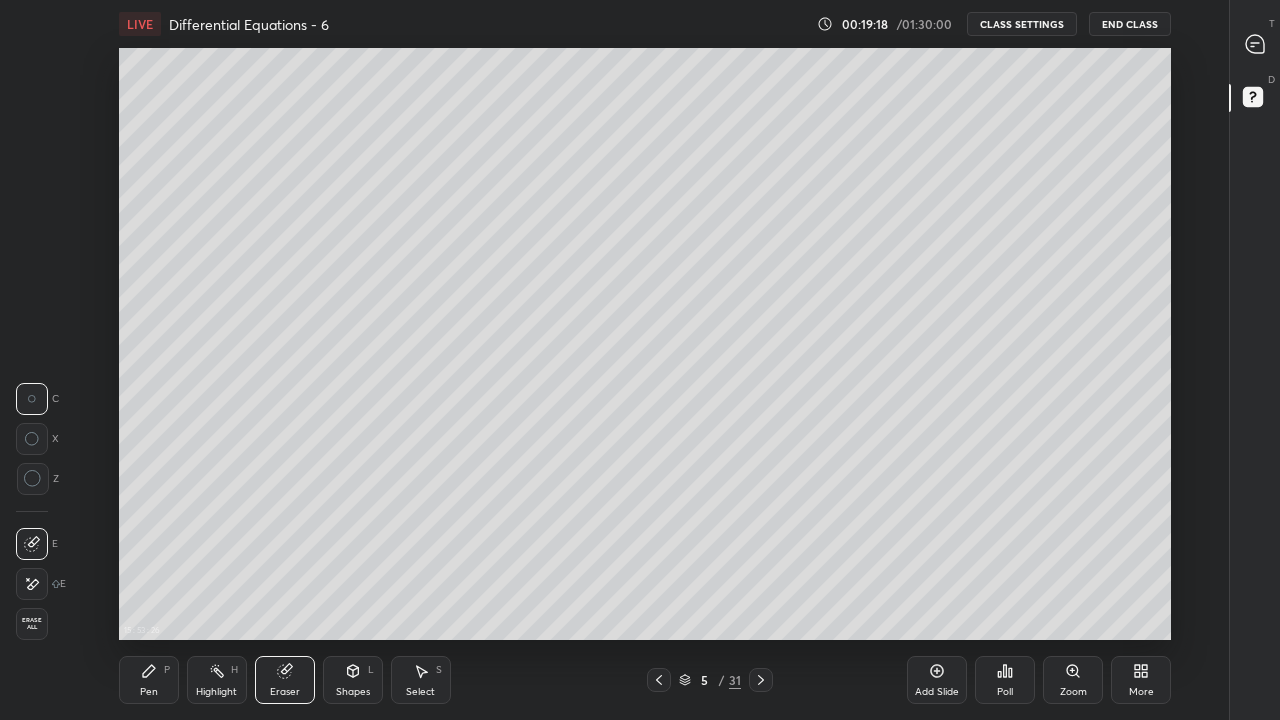 click on "Pen P" at bounding box center [149, 680] 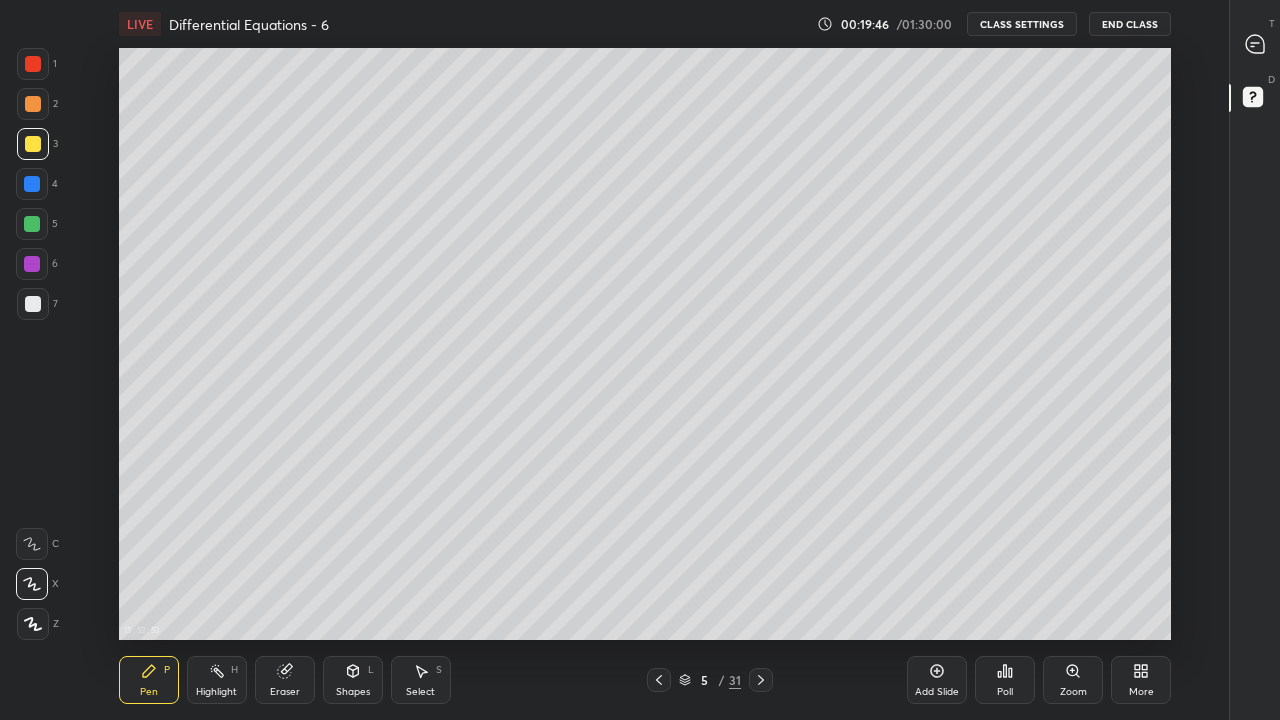 click on "Eraser" at bounding box center (285, 680) 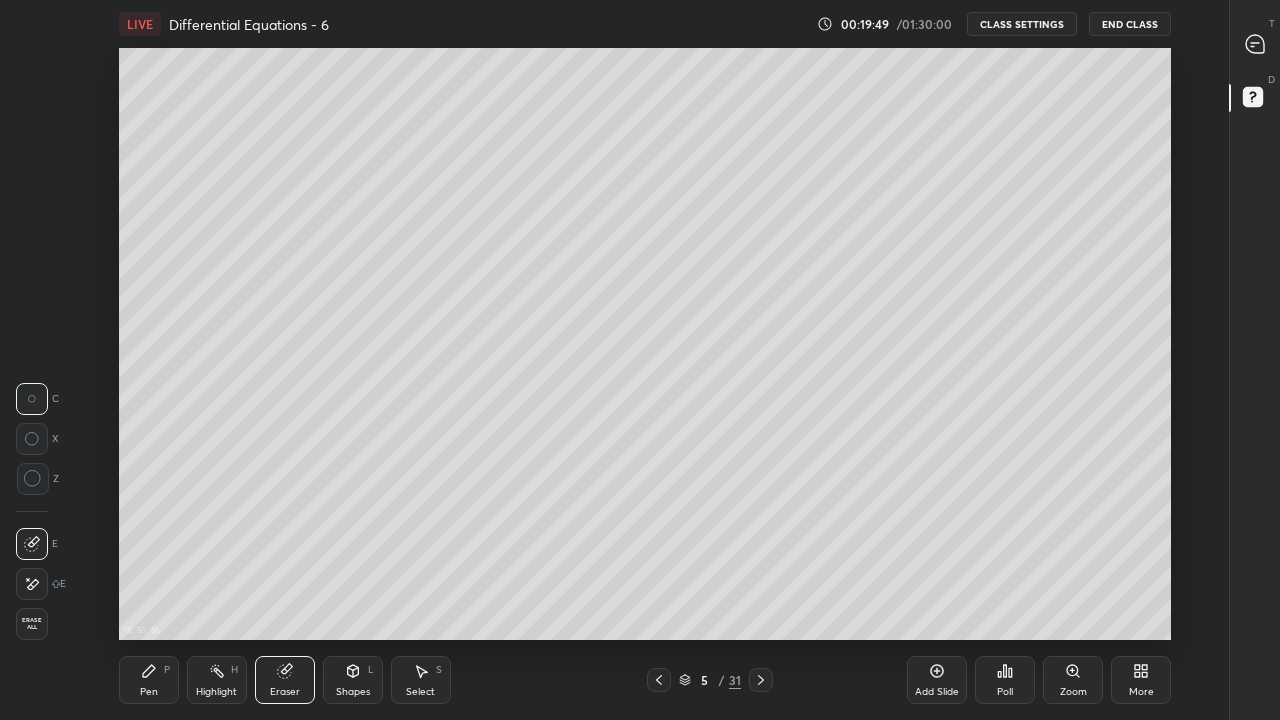 click on "Pen P" at bounding box center (149, 680) 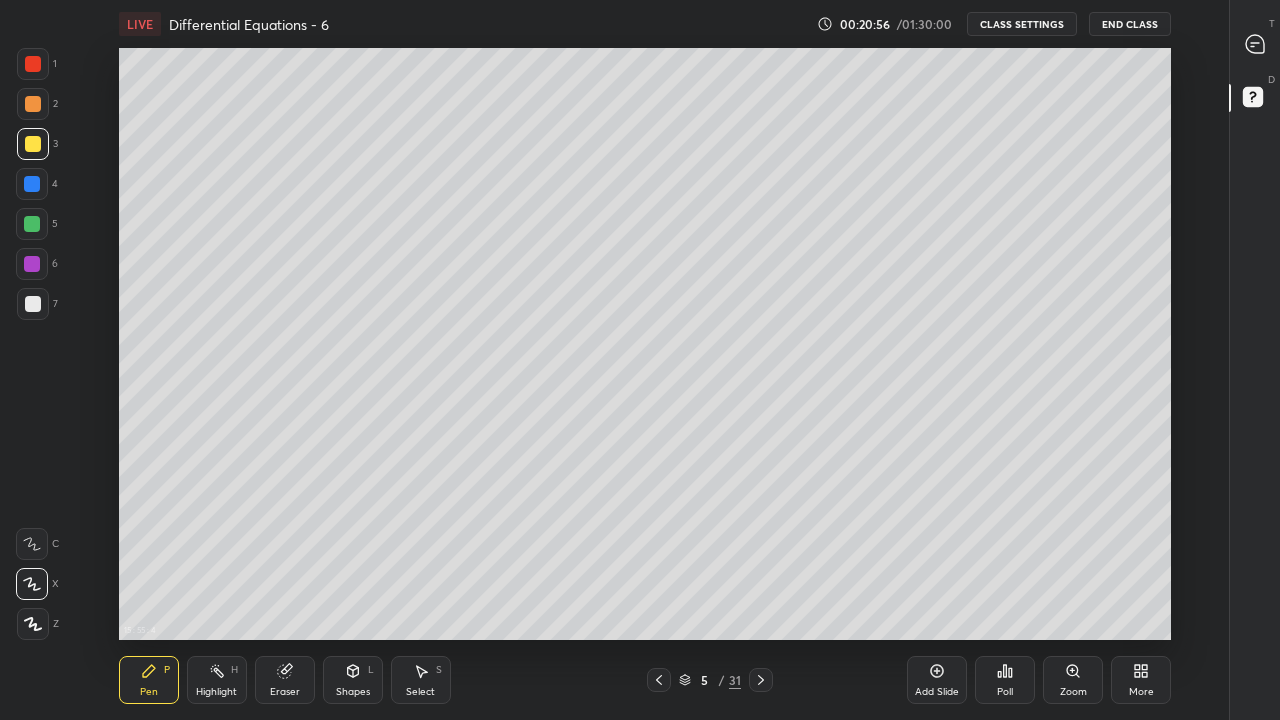 click 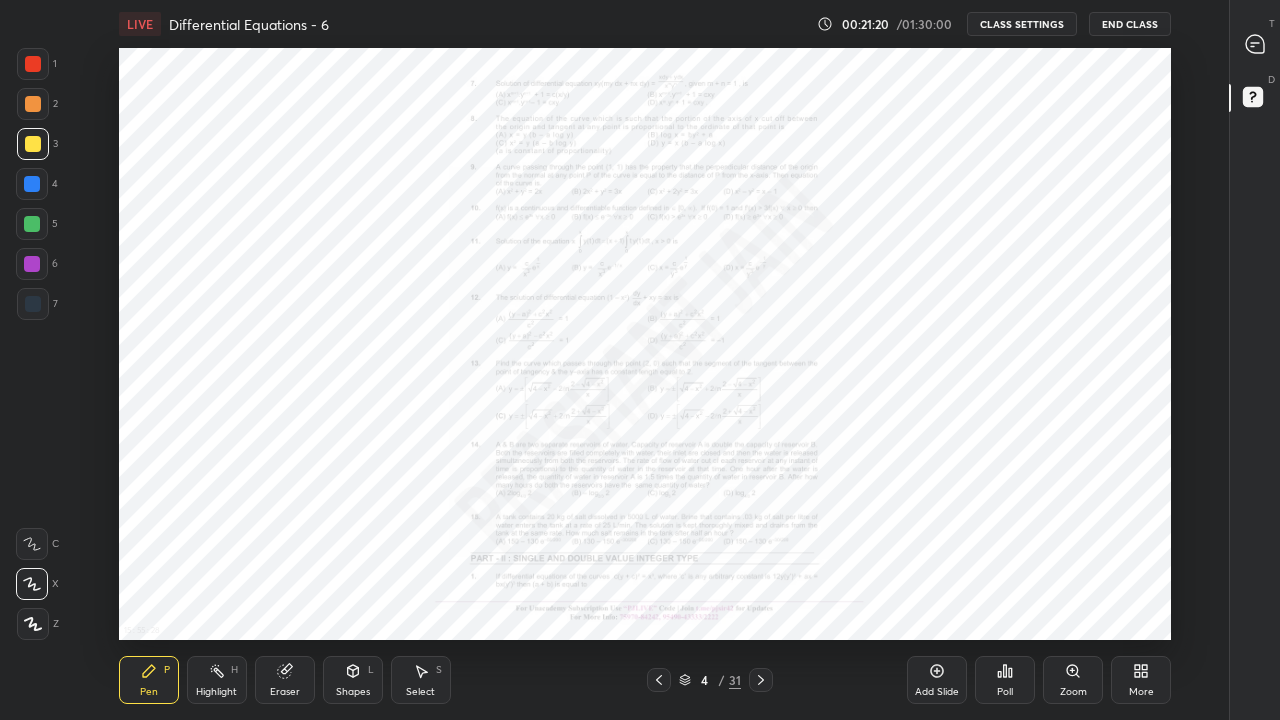 click 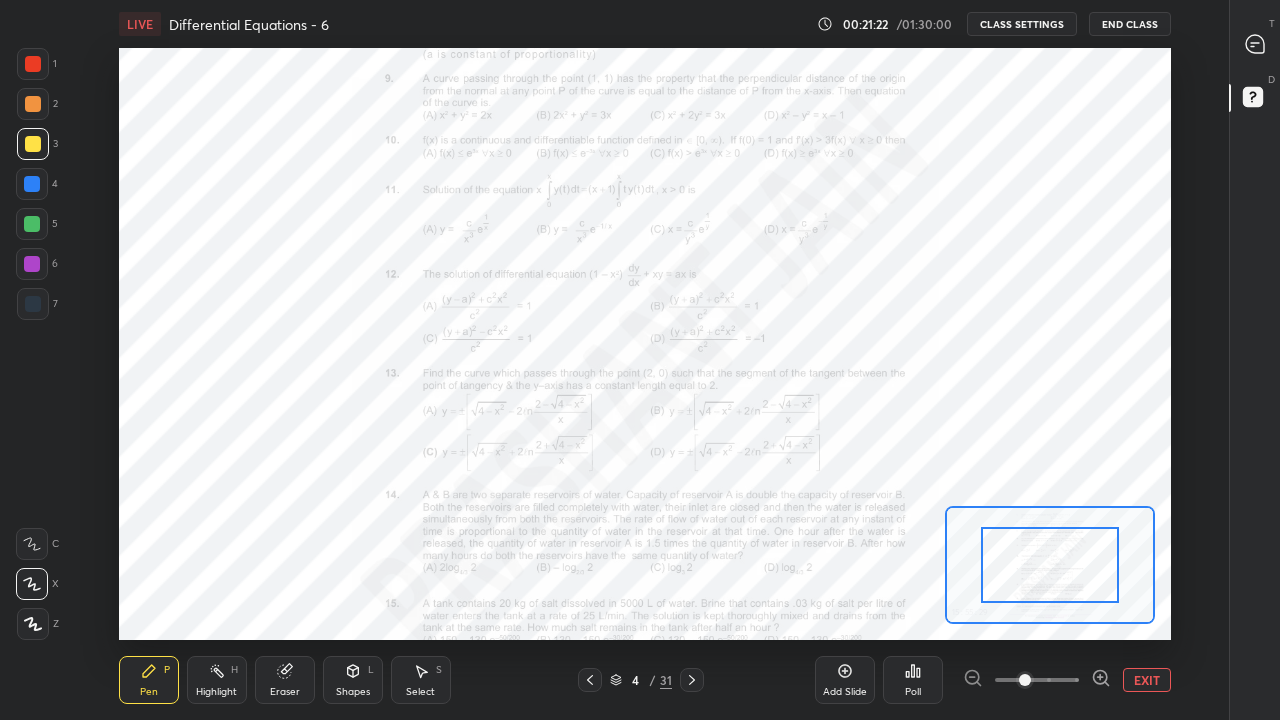 click on "EXIT" at bounding box center [1147, 680] 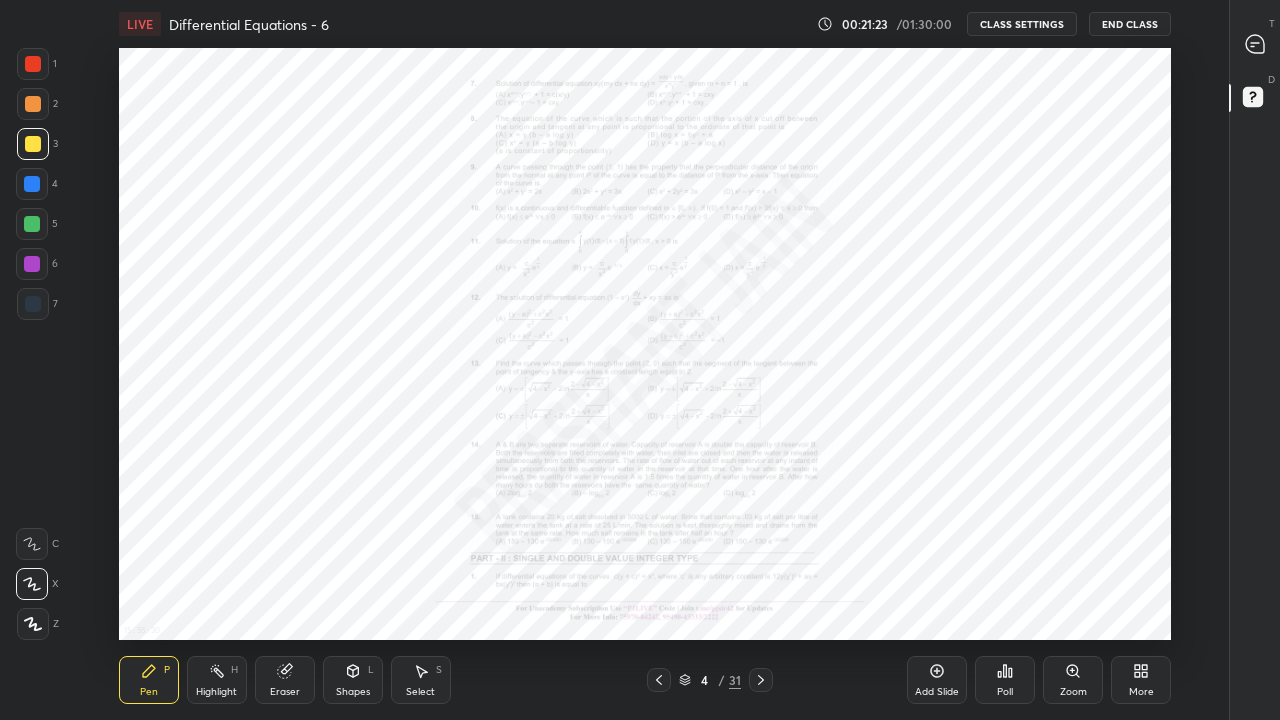 click at bounding box center (761, 680) 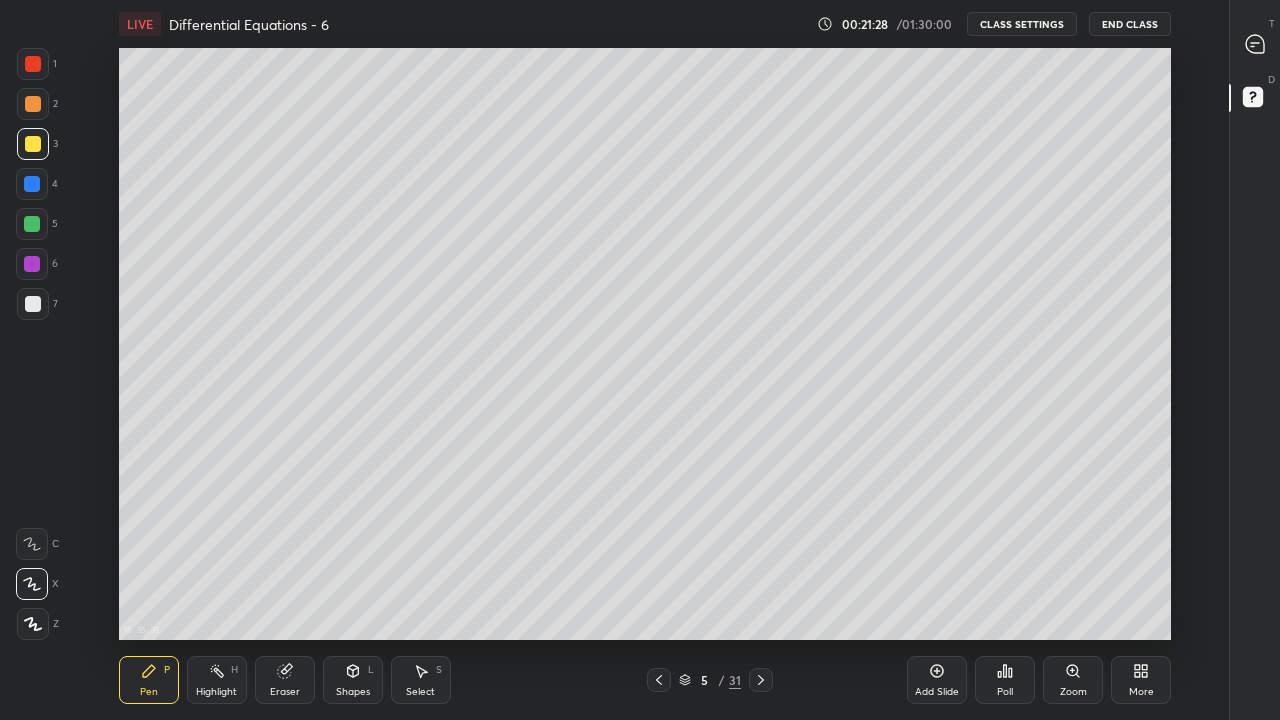 click on "Eraser" at bounding box center [285, 692] 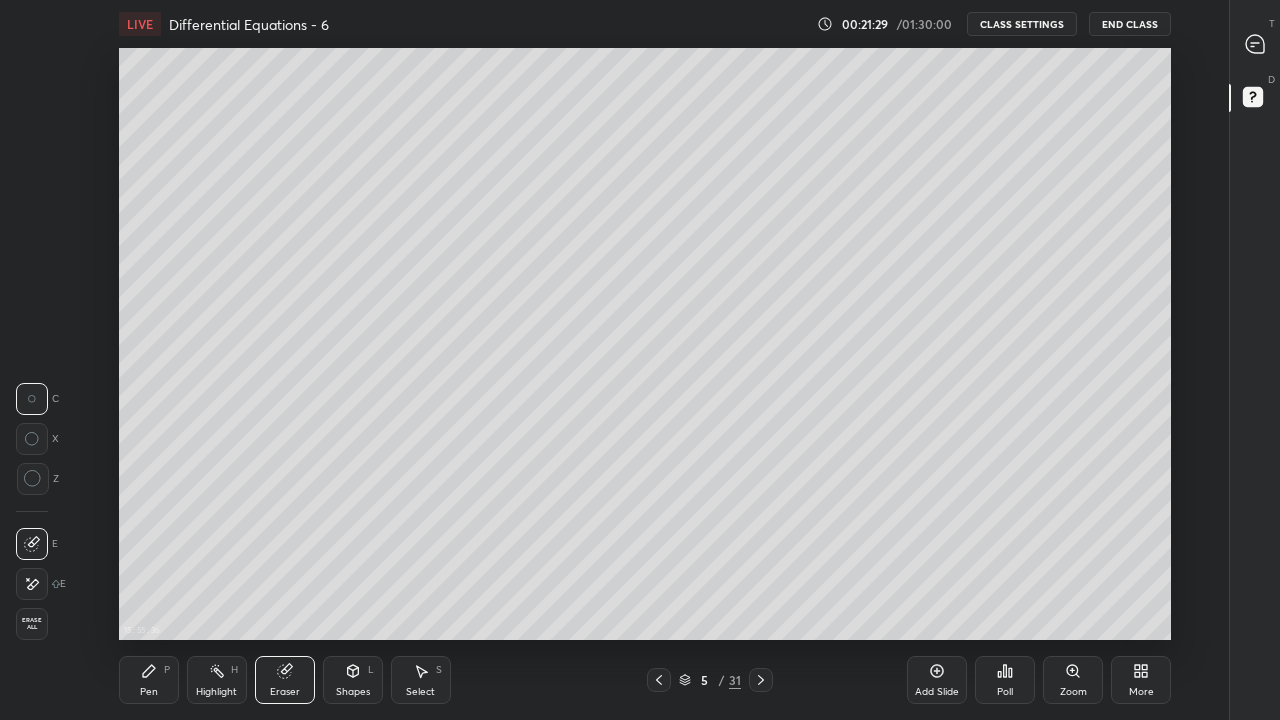 click on "Erase all" at bounding box center [32, 624] 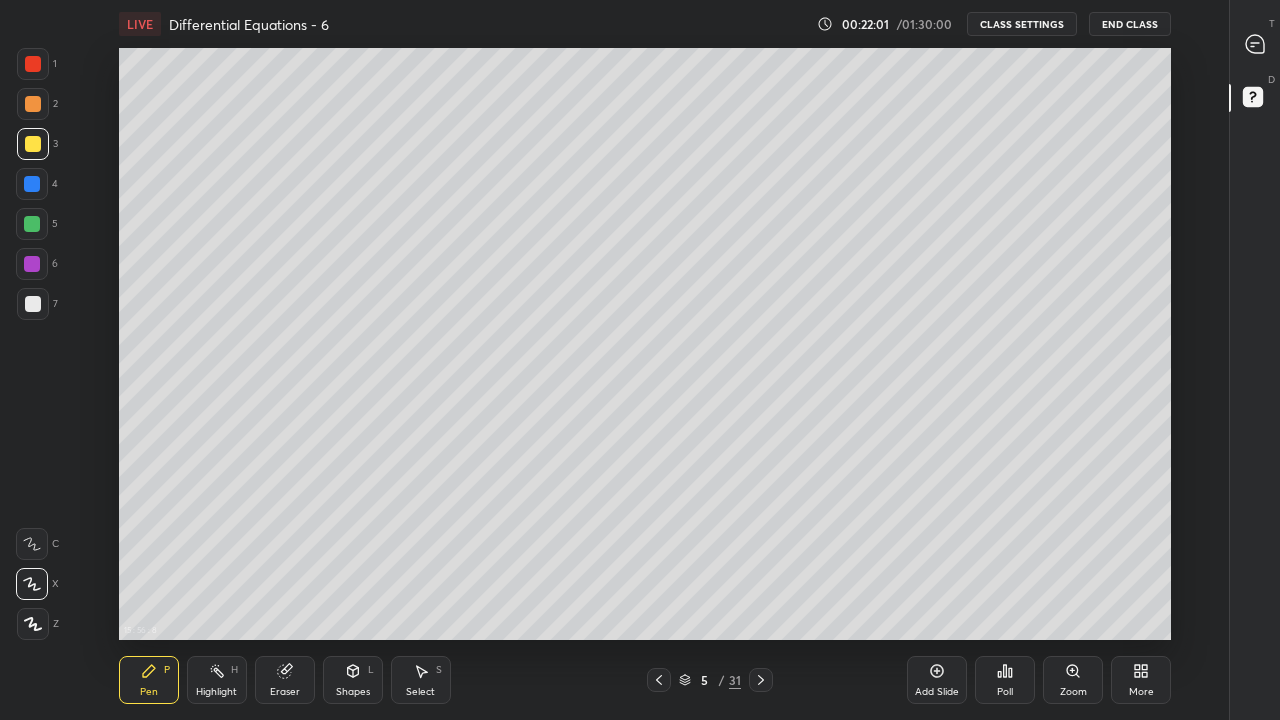 click at bounding box center (659, 680) 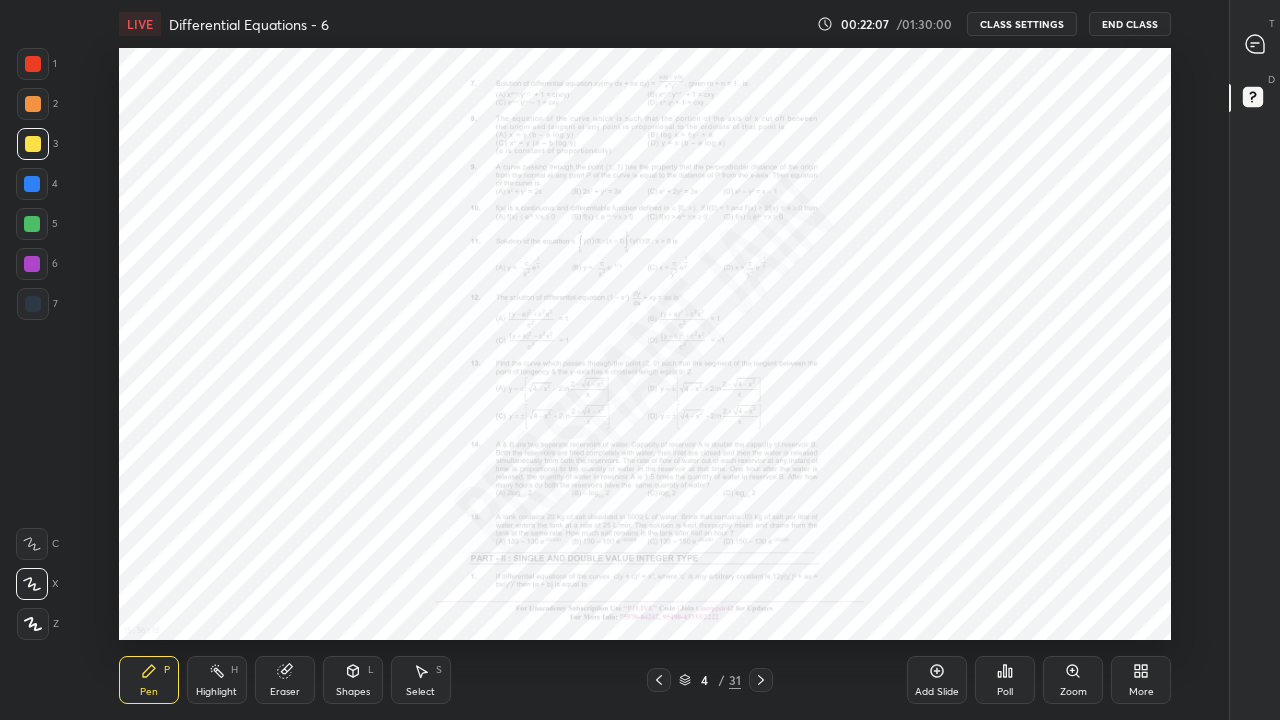 click 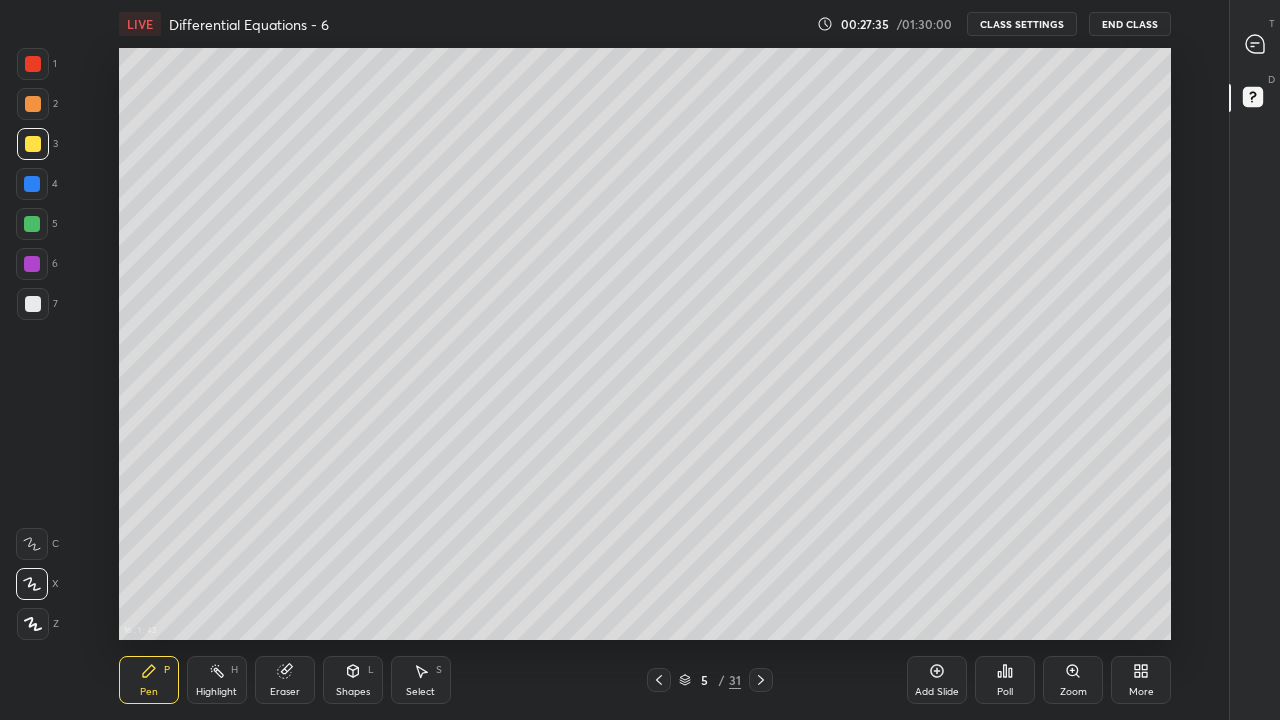 click on "16 : 1 : 43 Setting up your live class" at bounding box center (645, 344) 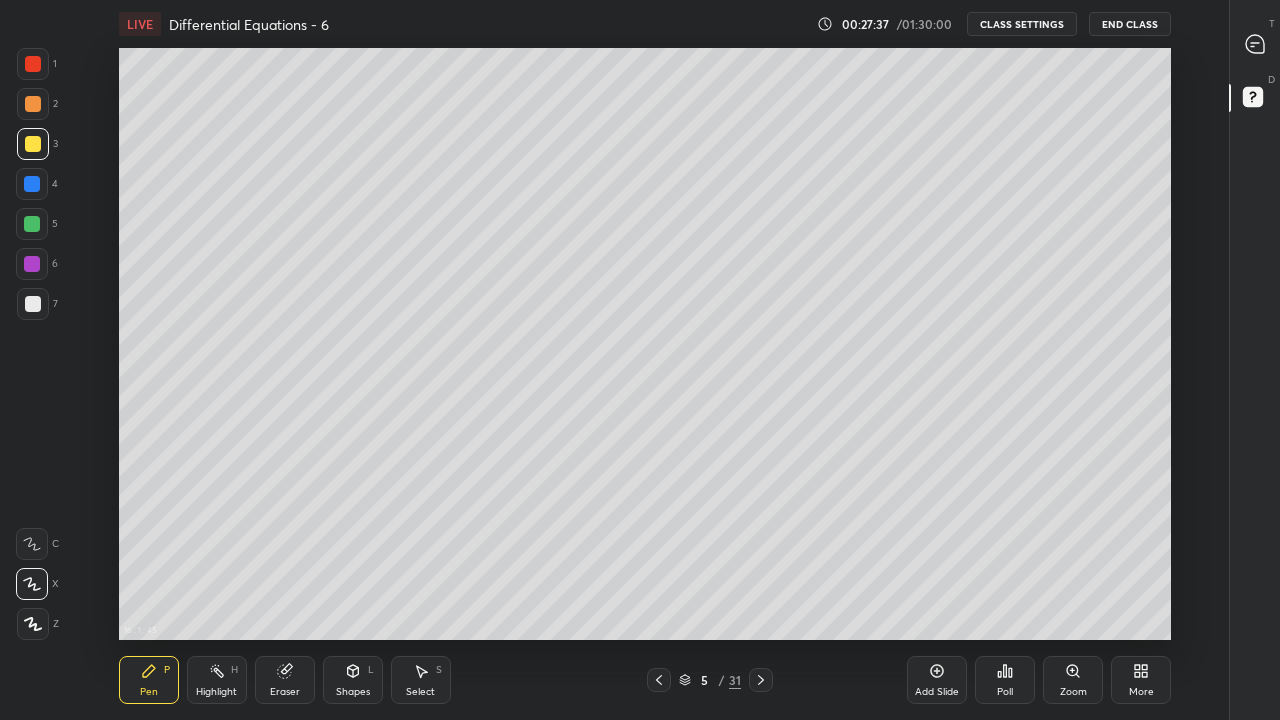 click on "16 : 1 : 45 Setting up your live class" at bounding box center [645, 344] 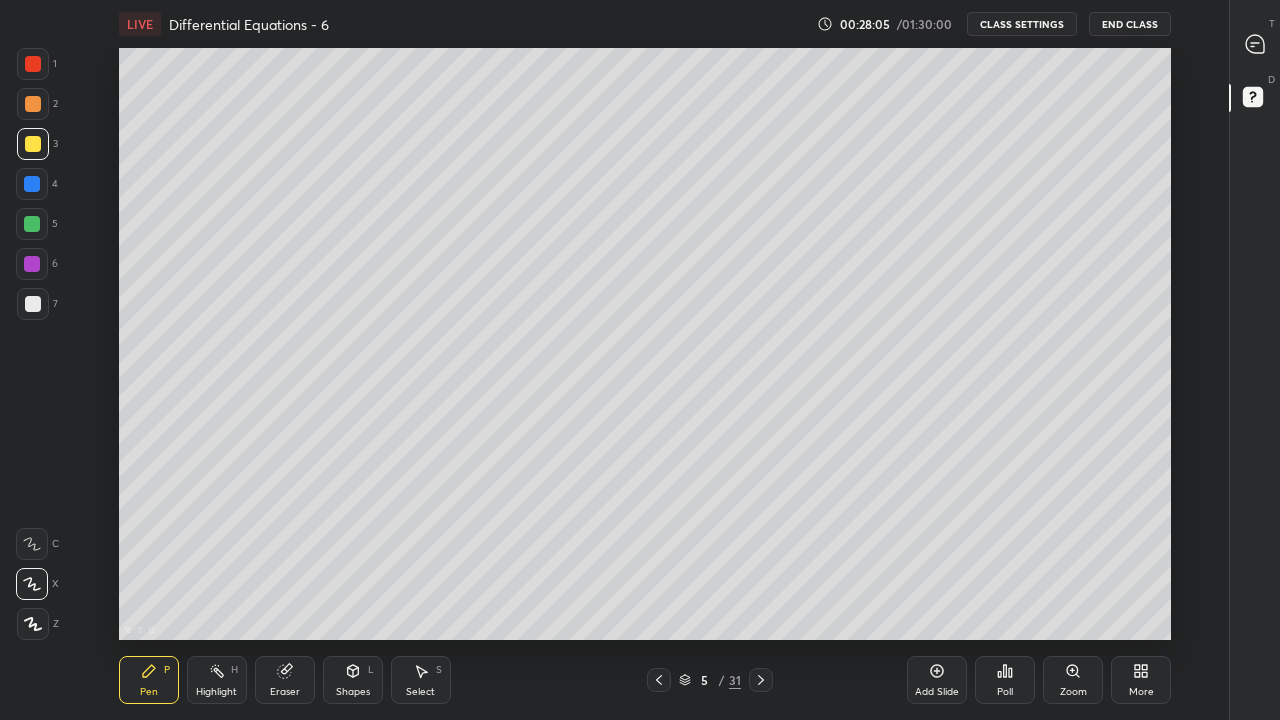 click on "Add Slide" at bounding box center [937, 692] 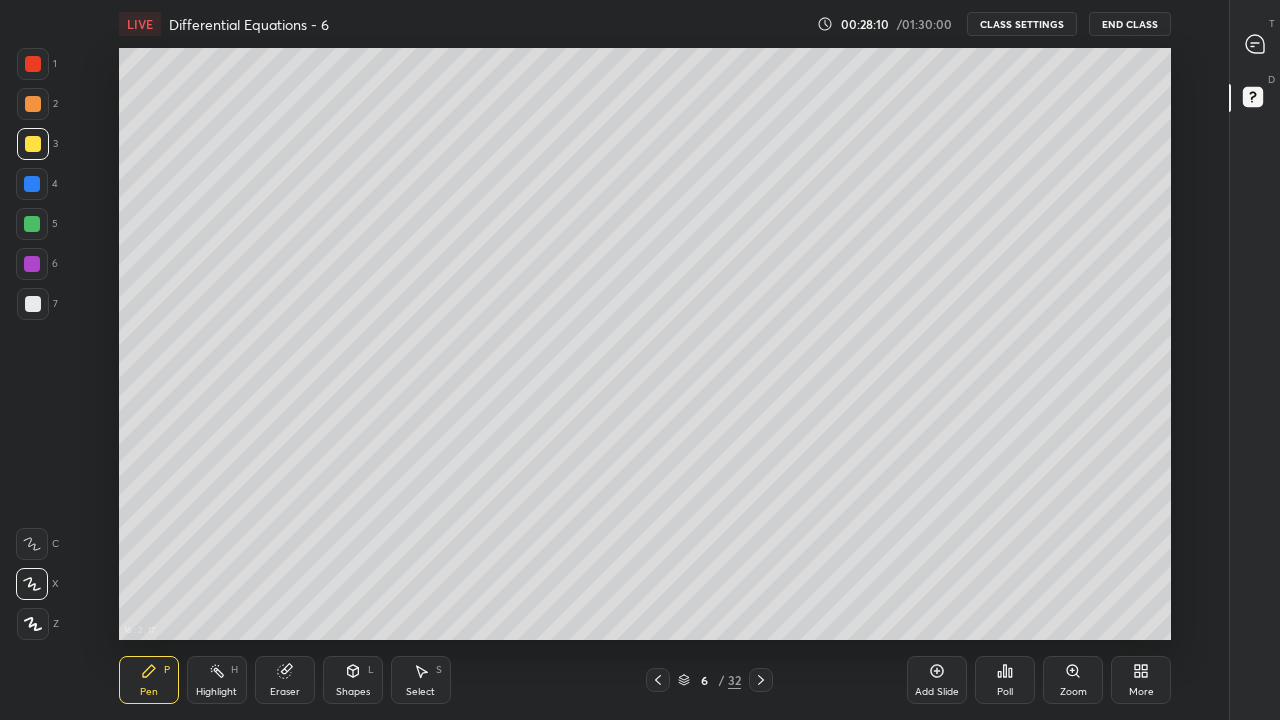 click 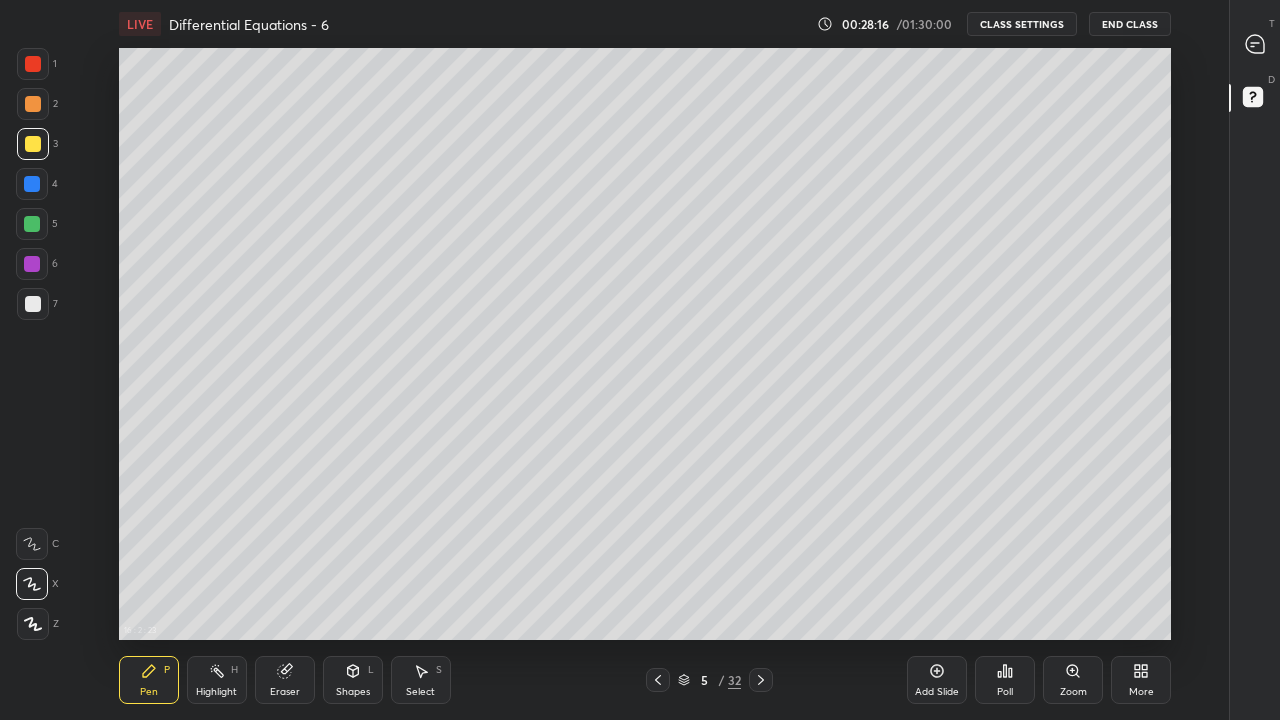 click 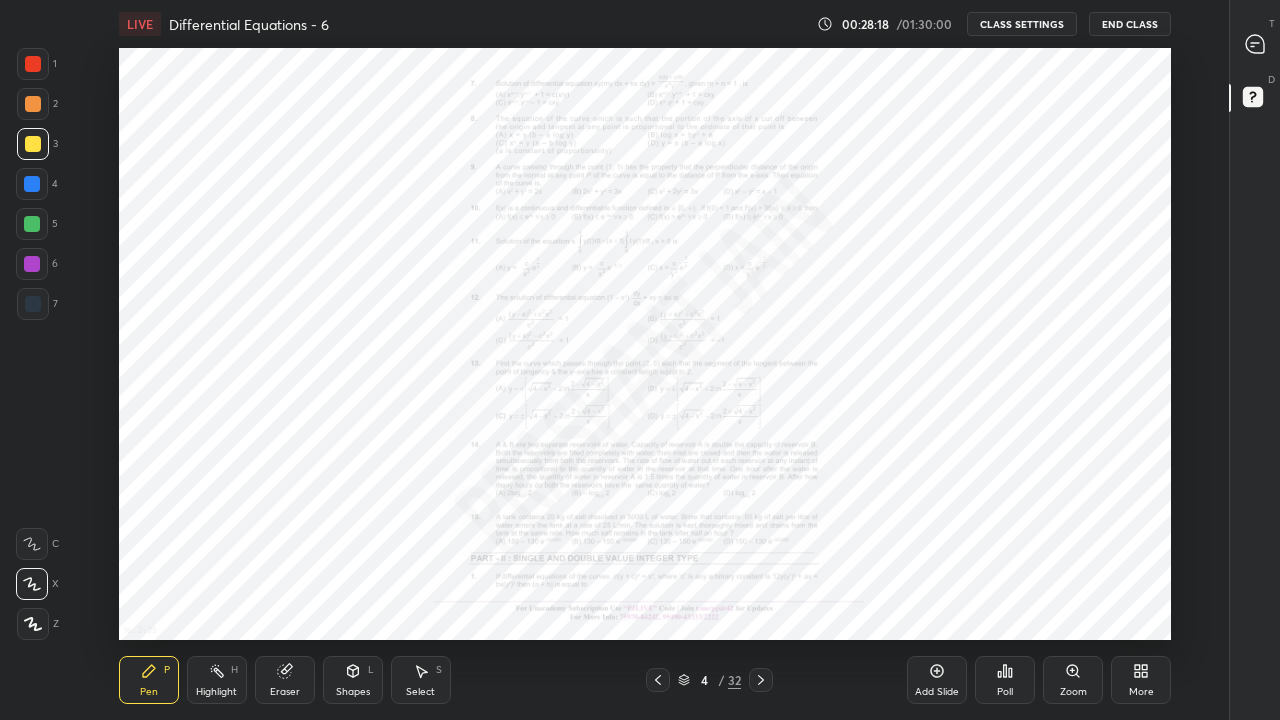 click 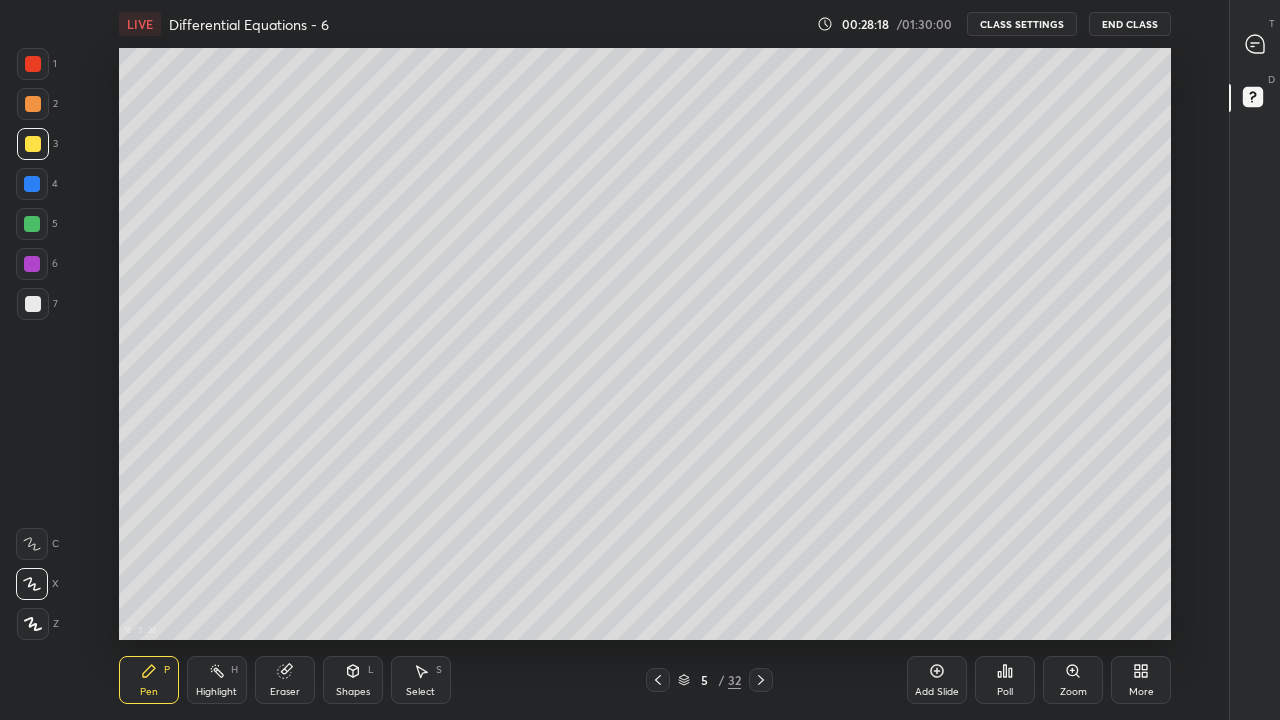 click 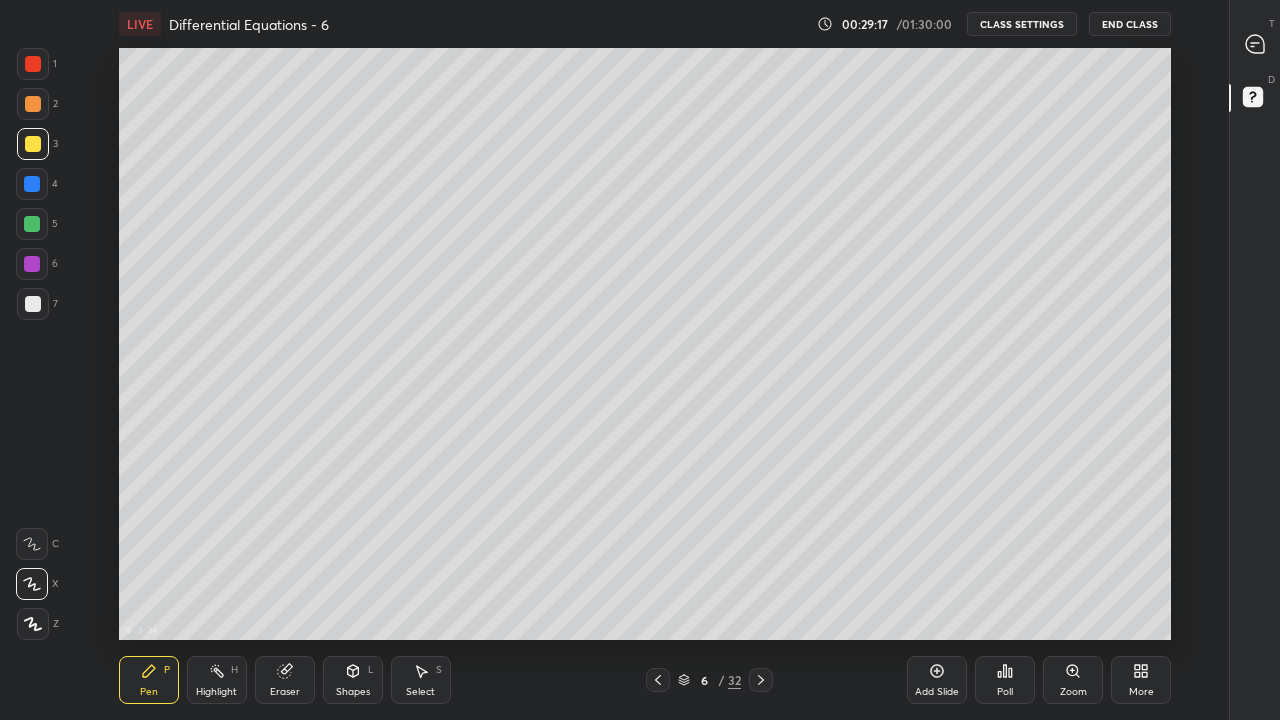 click on "Eraser" at bounding box center (285, 680) 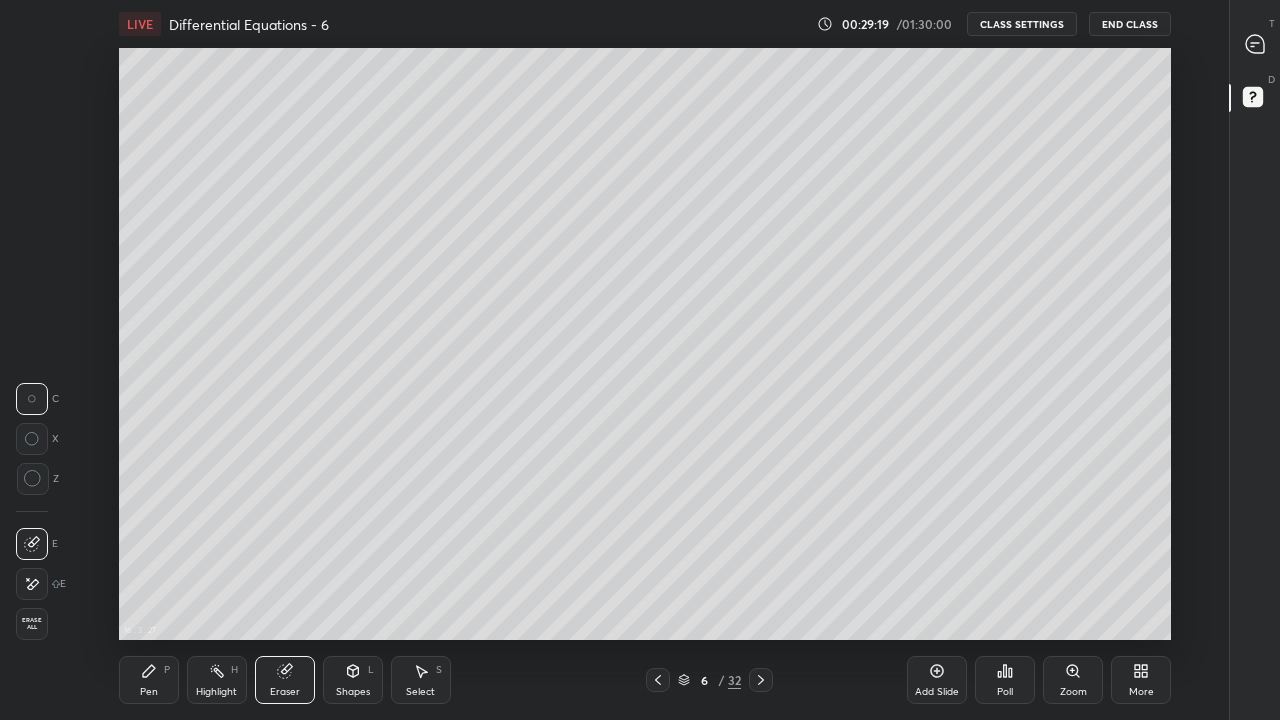 click 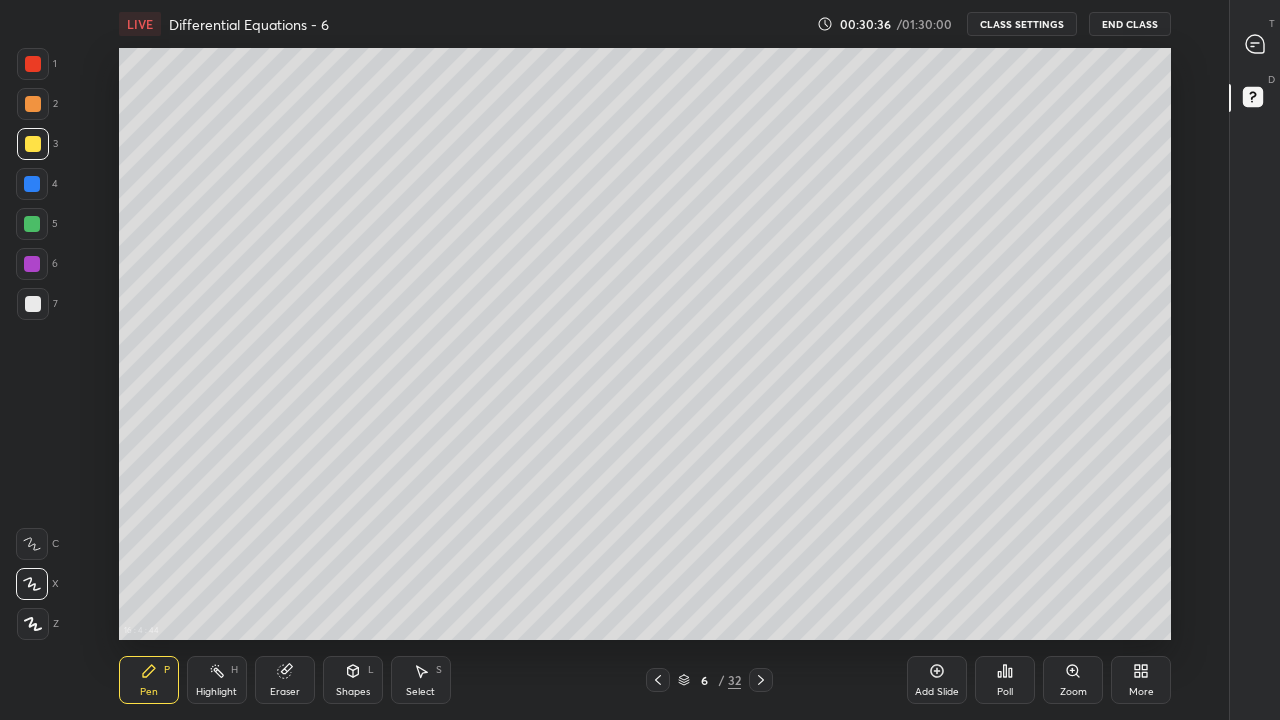 click 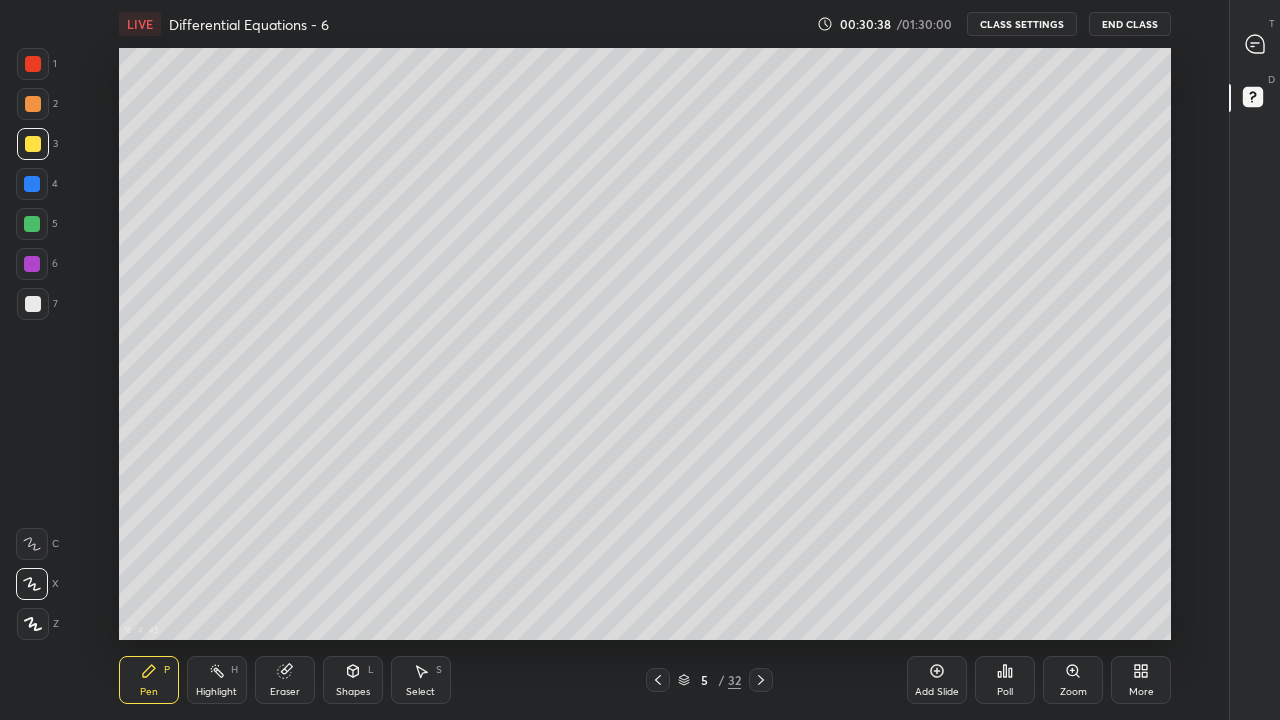 click 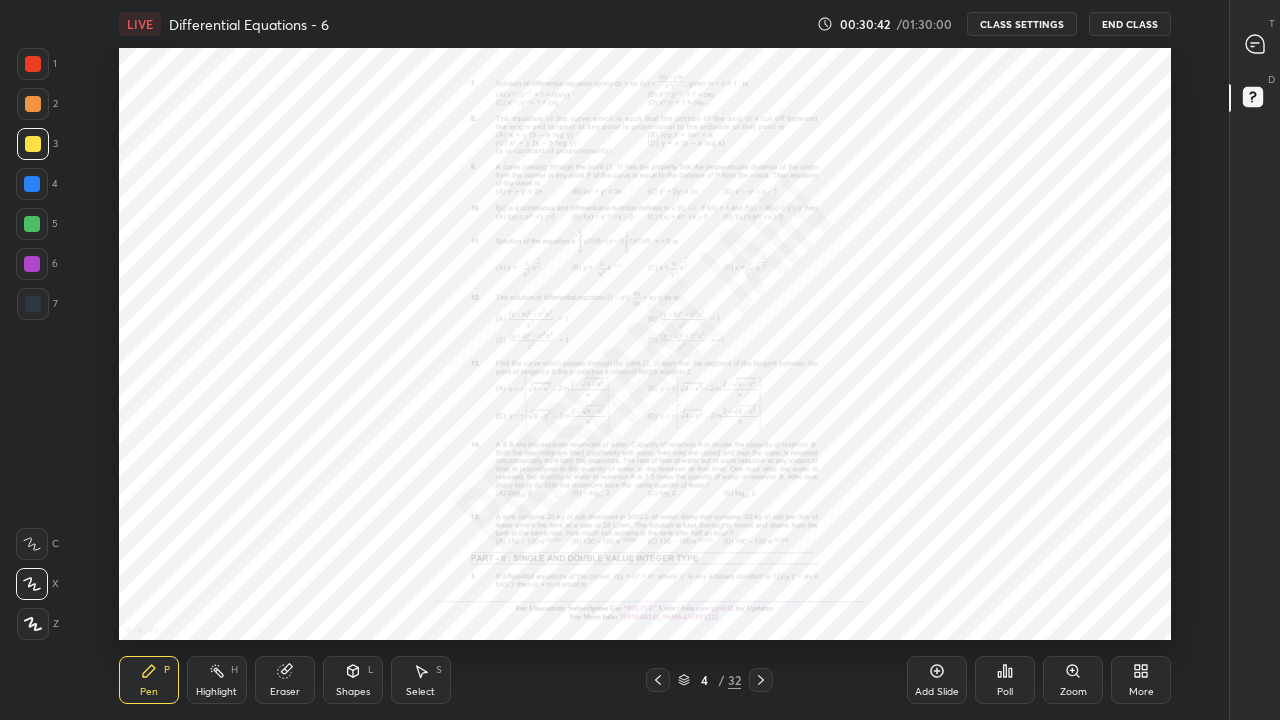 click 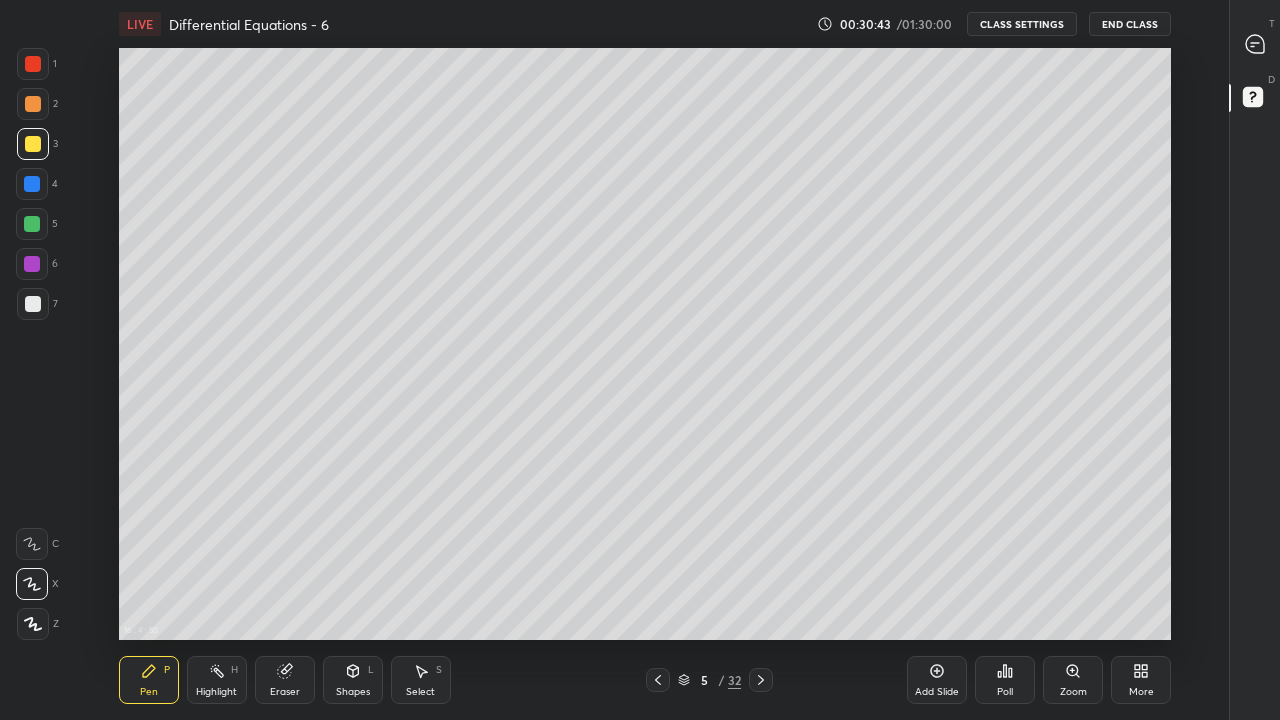 click 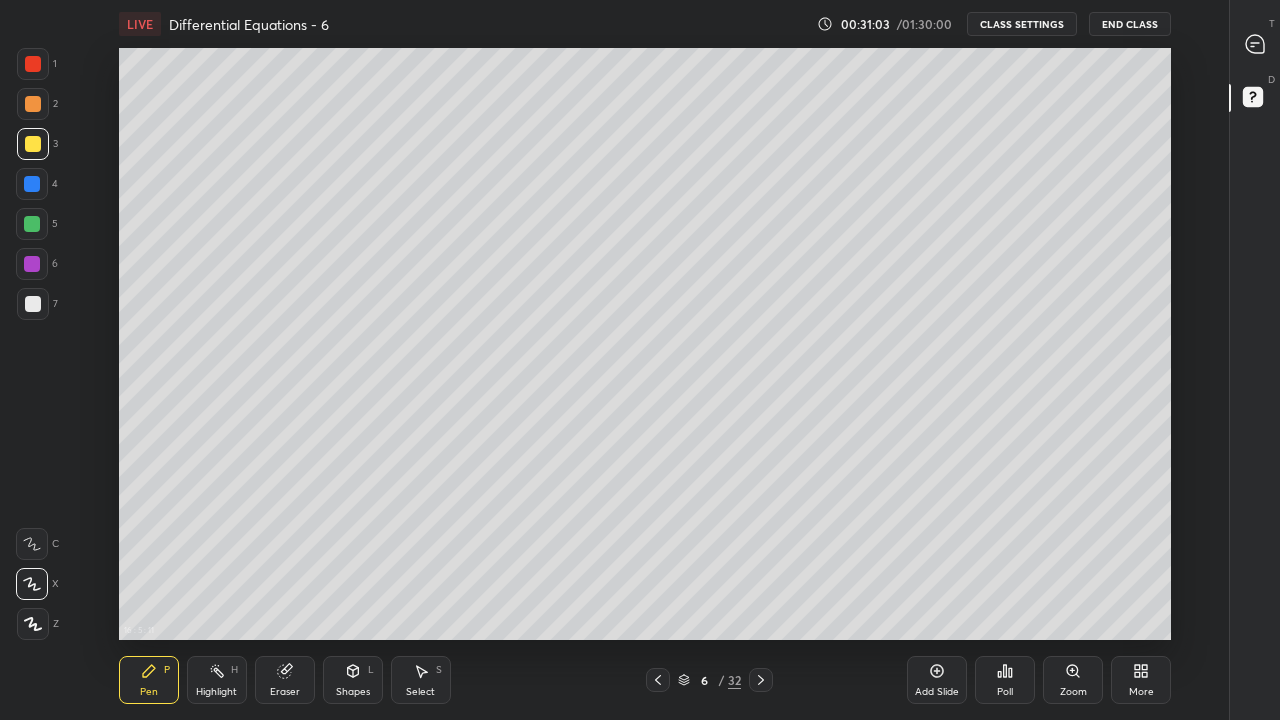 click 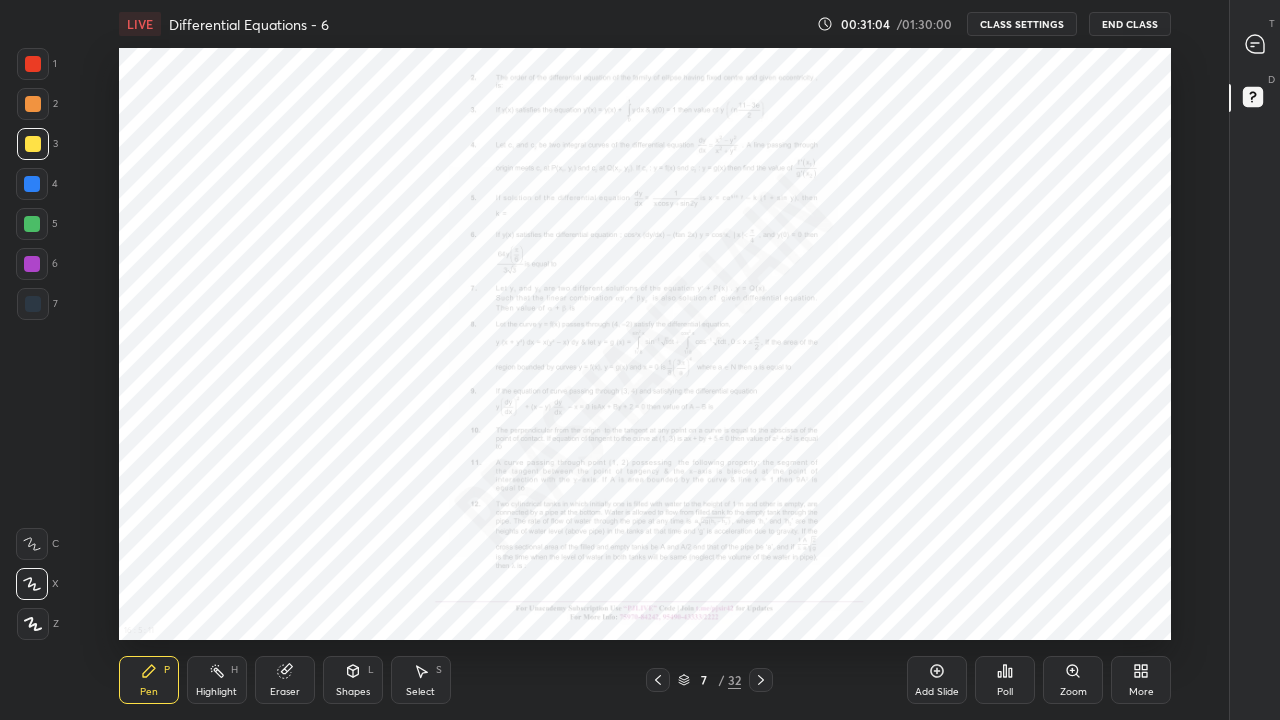 click 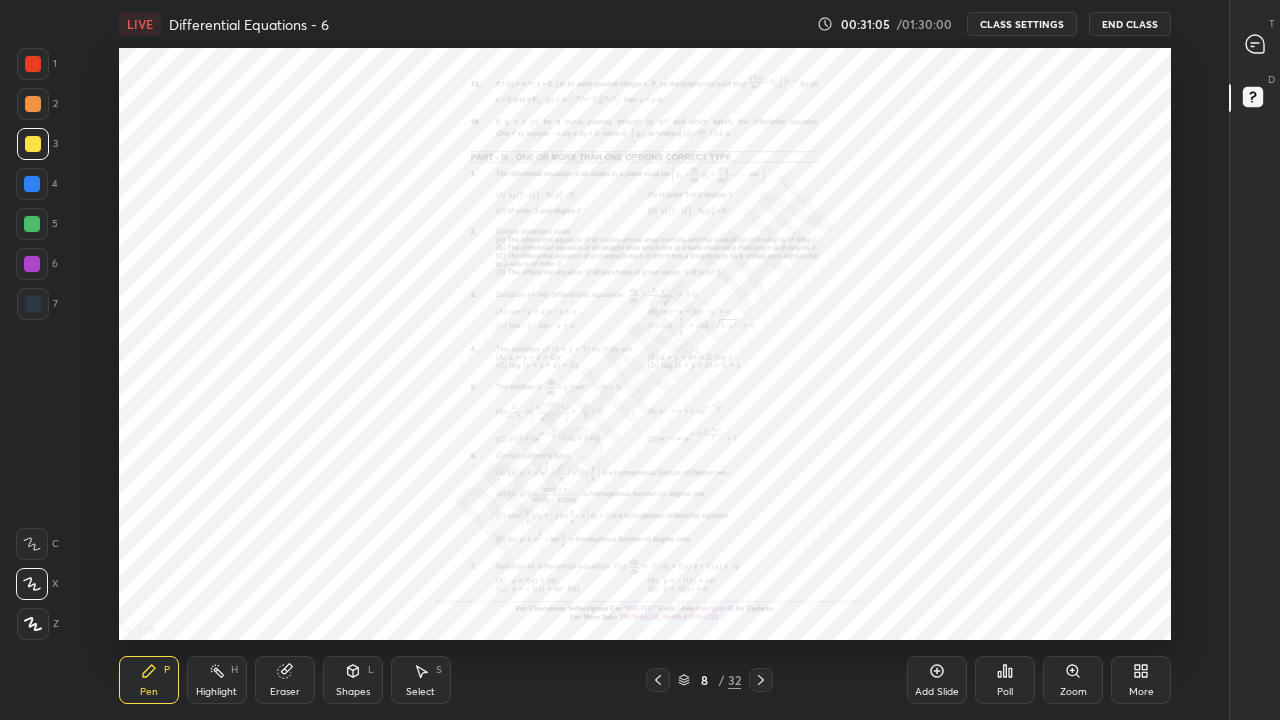 click 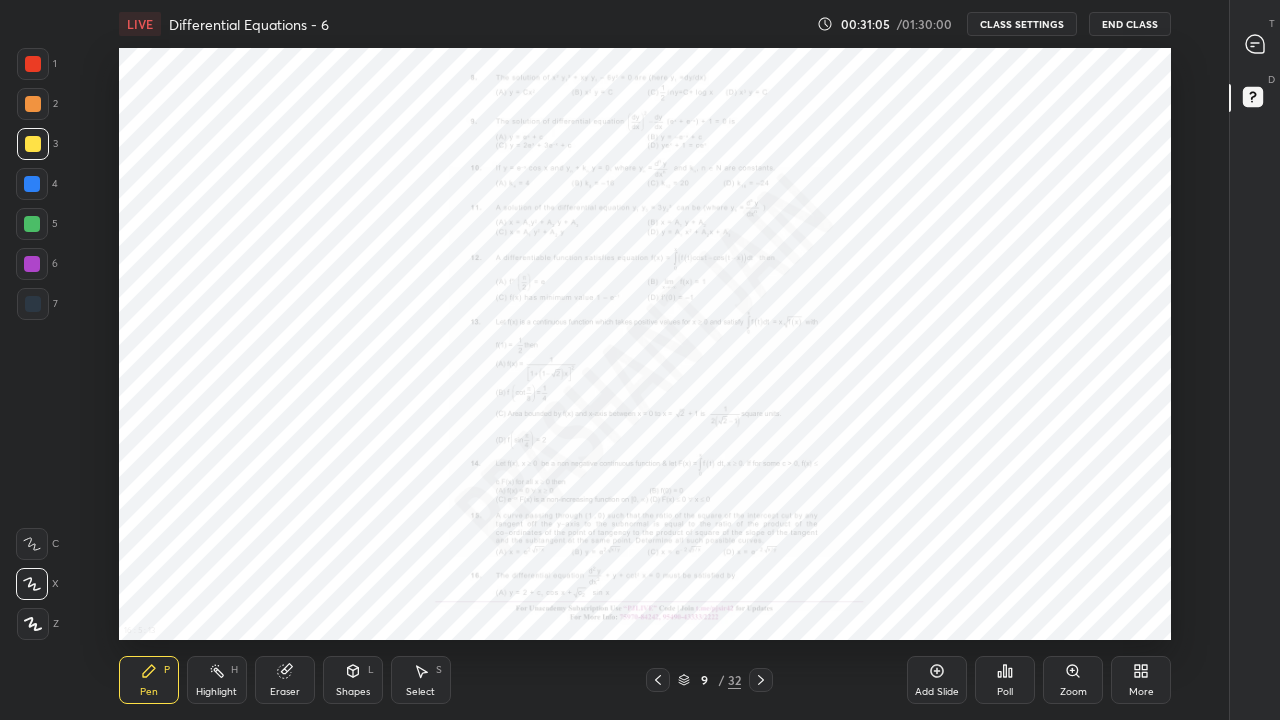 click 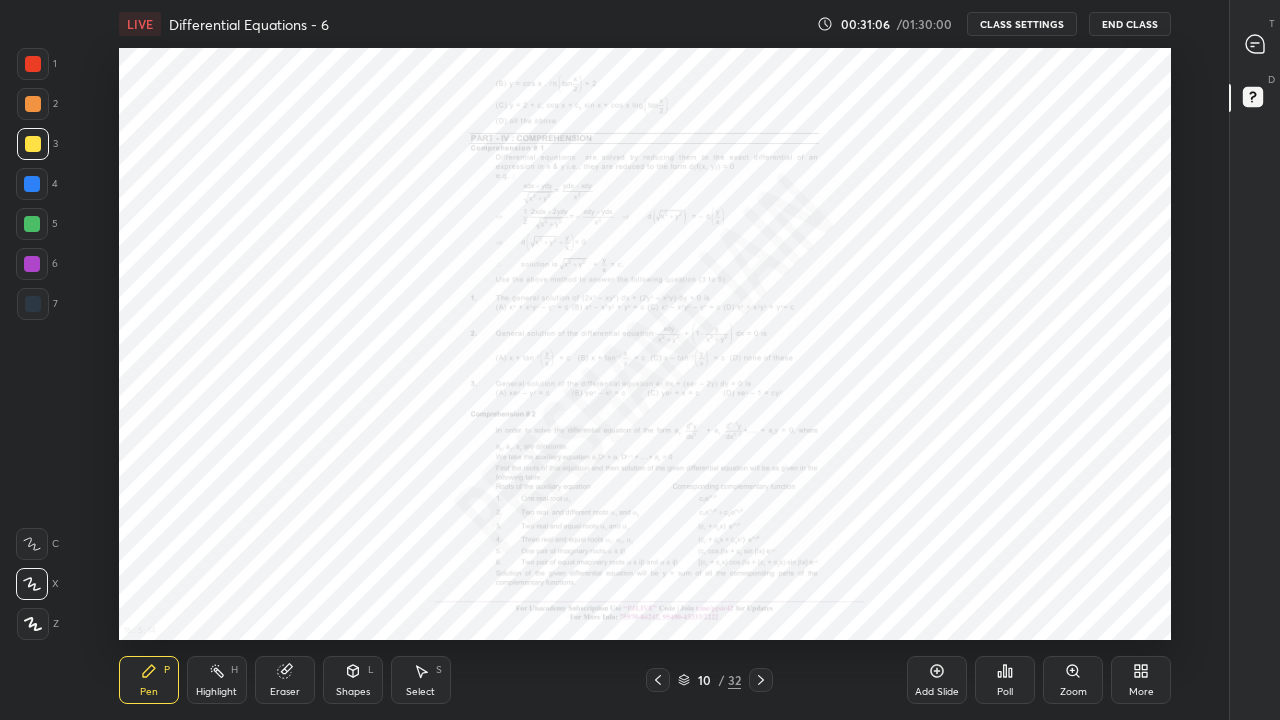 click 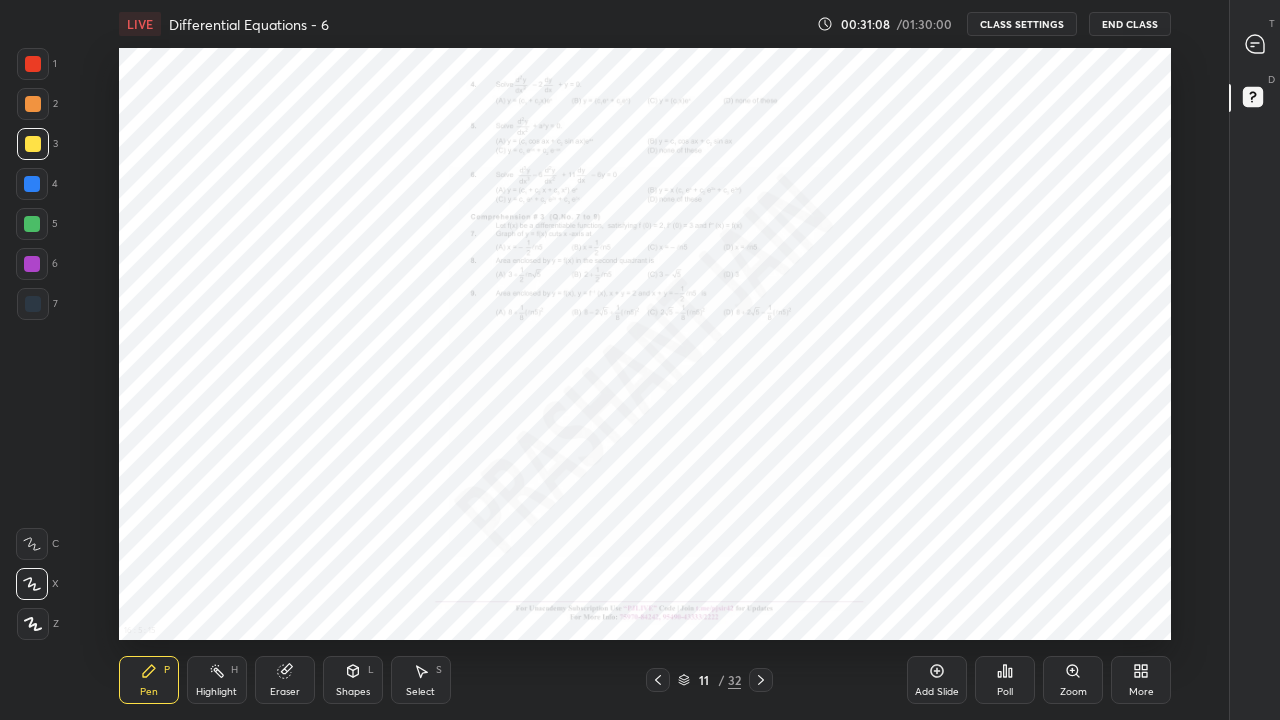 click 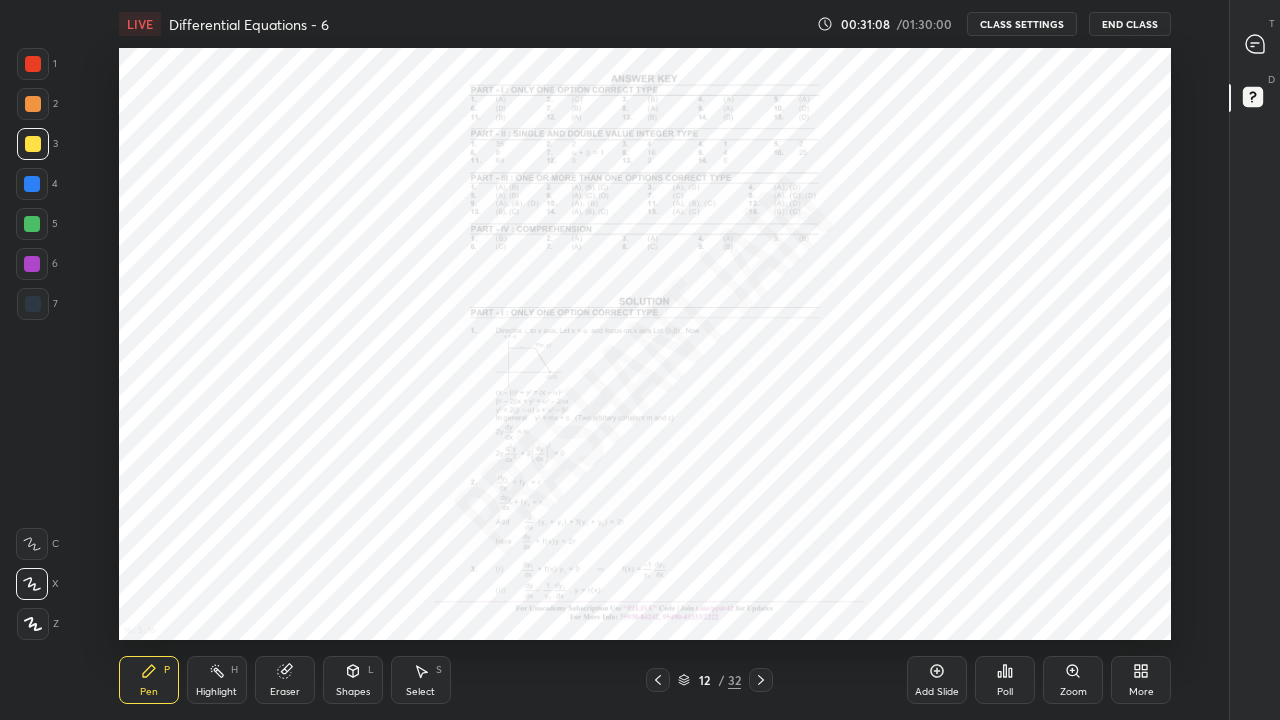 click 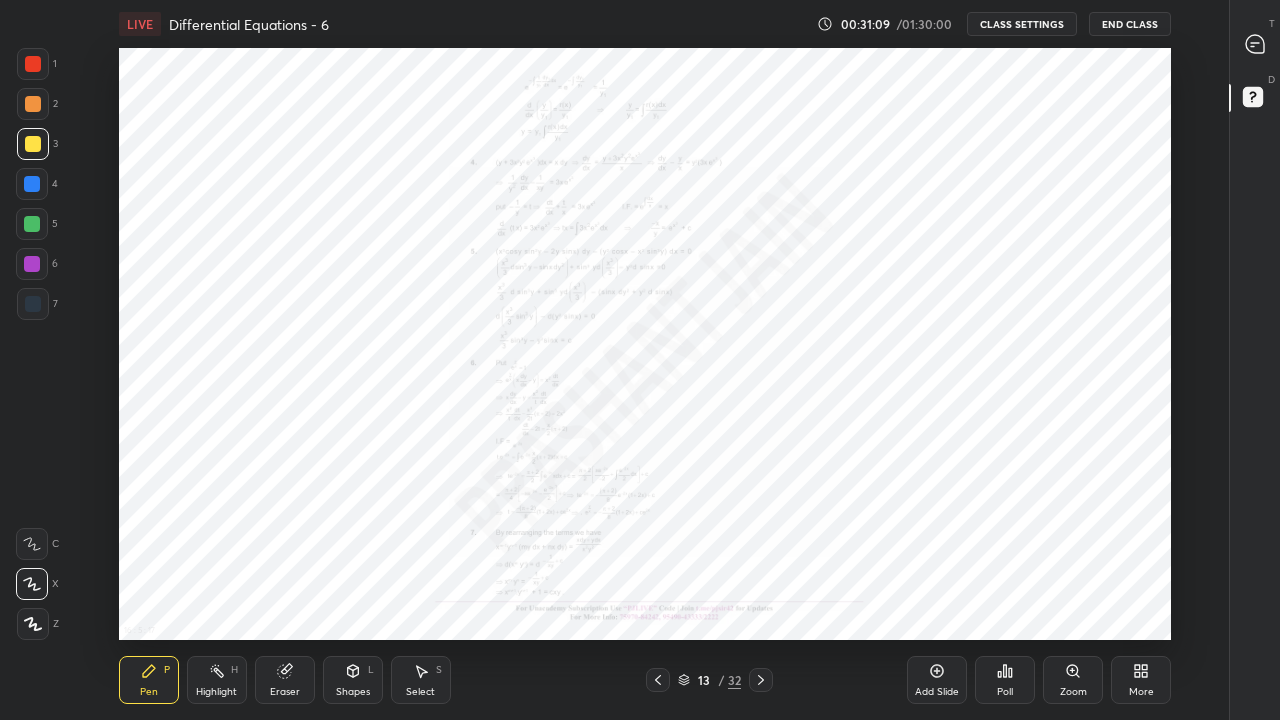 click 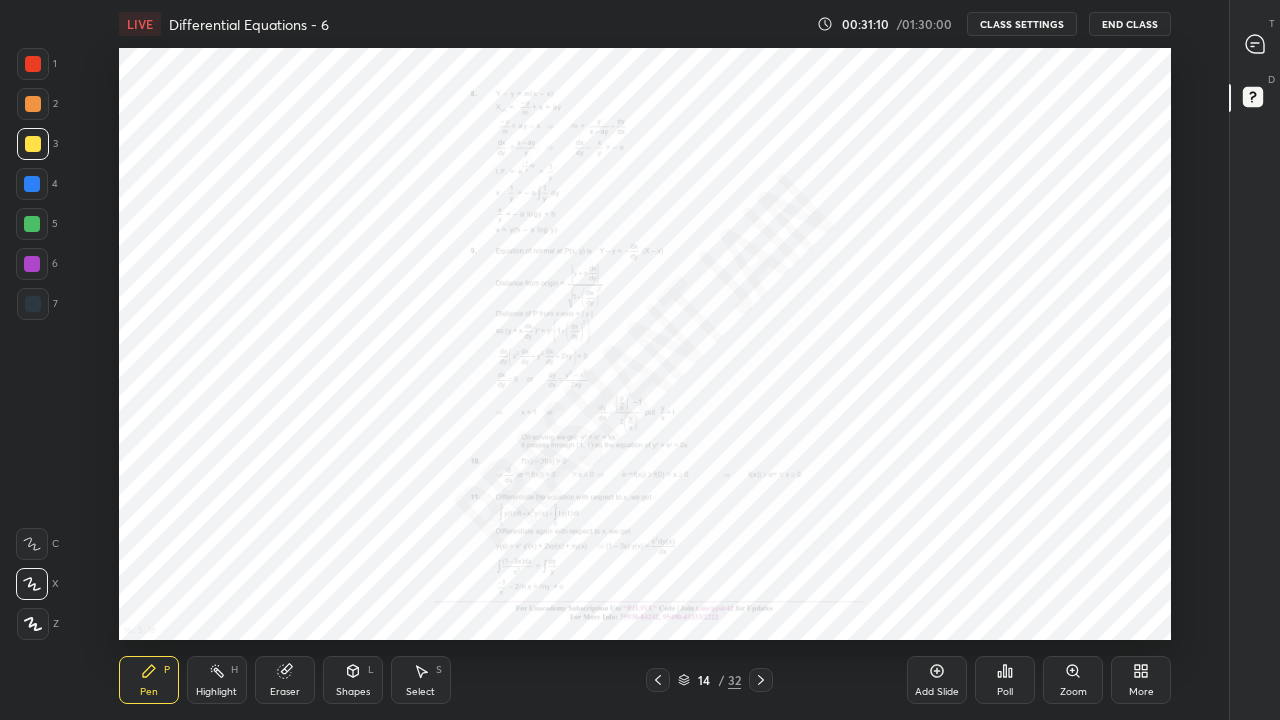 click 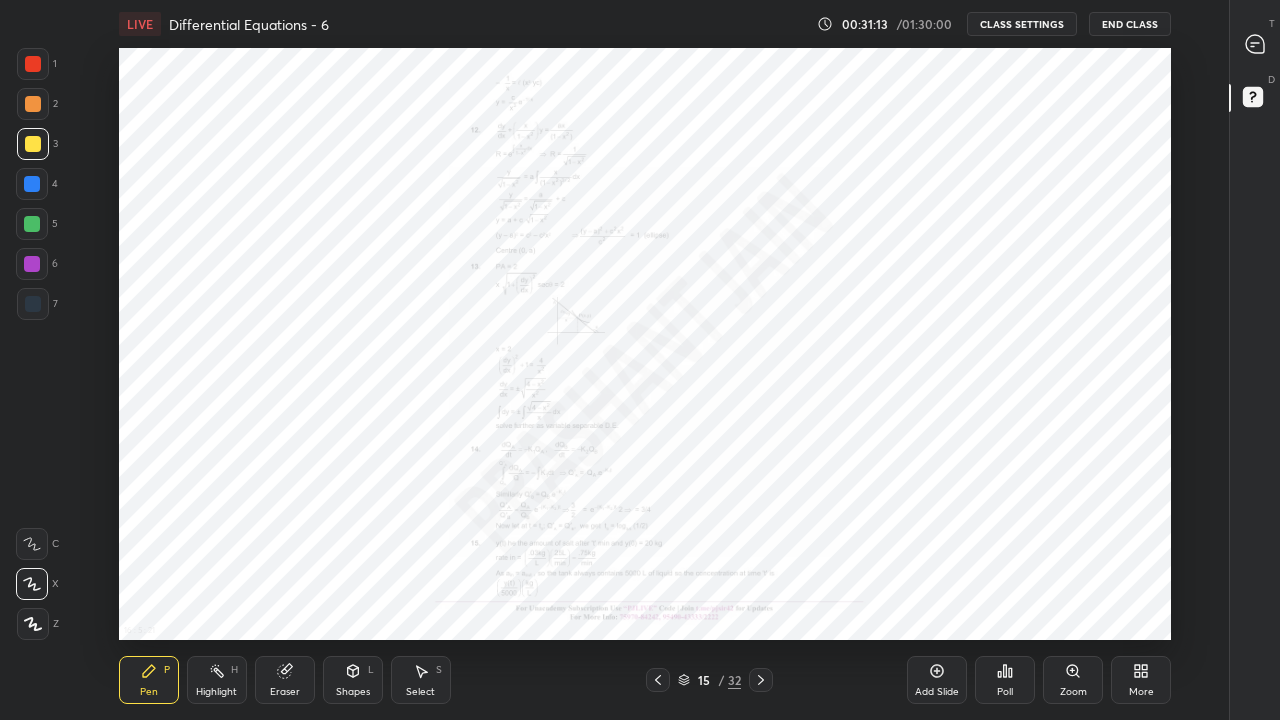 click 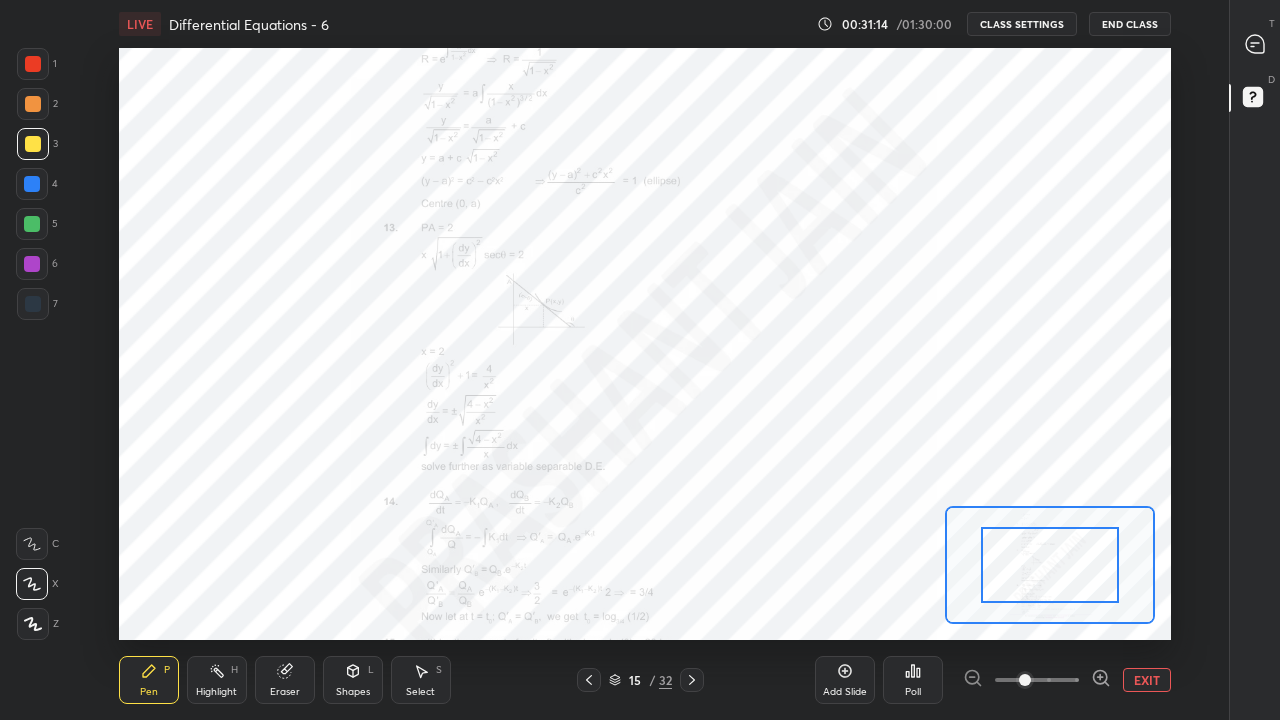 click 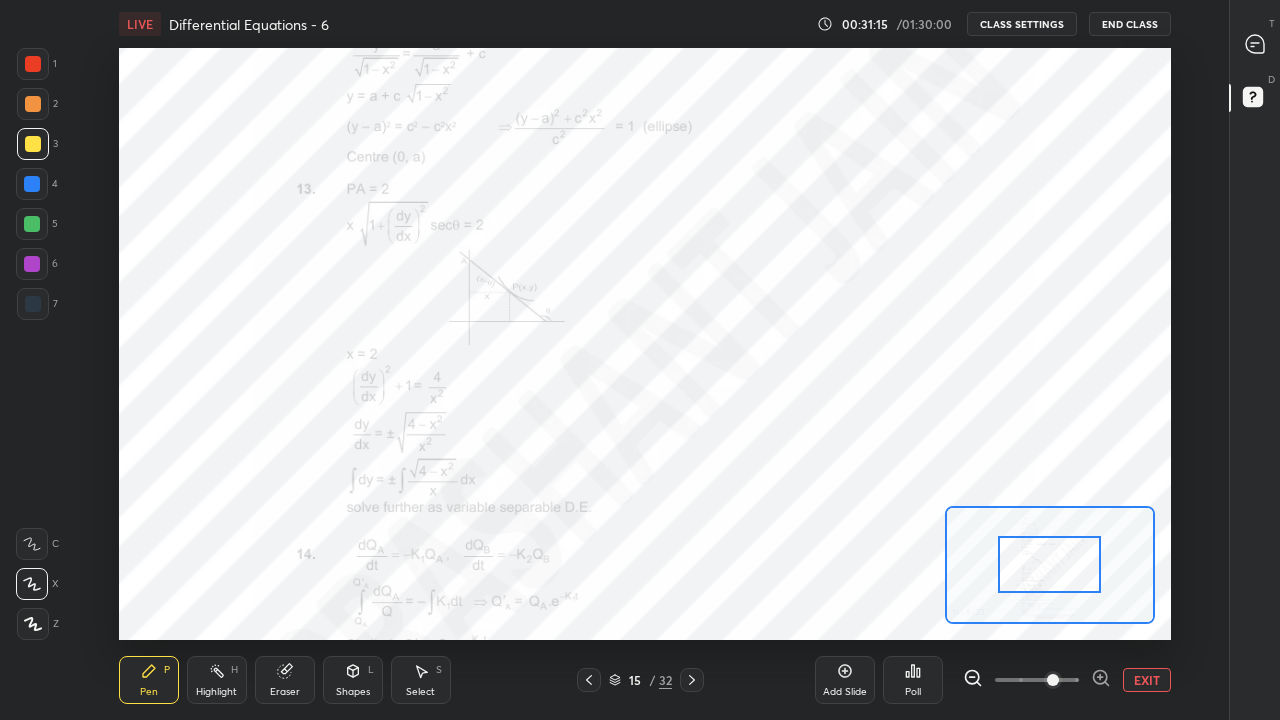 click 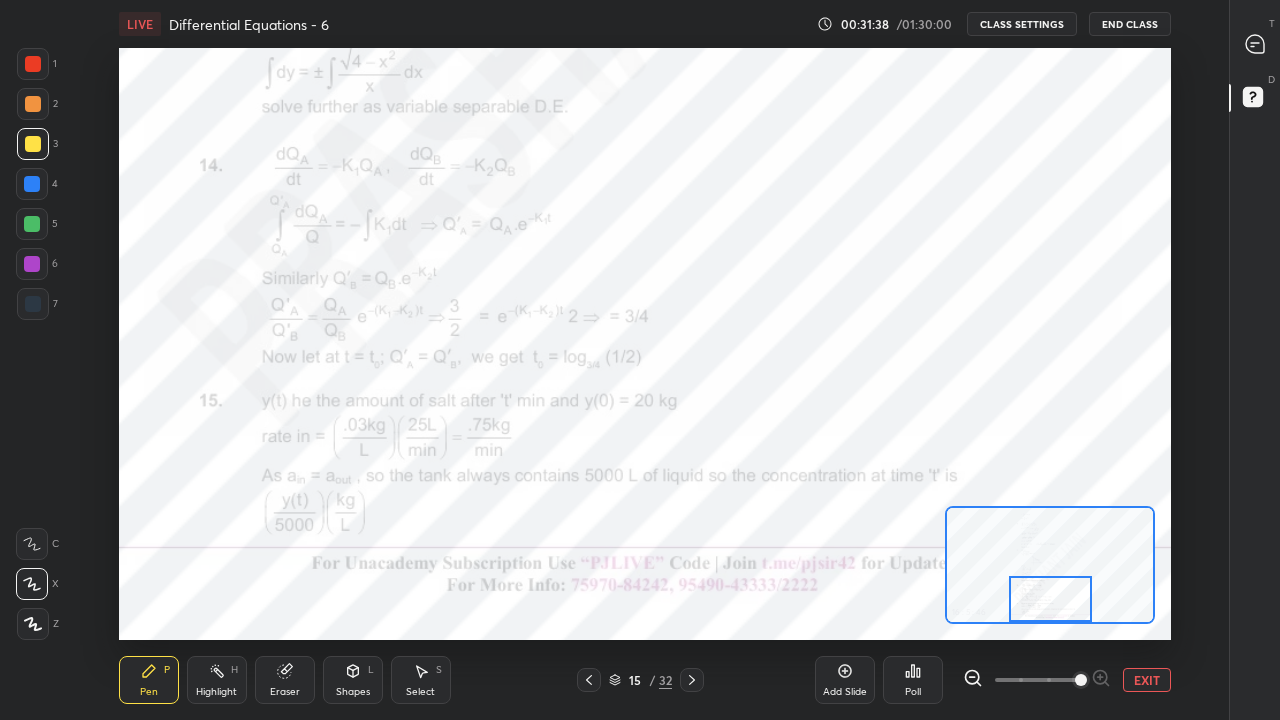 click 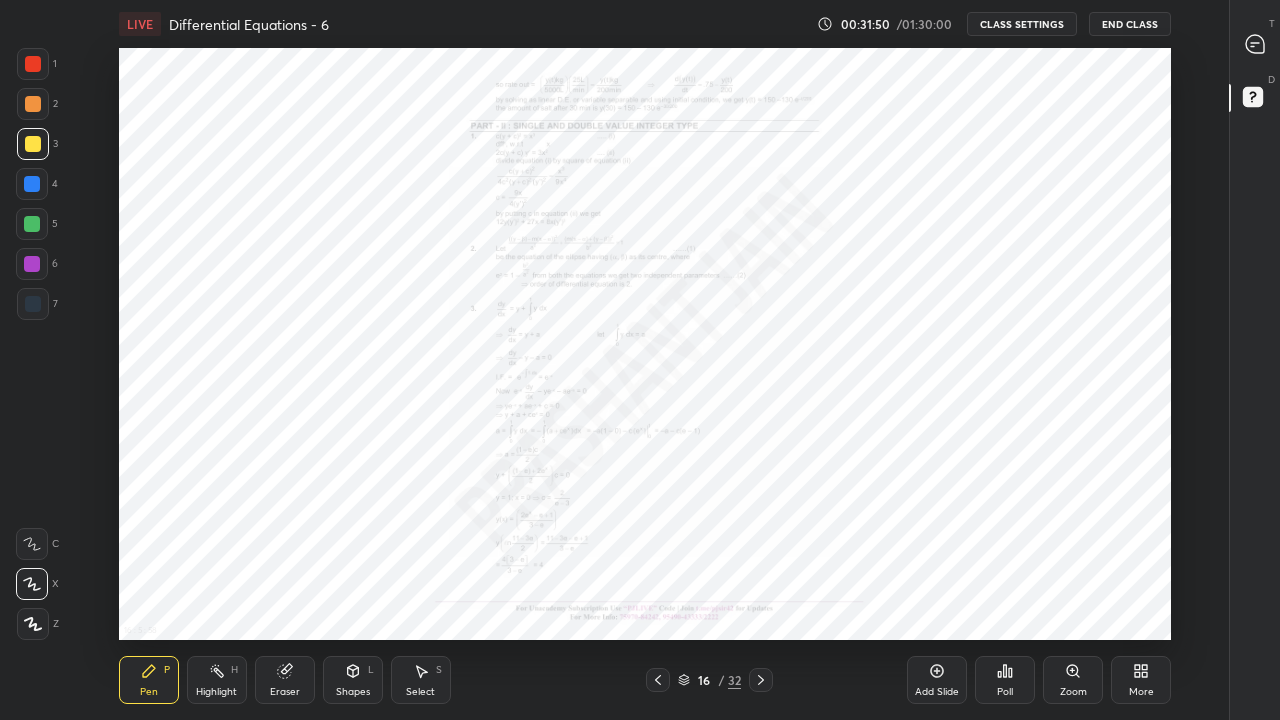 click at bounding box center (33, 304) 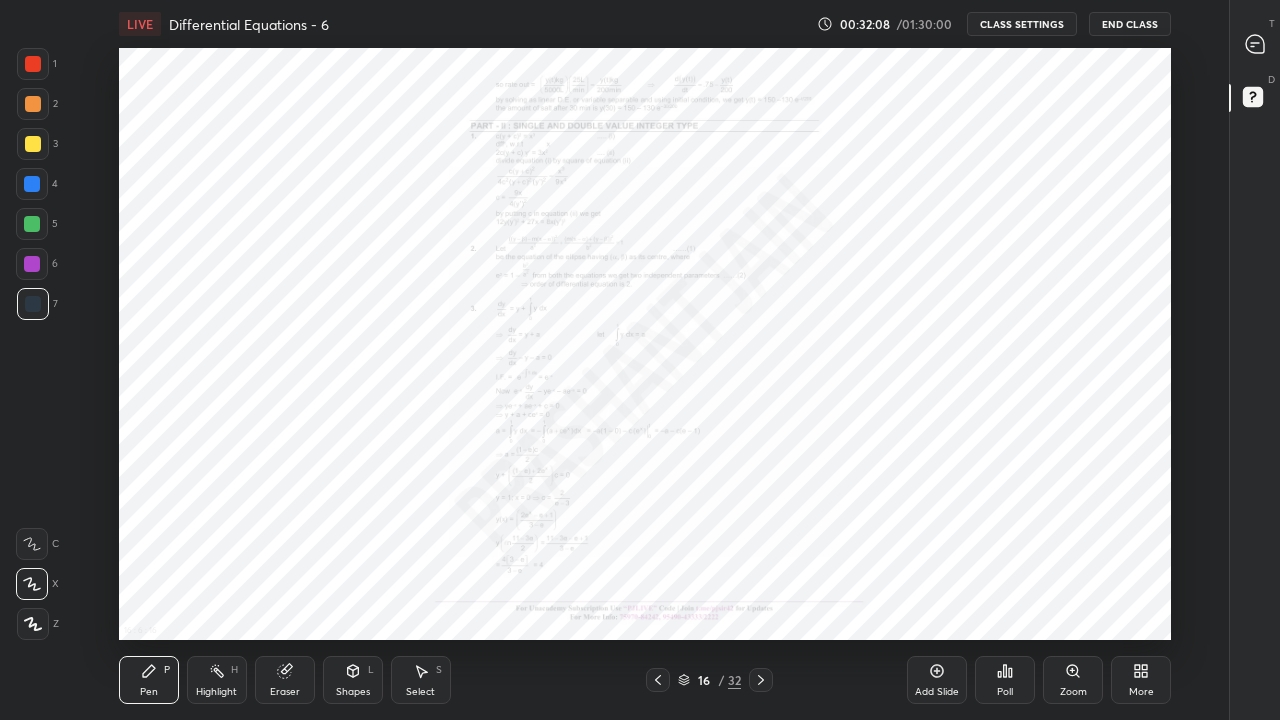click 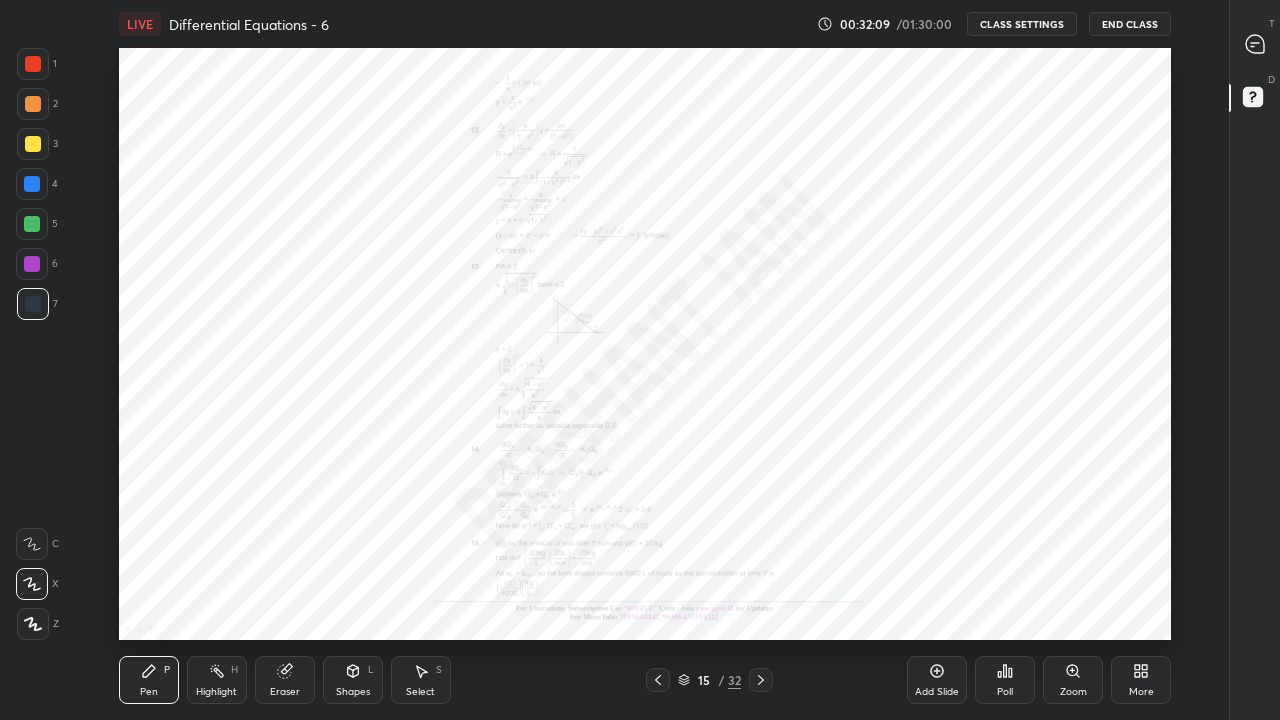 click 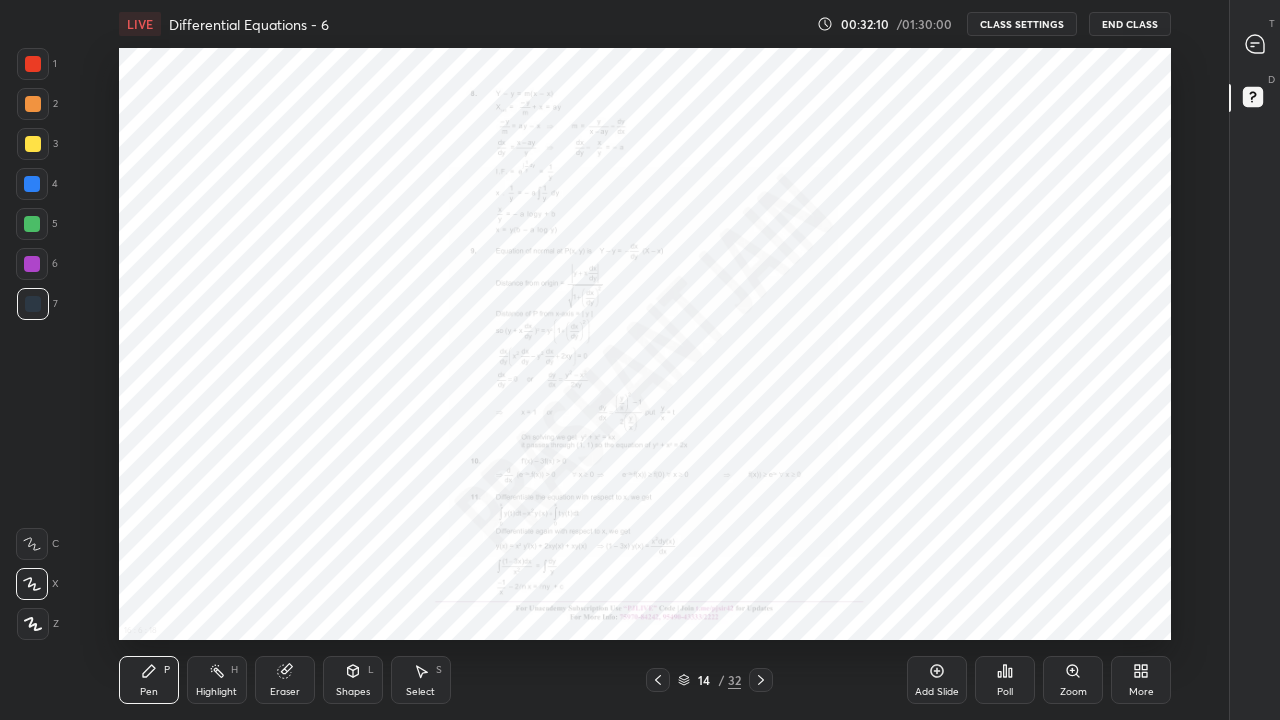 click 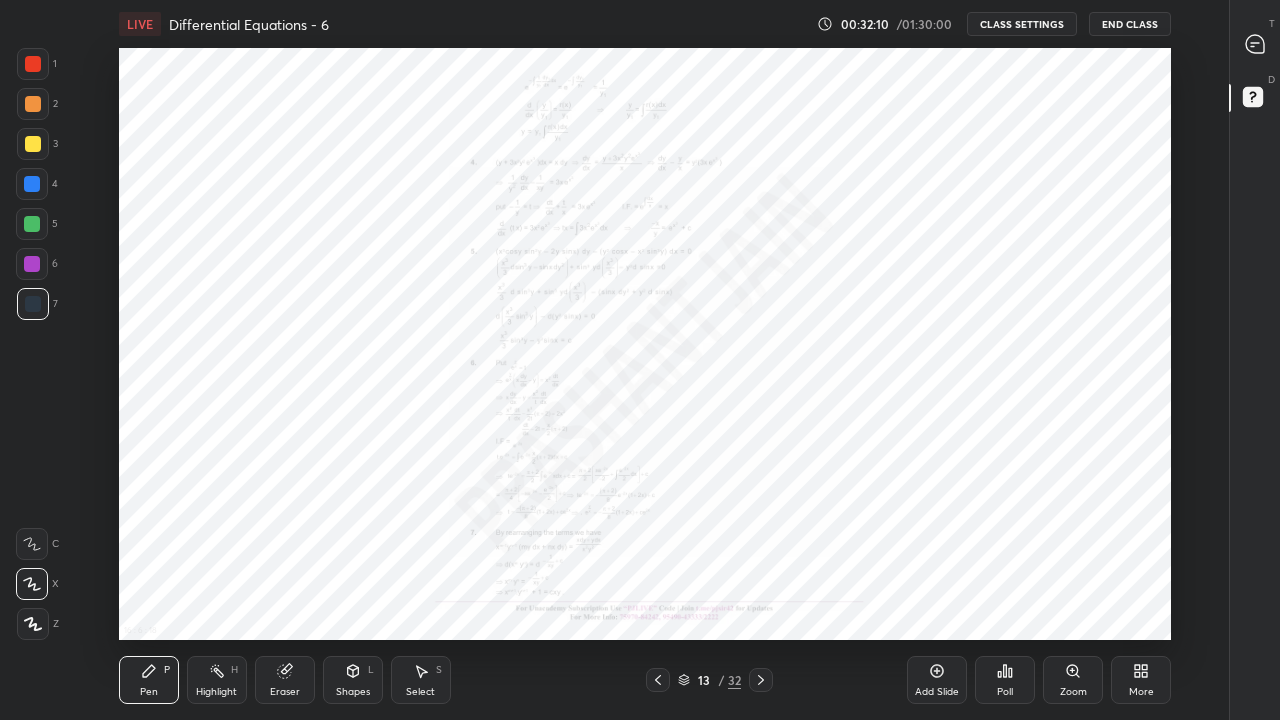click 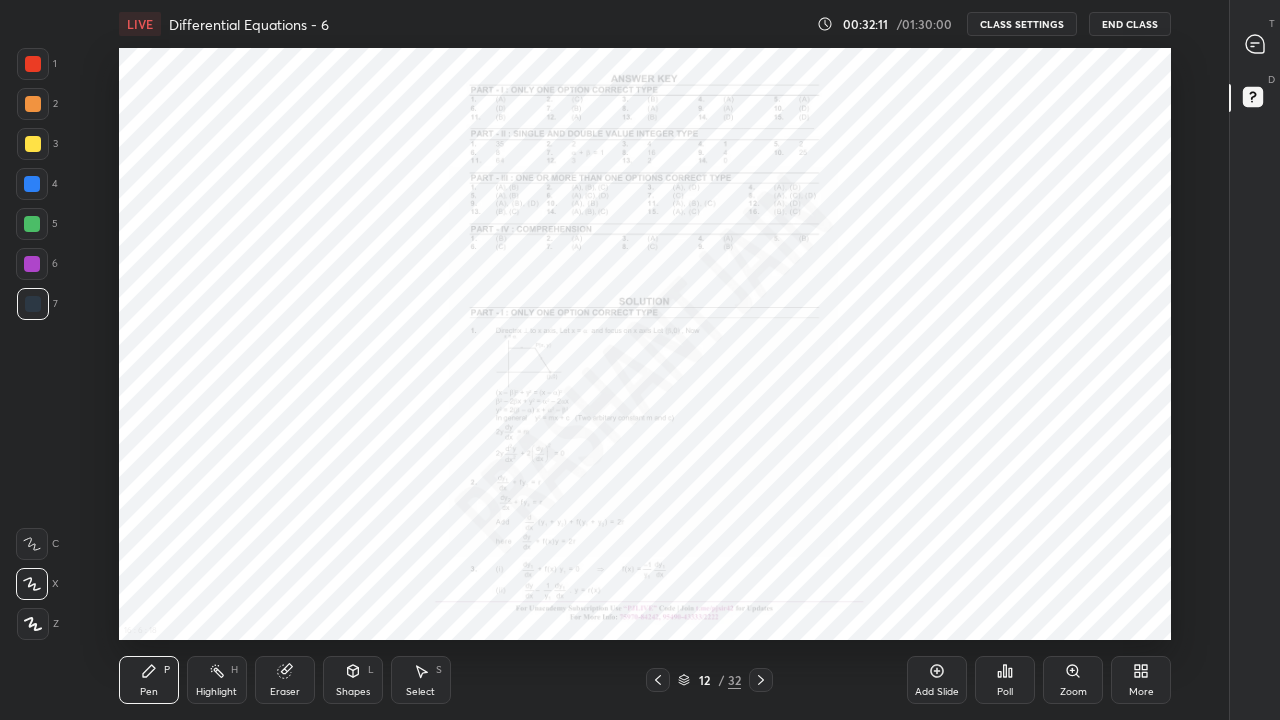 click 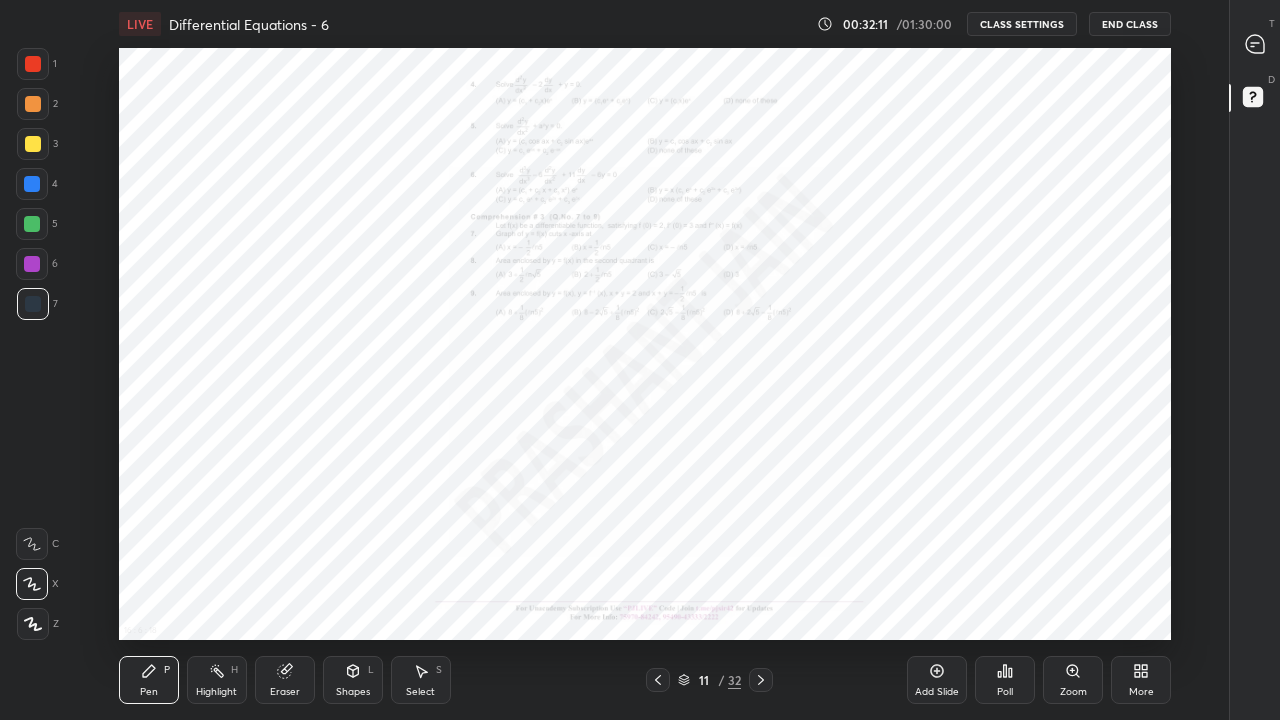 click 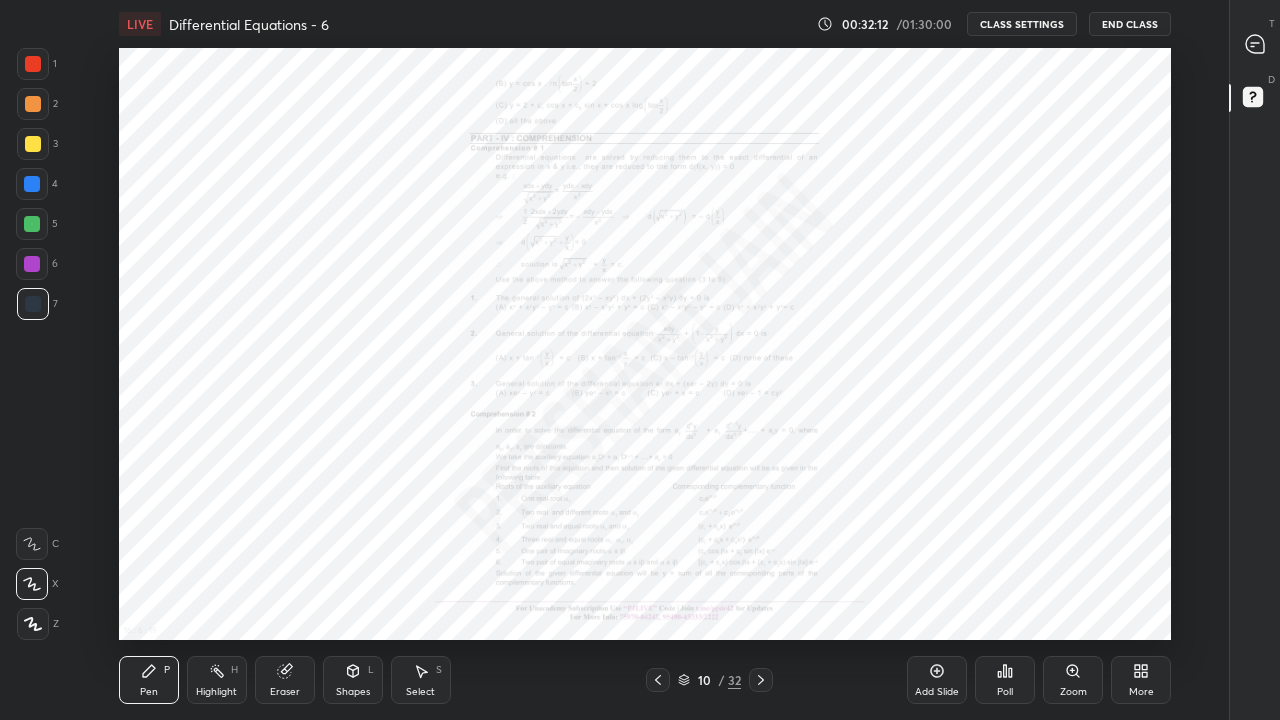 click 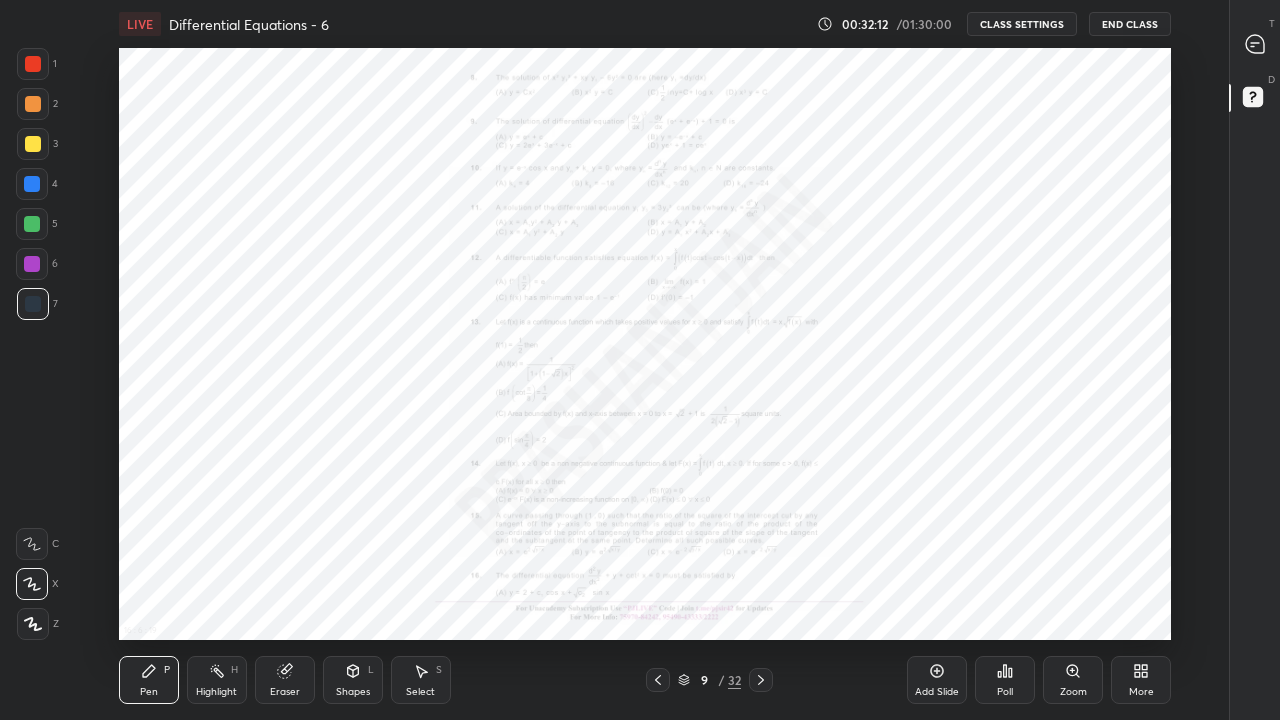 click 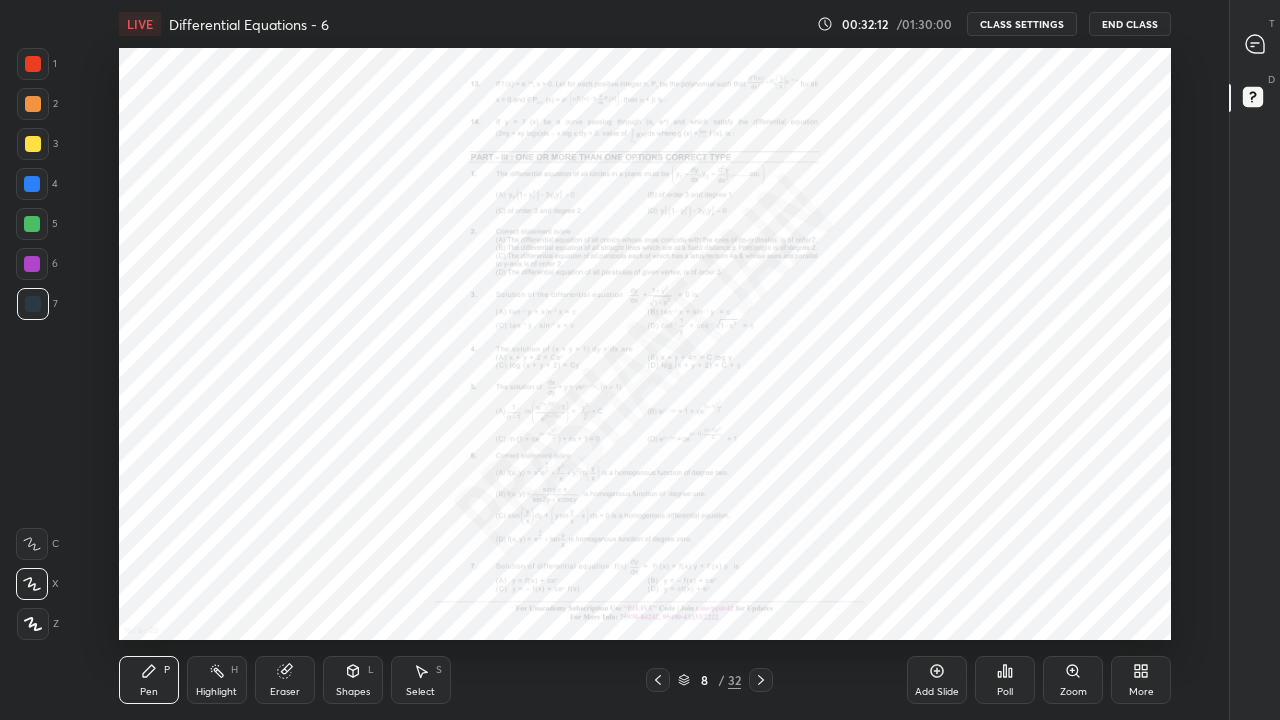 click 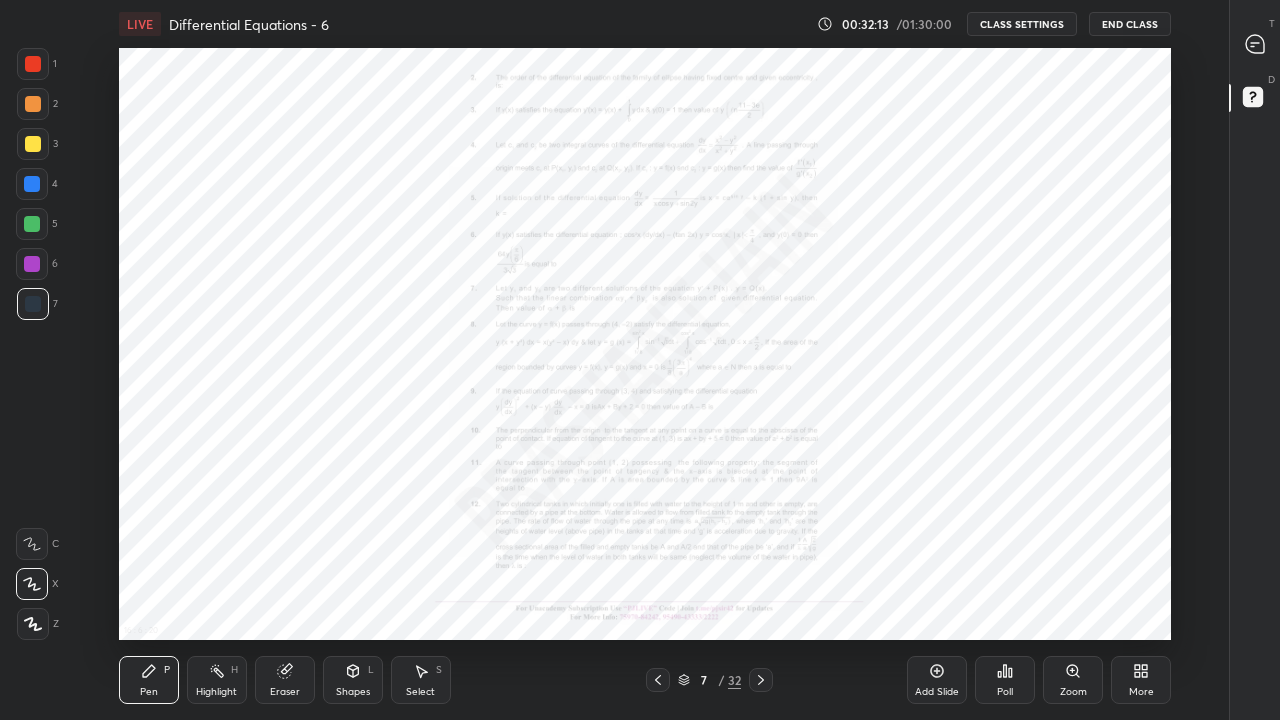 click 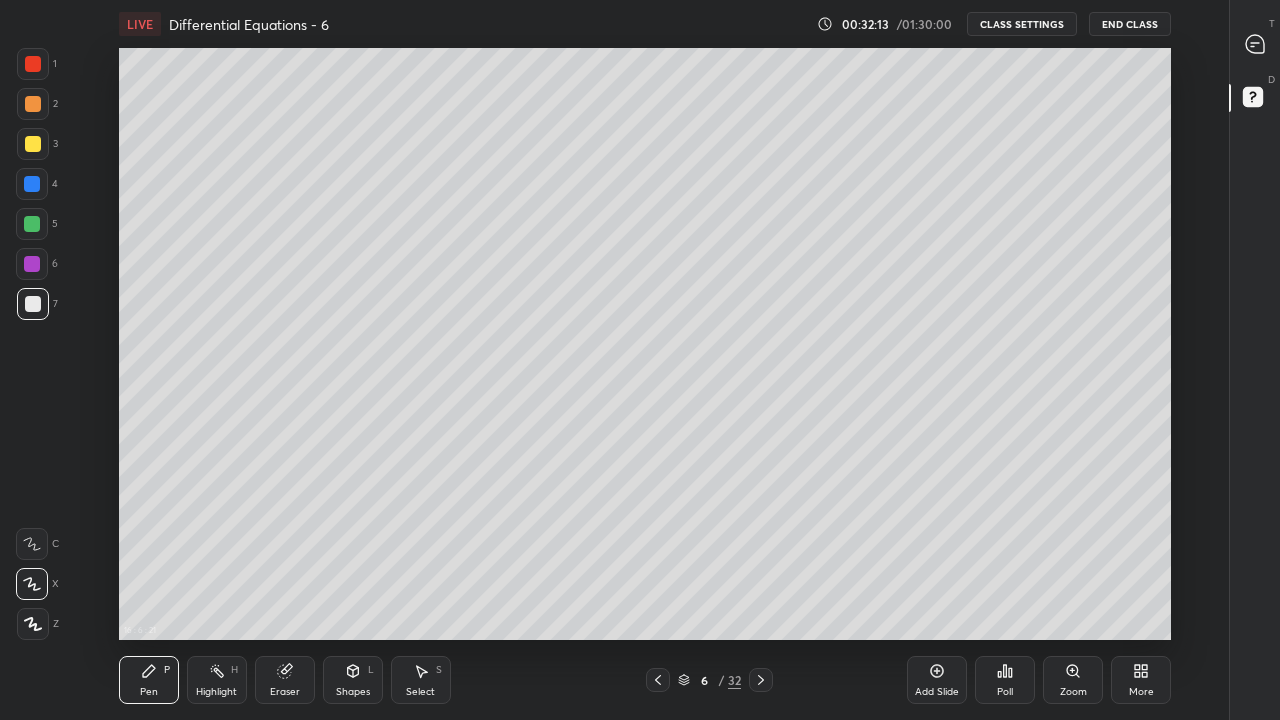 click 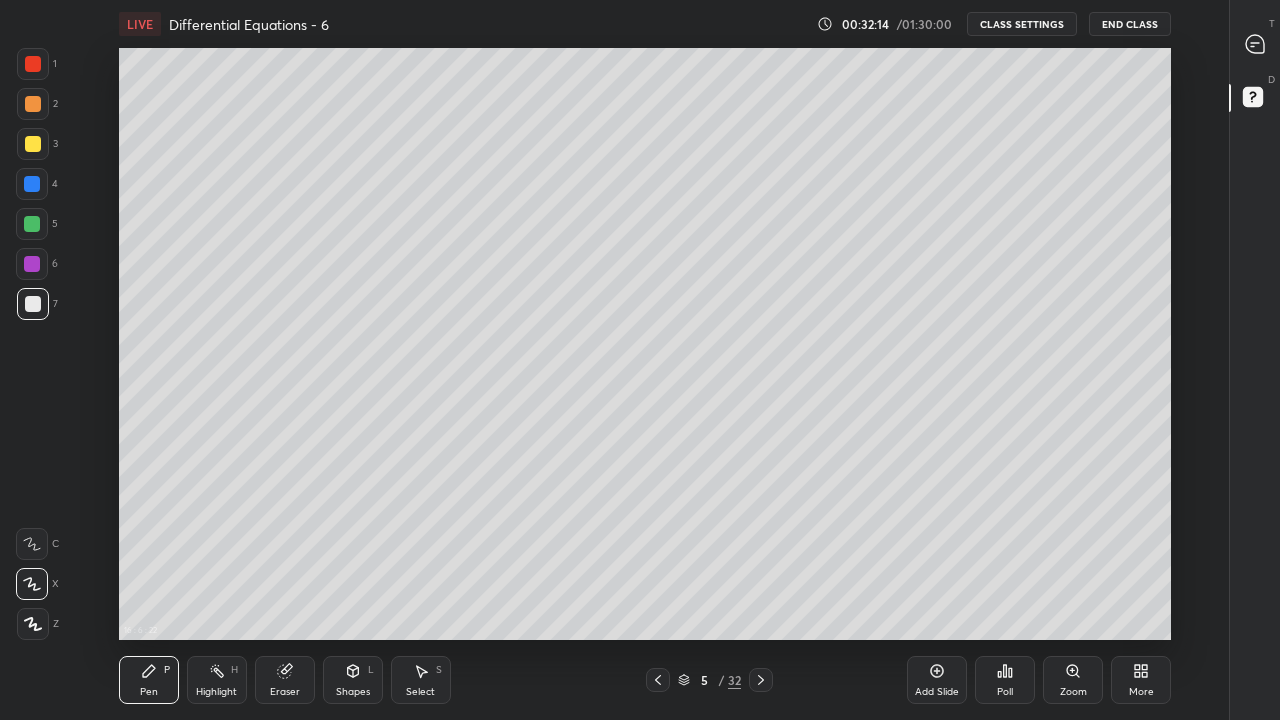 click 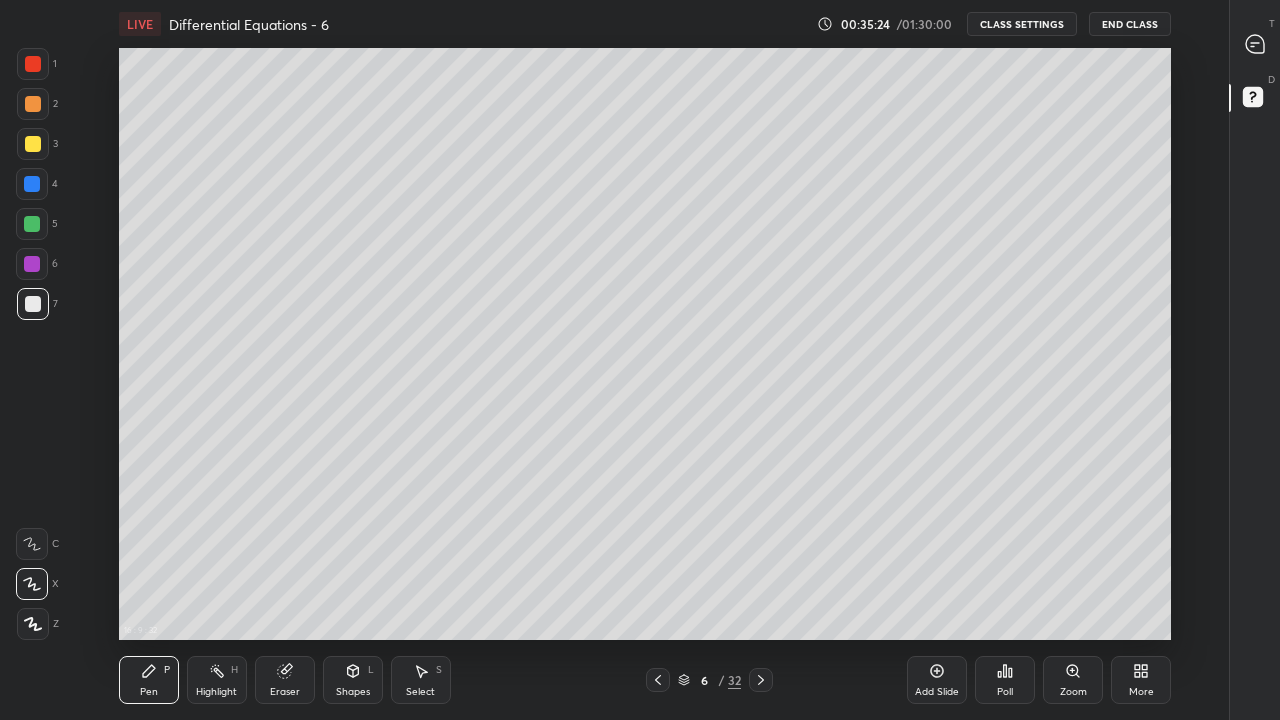 click 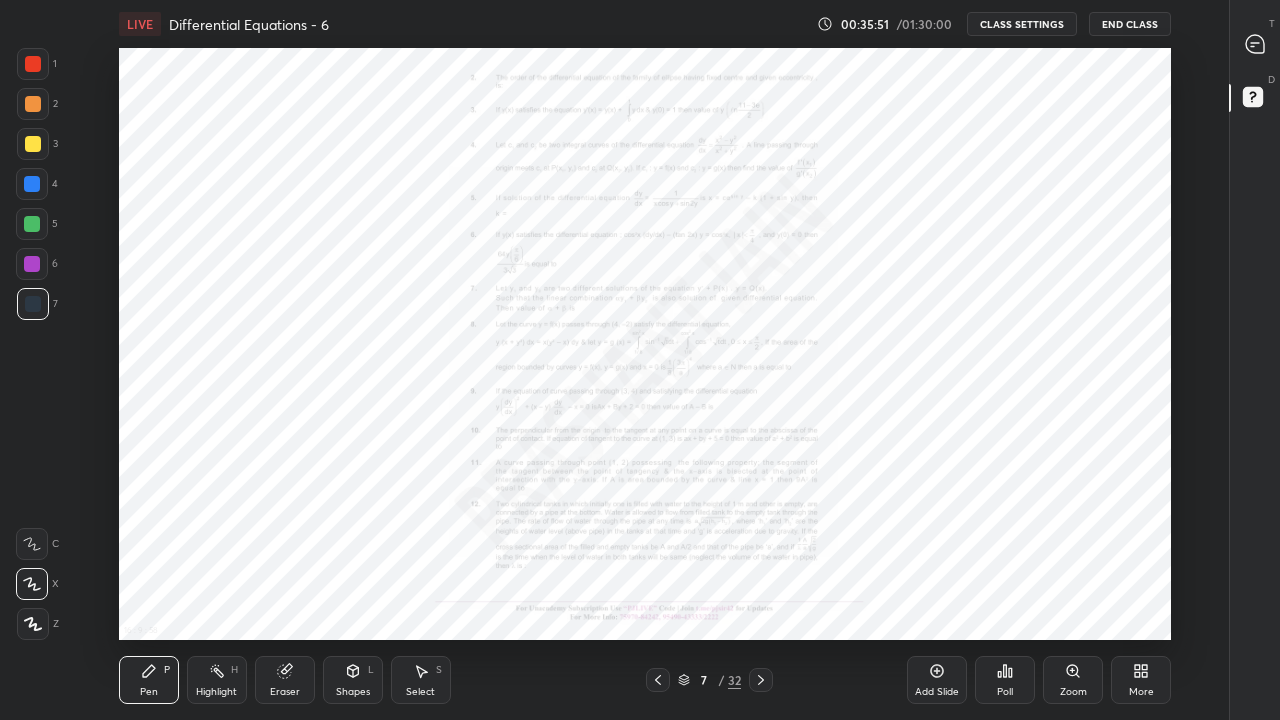 click 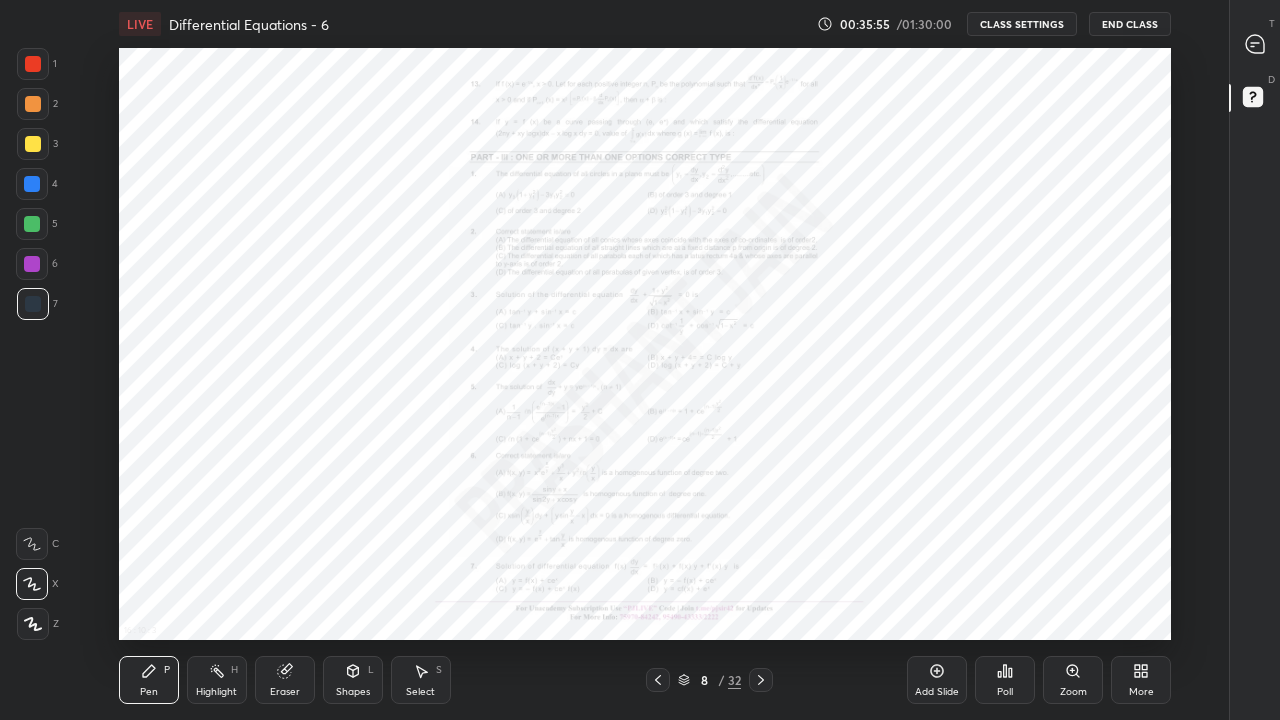 click 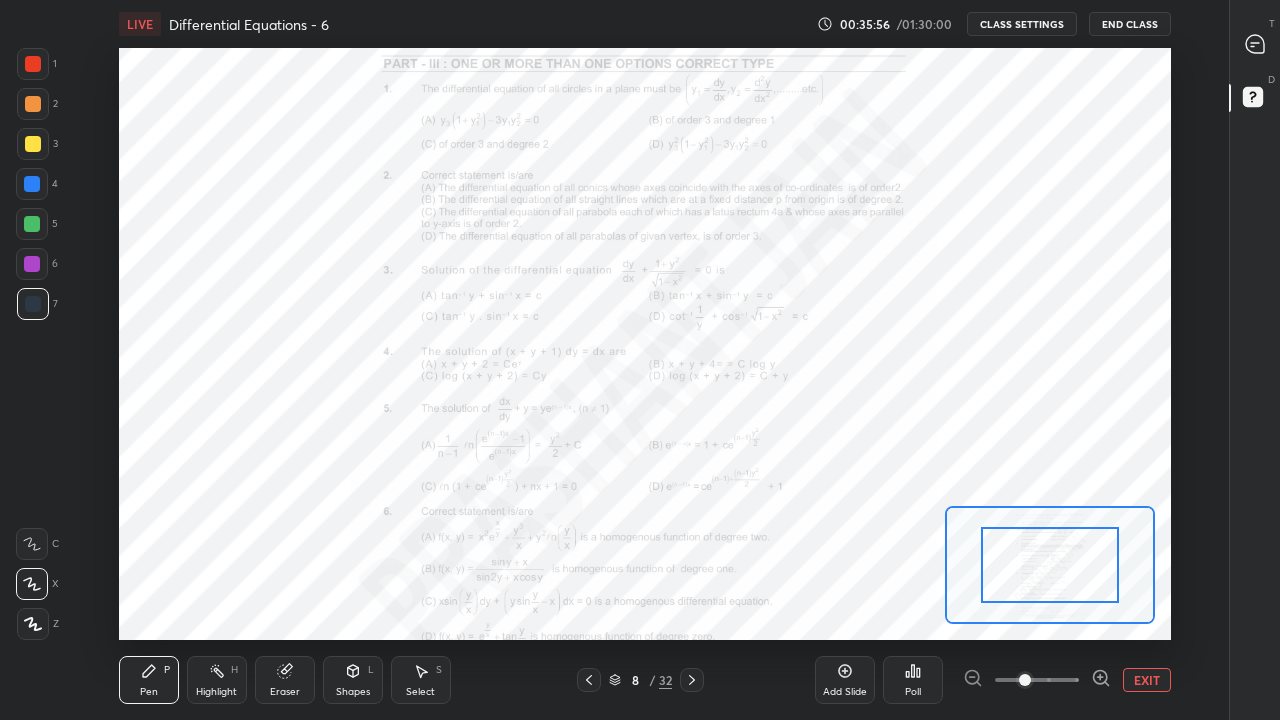 click 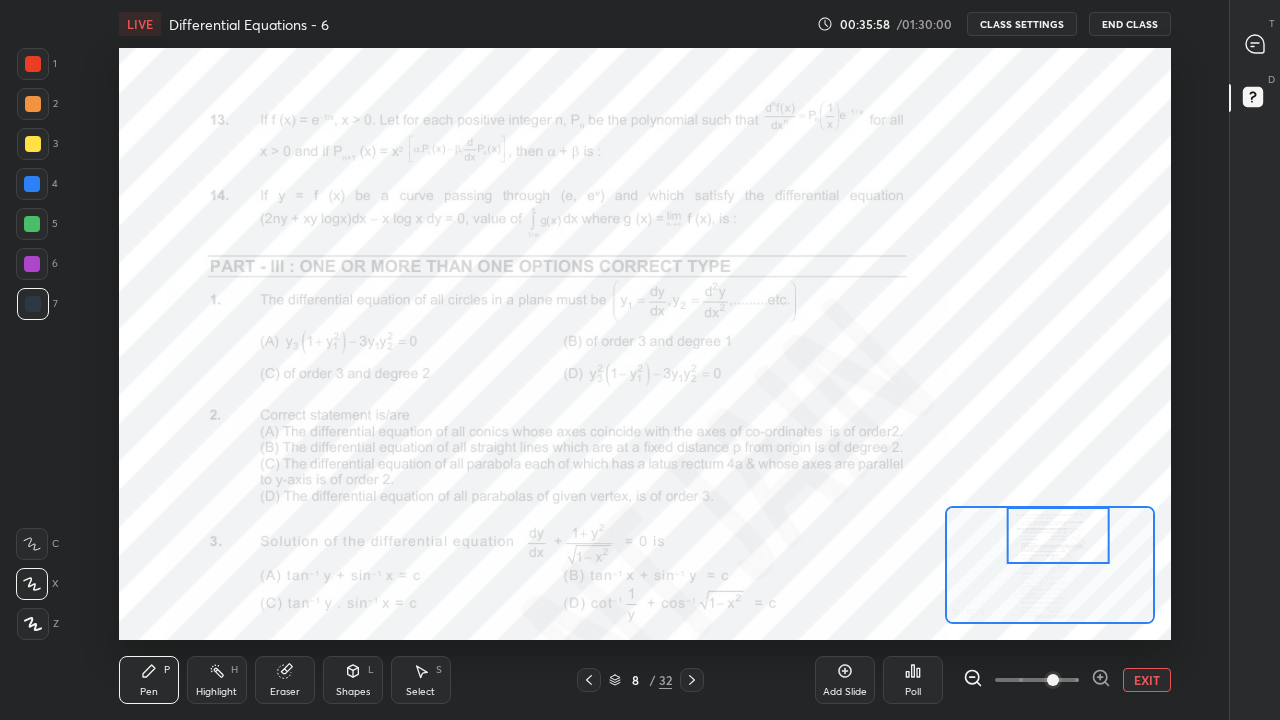 click 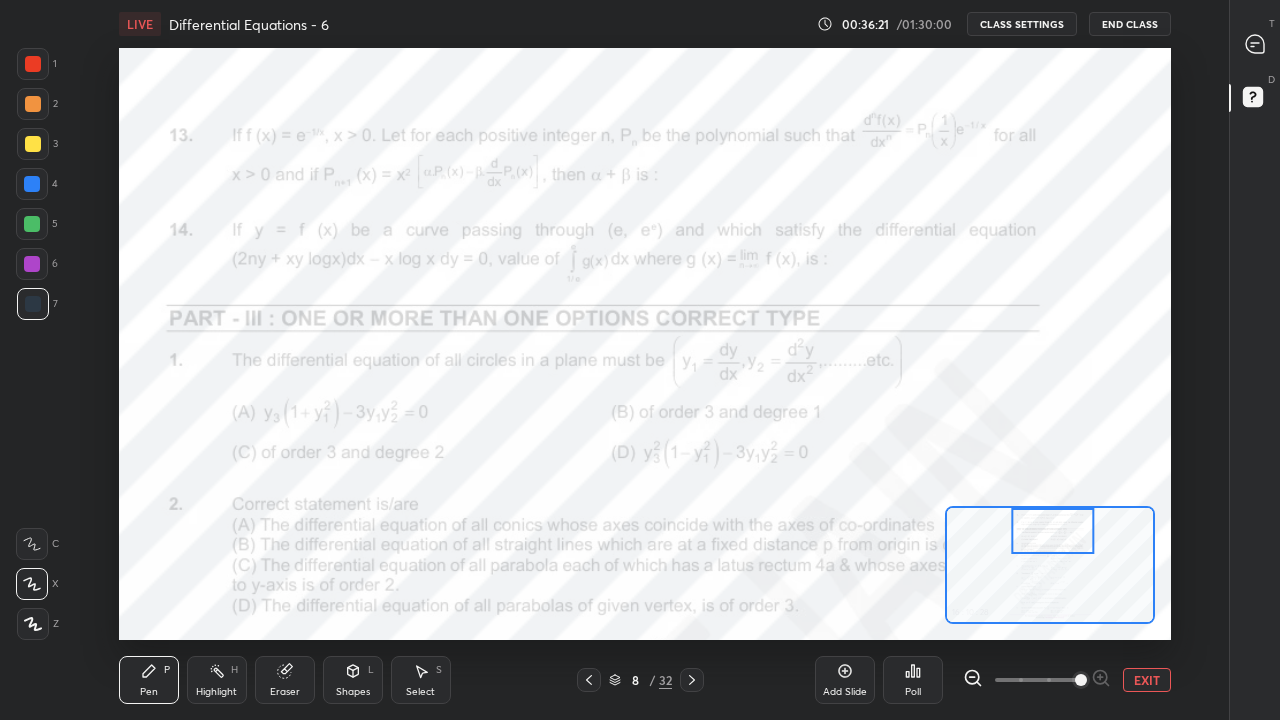 click on "EXIT" at bounding box center [1147, 680] 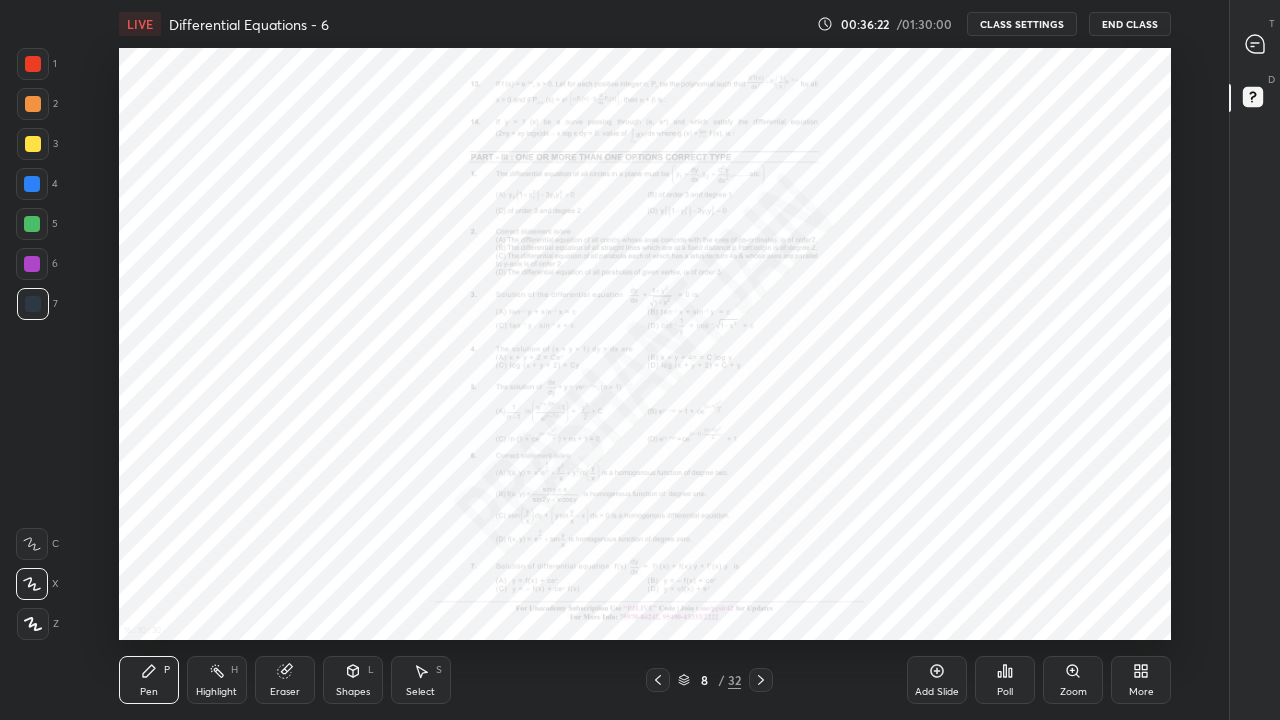 click on "Add Slide" at bounding box center (937, 680) 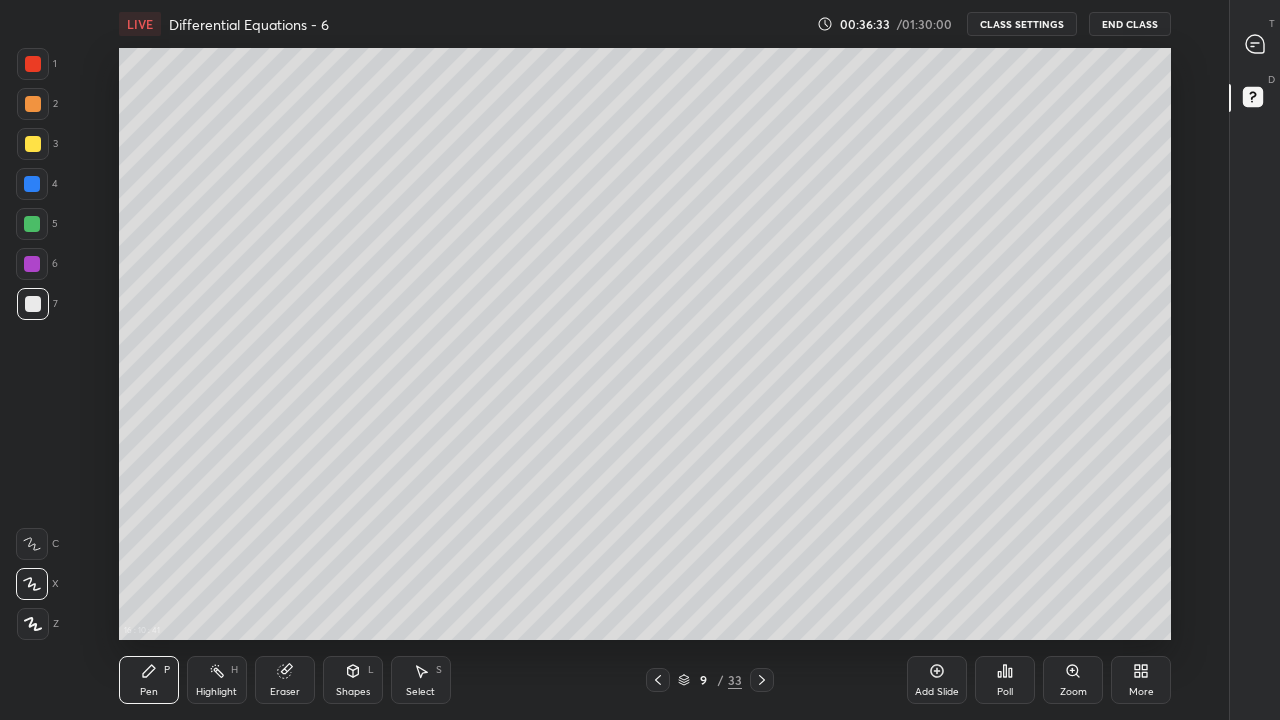 click 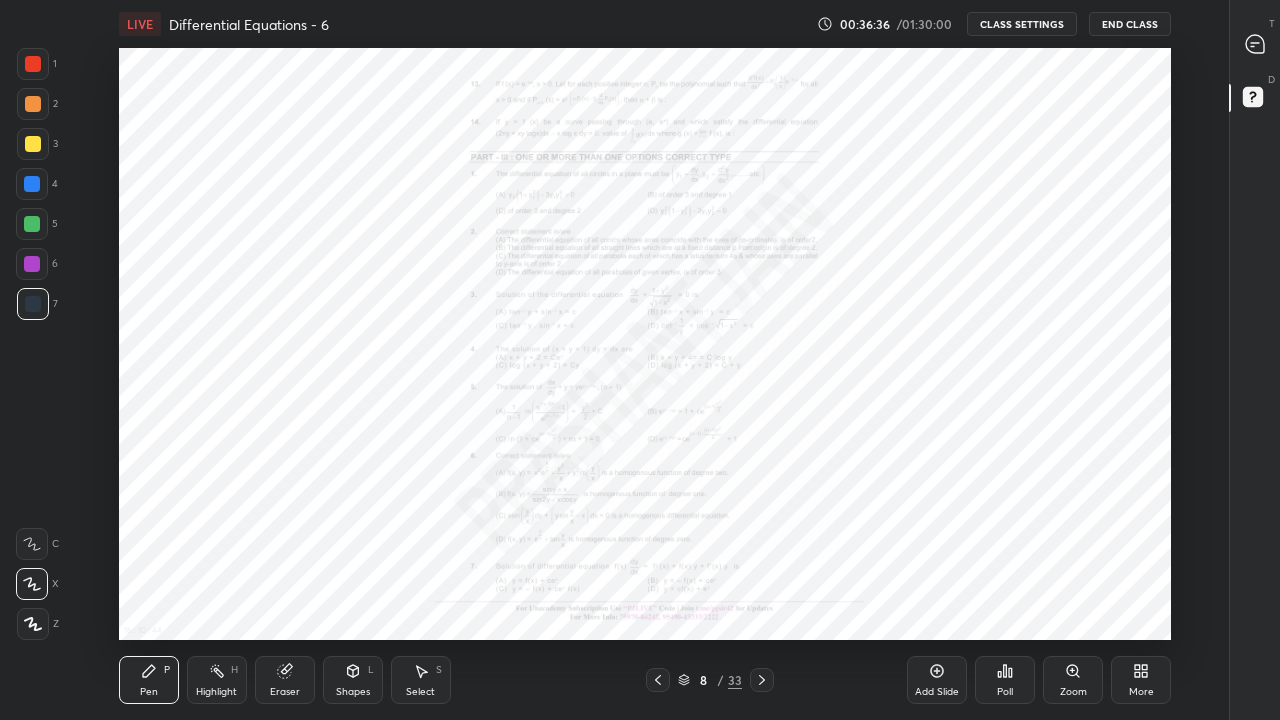 click at bounding box center [762, 680] 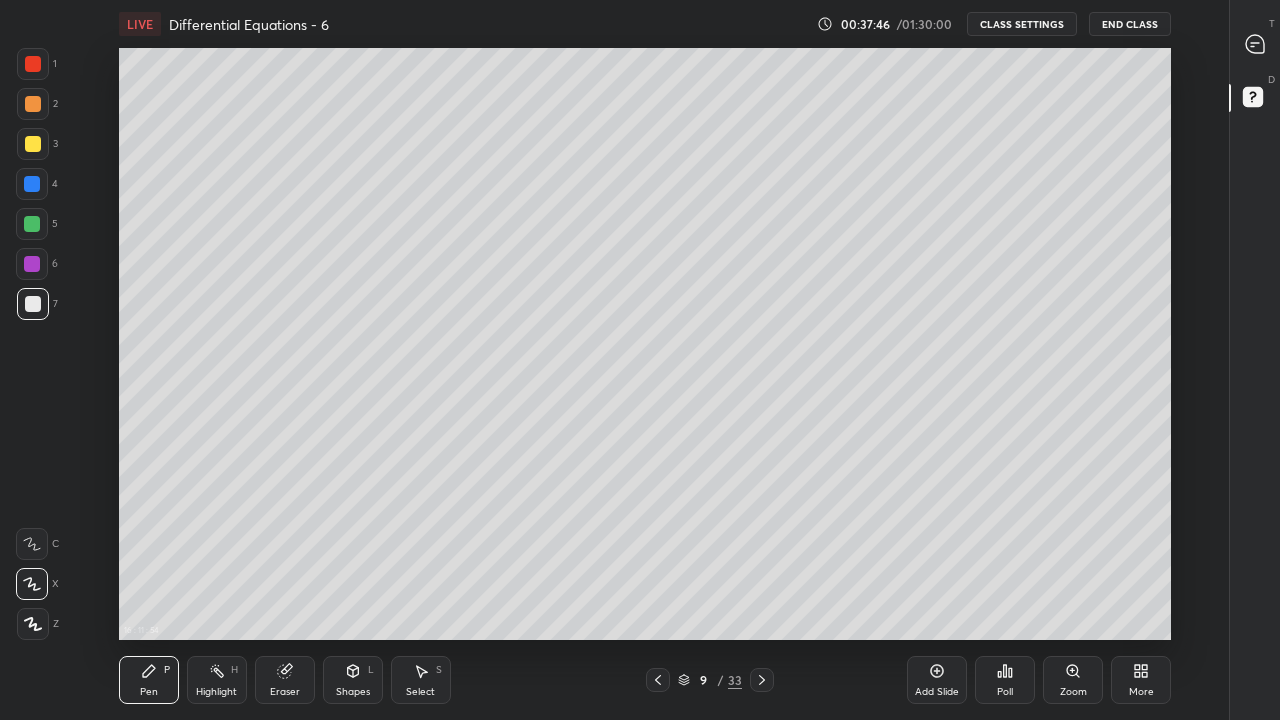 click 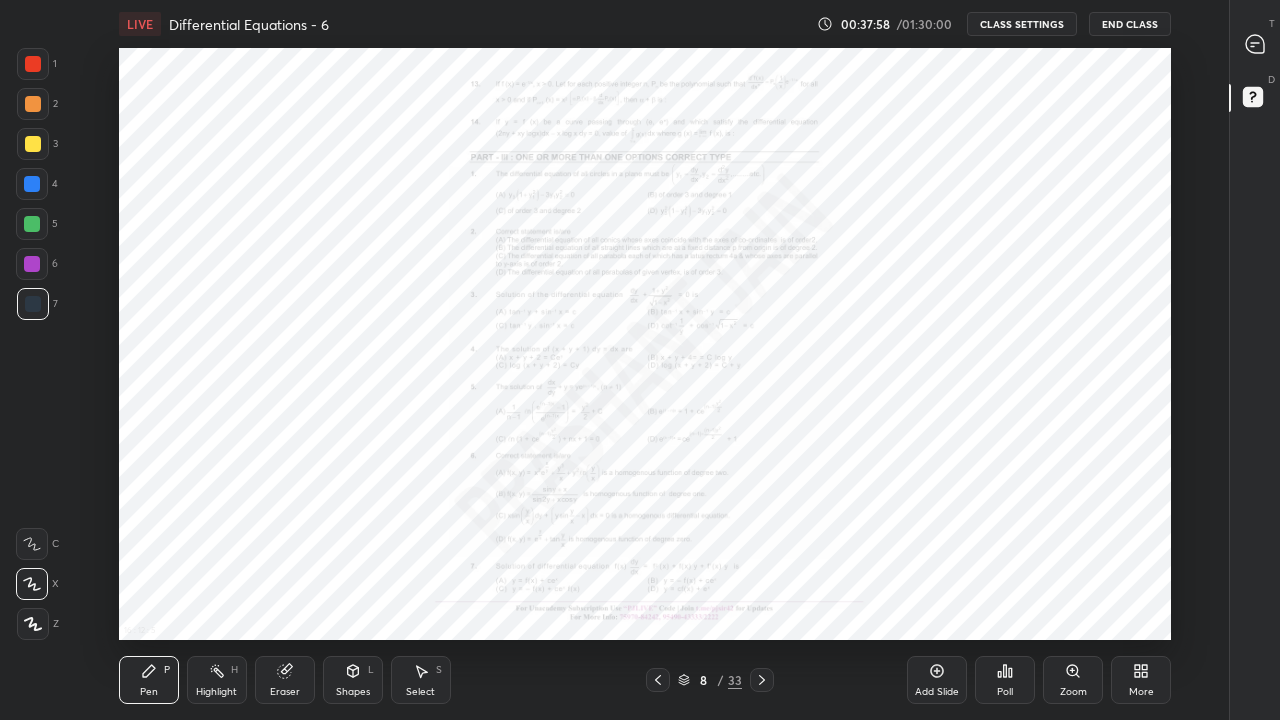 click 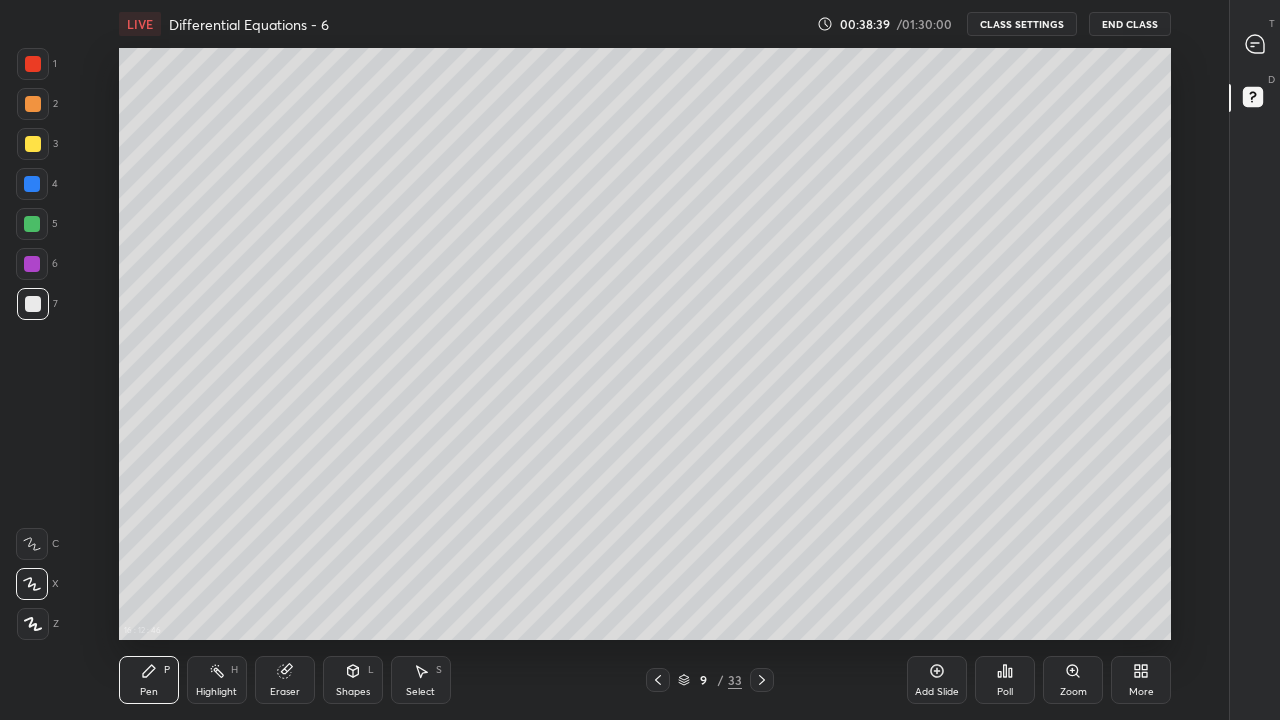 click 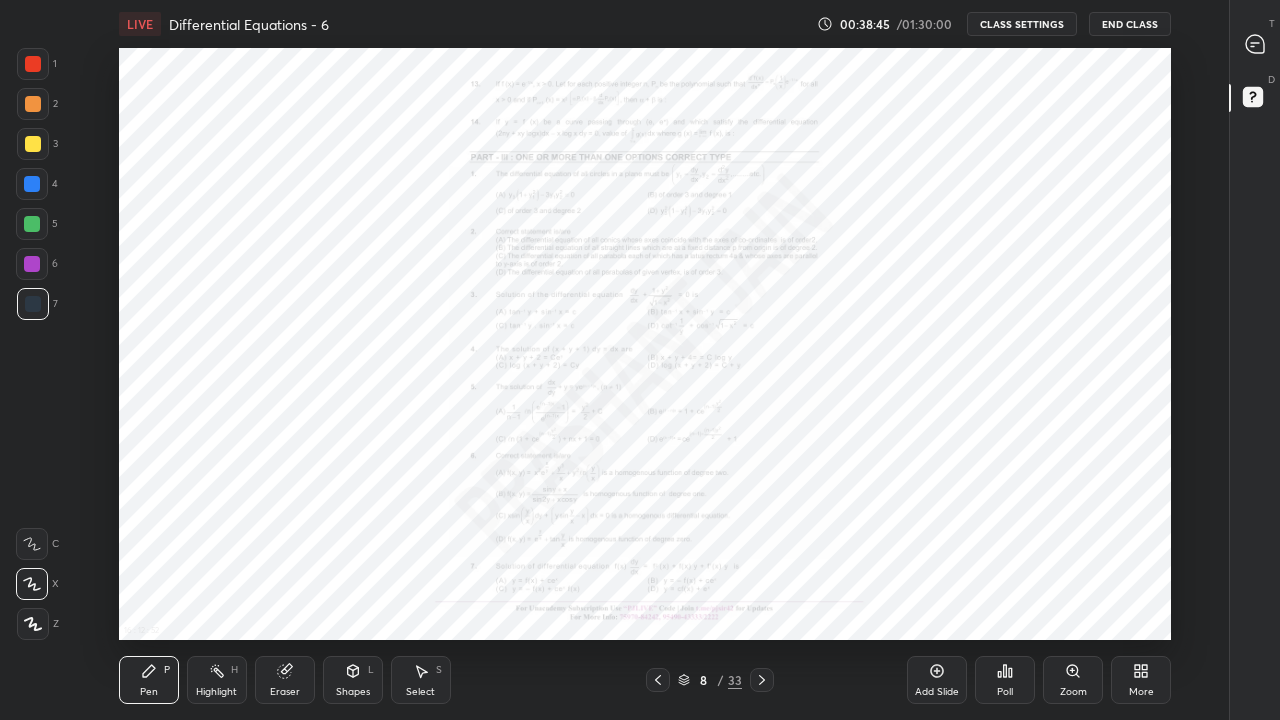 click 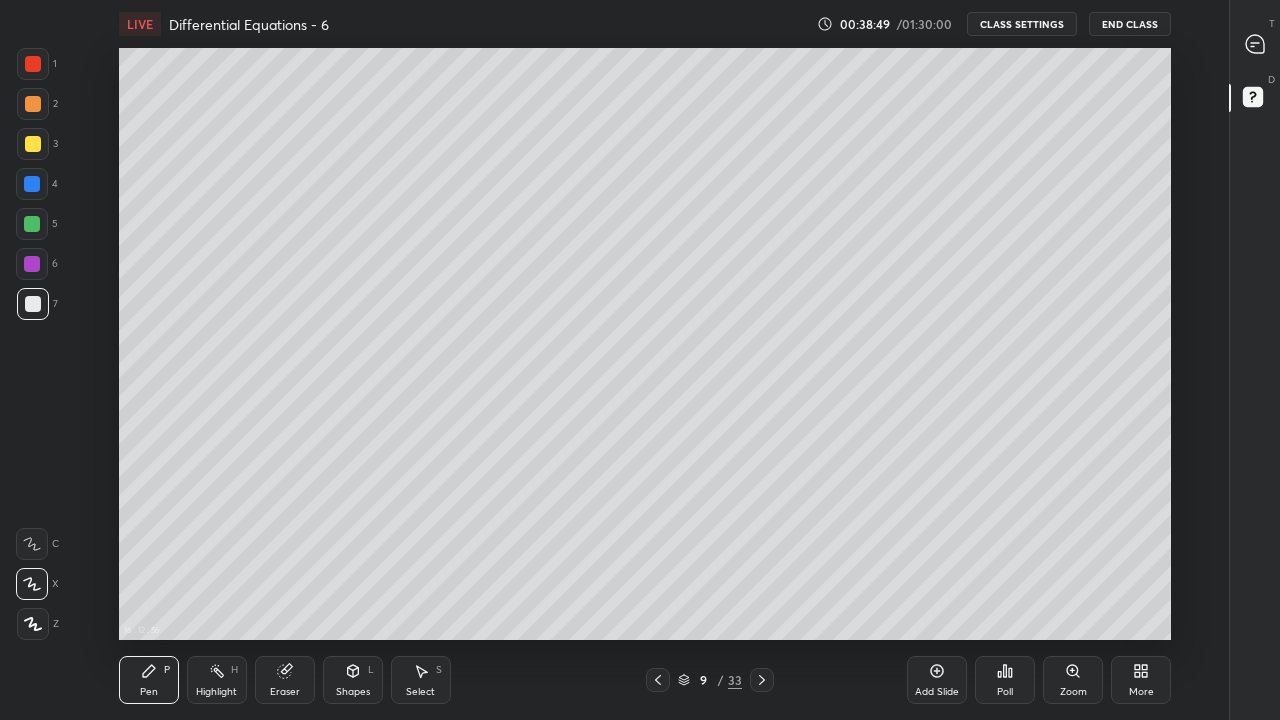 click 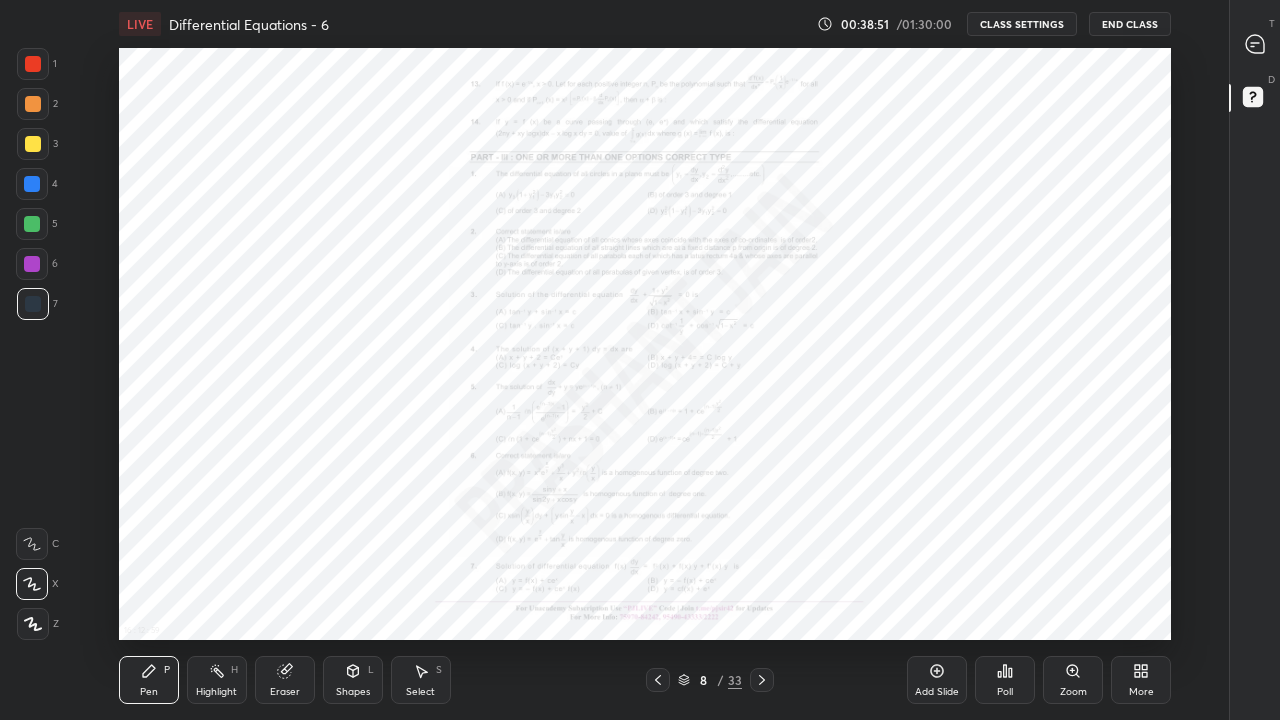 click 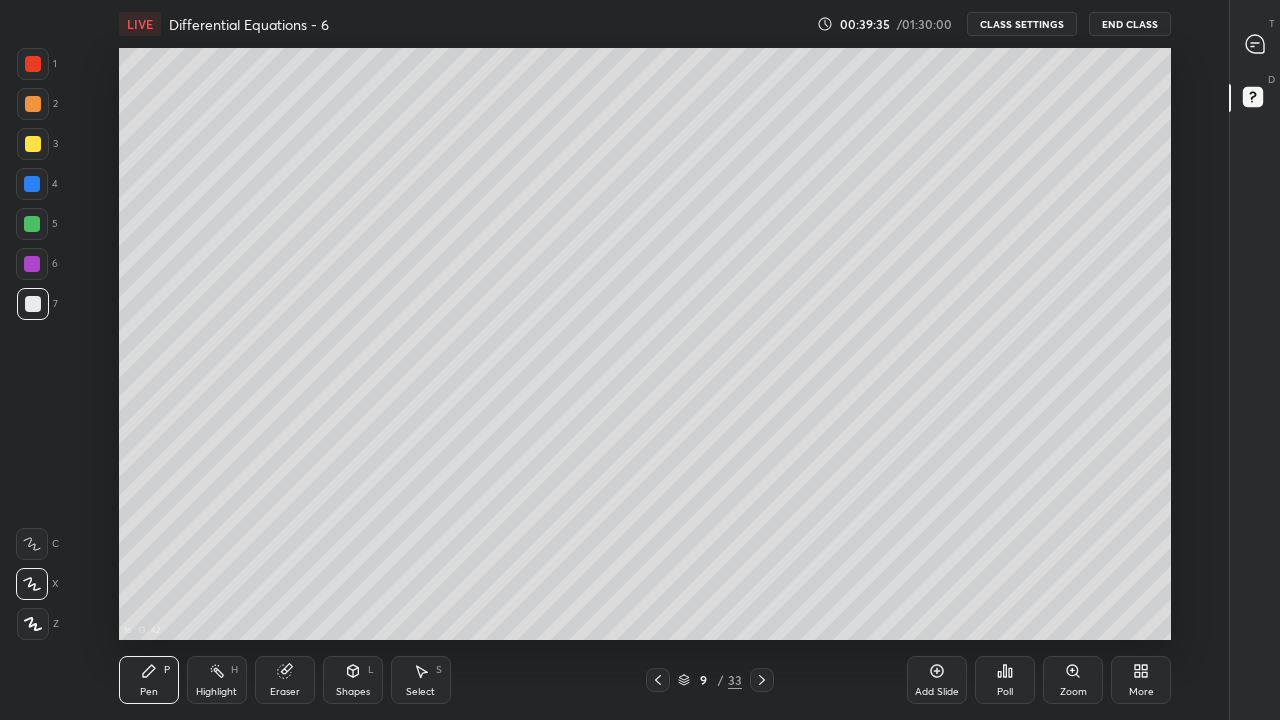 click 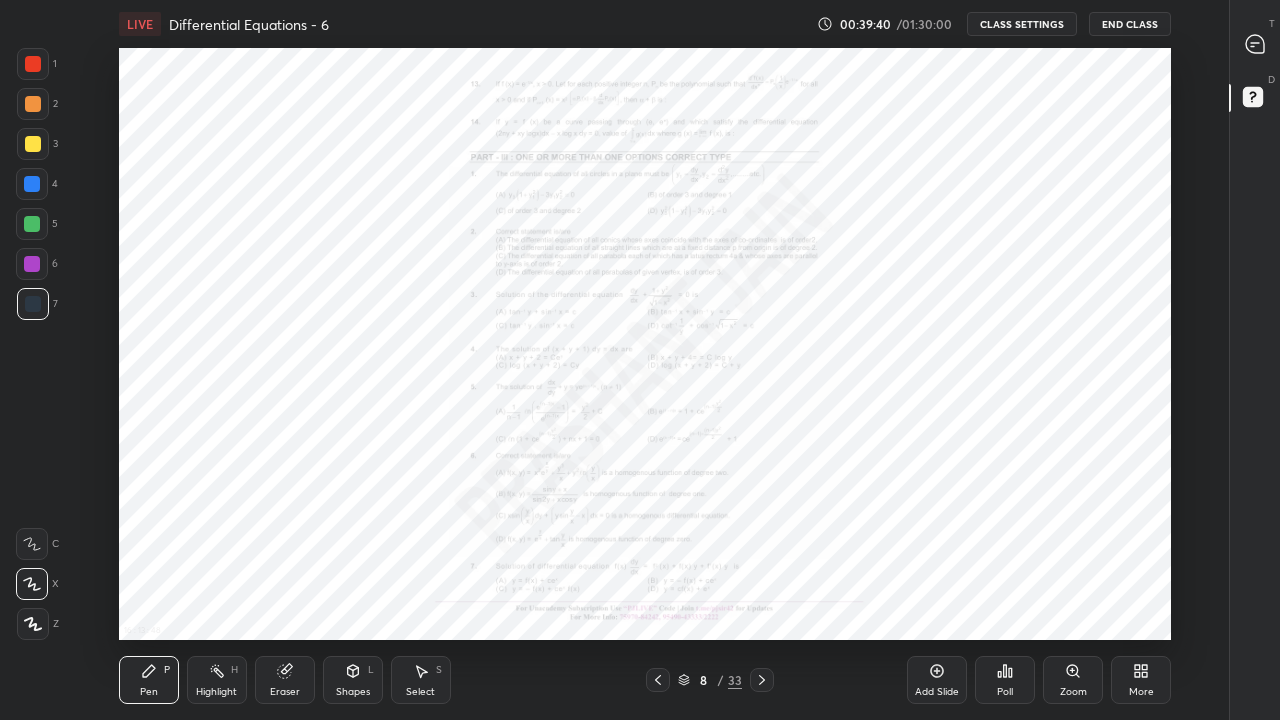 click 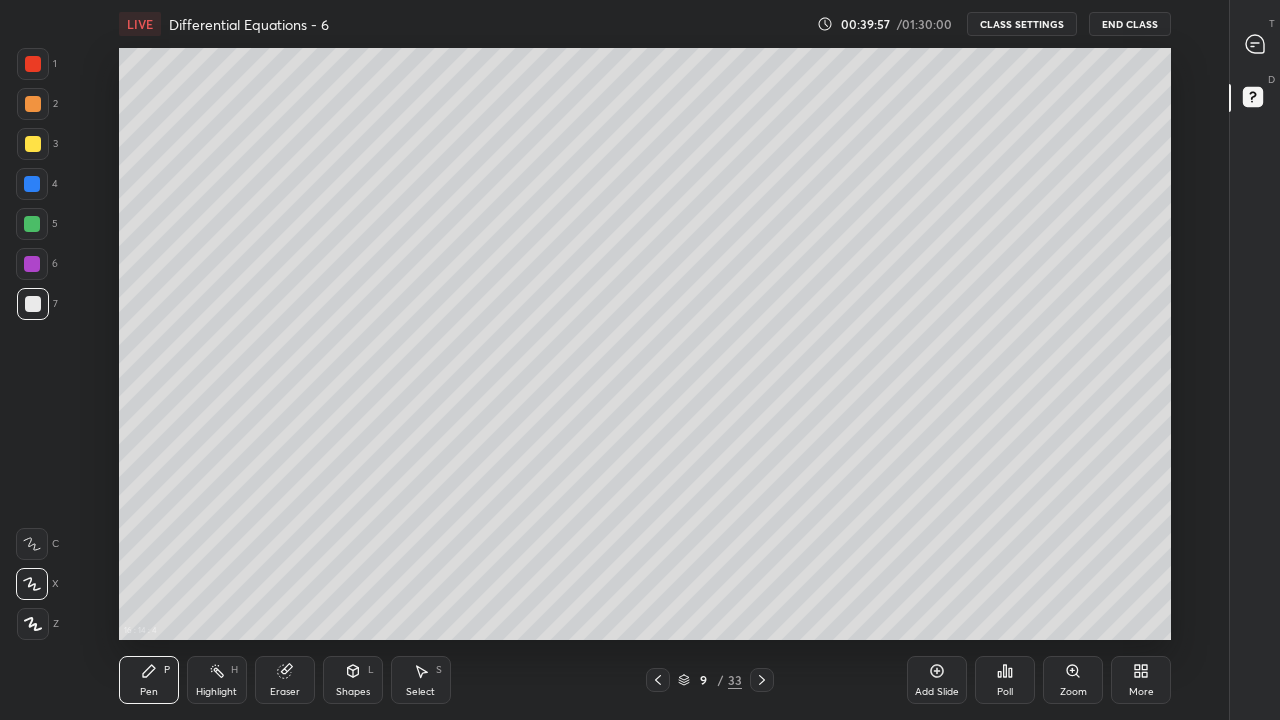 click 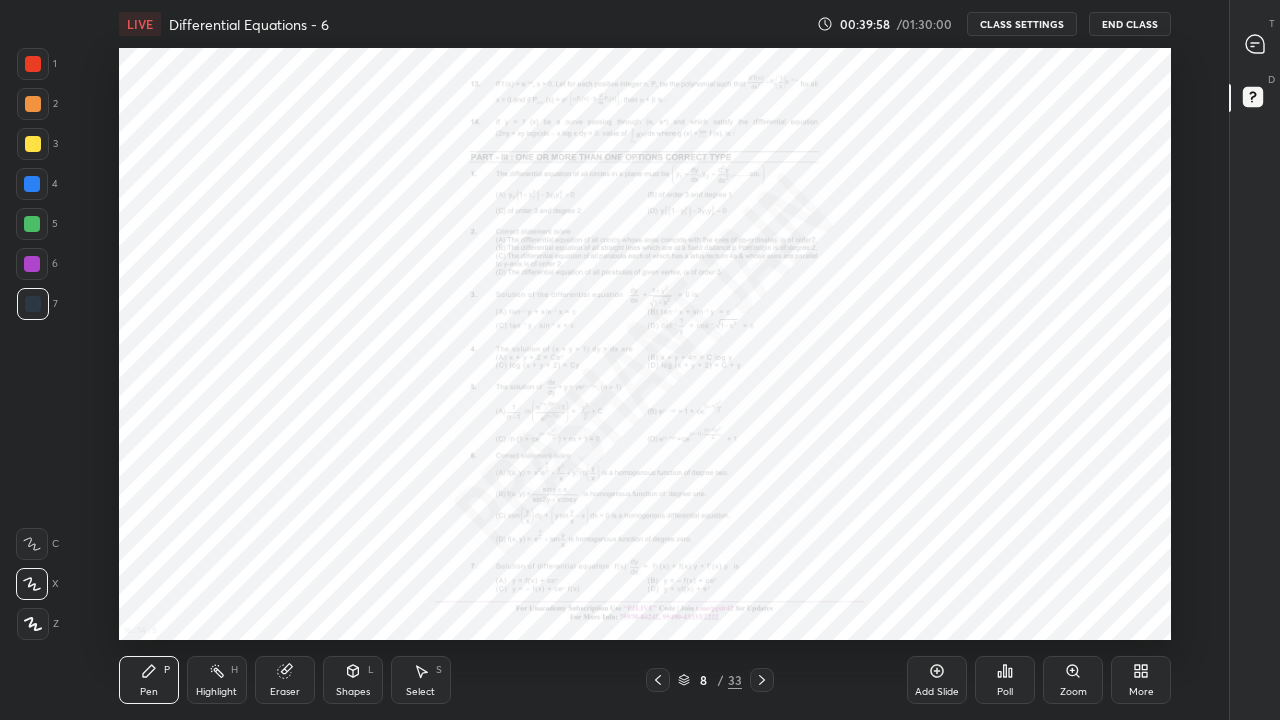 click 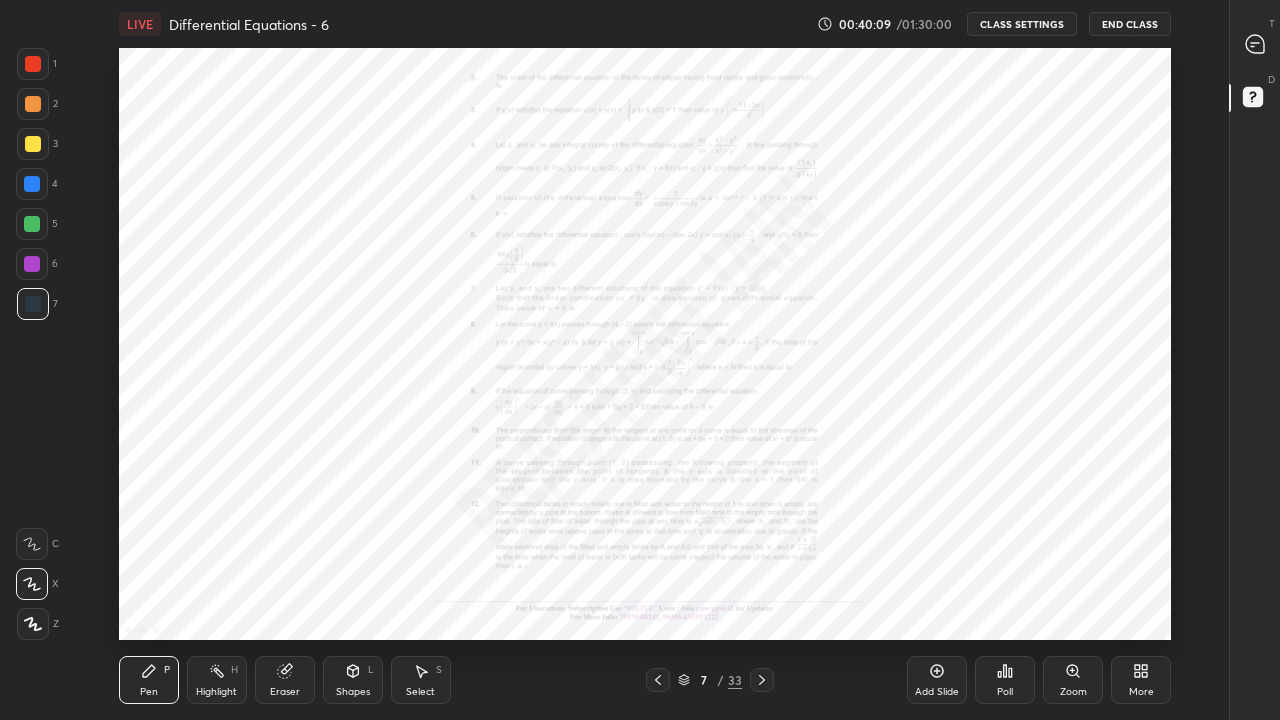 click 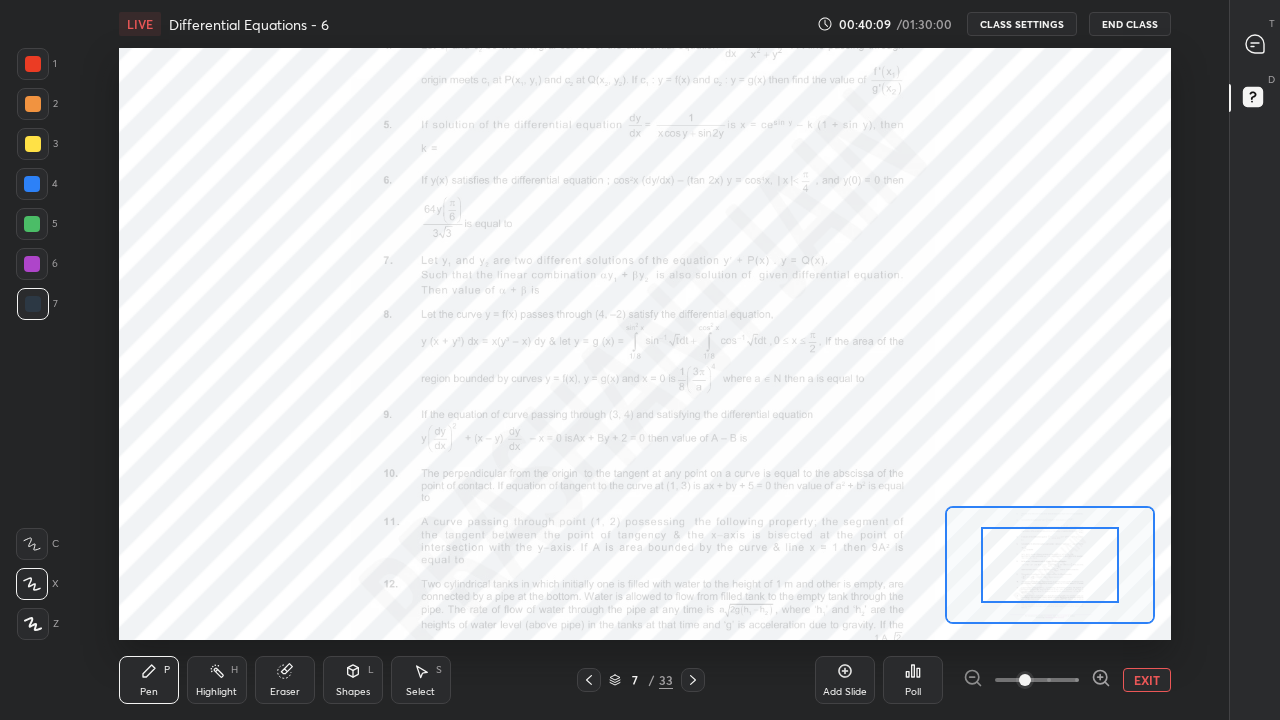 click 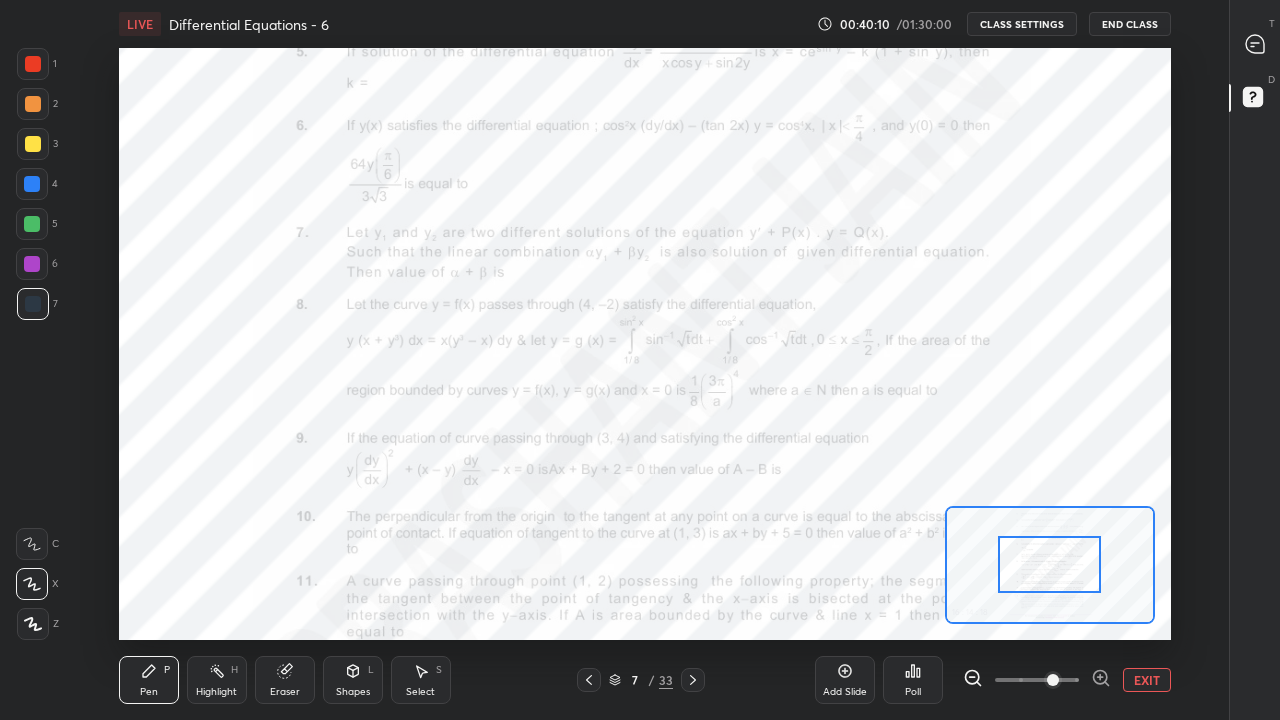 click 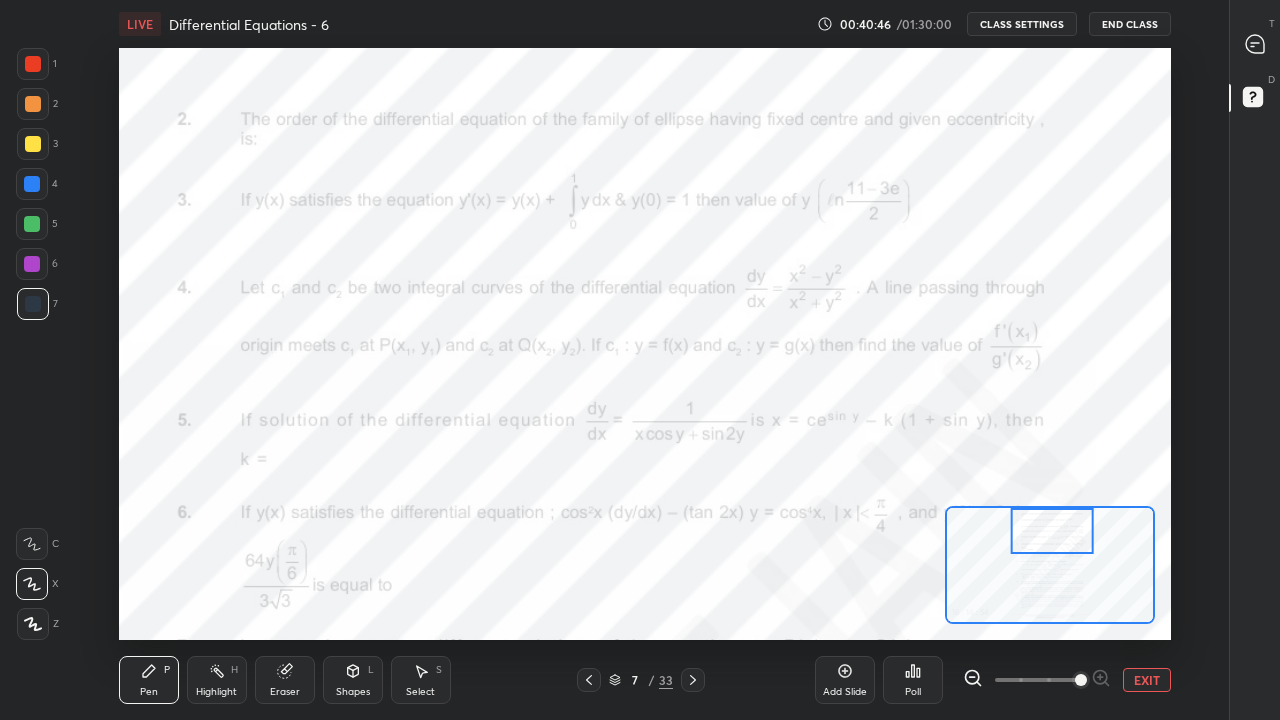 click on "EXIT" at bounding box center [1147, 680] 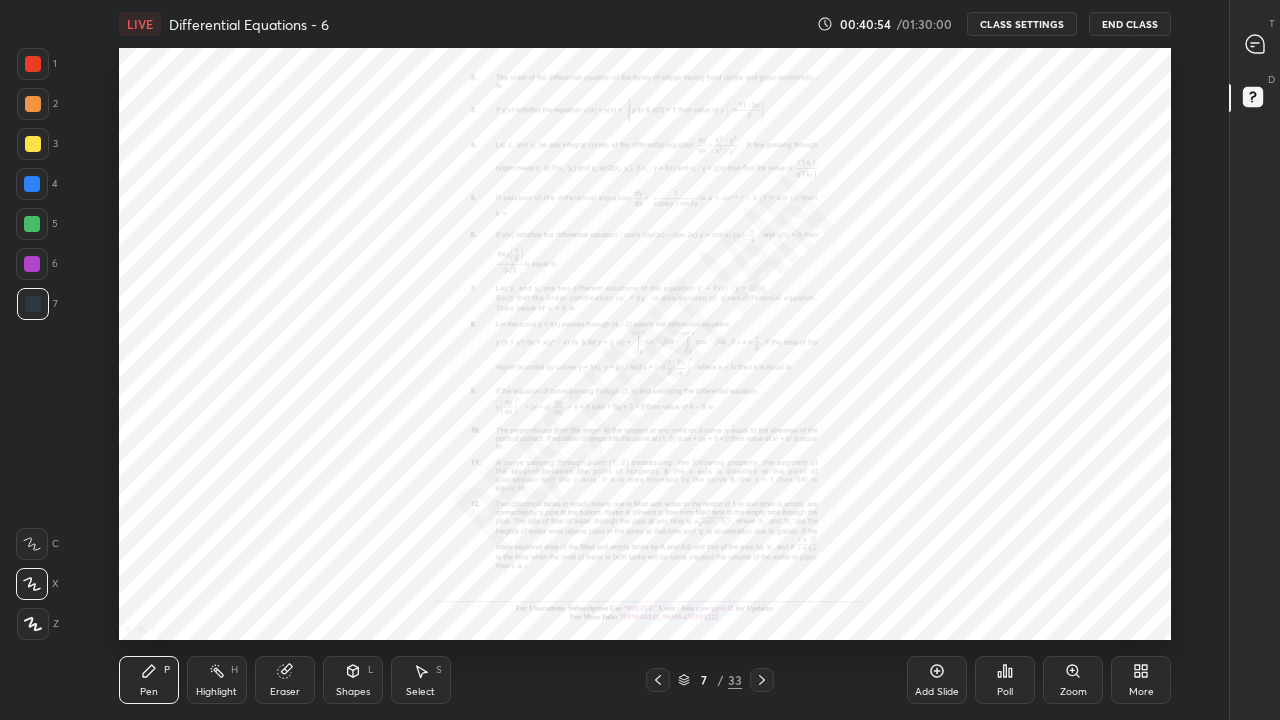 click on "Add Slide" at bounding box center [937, 680] 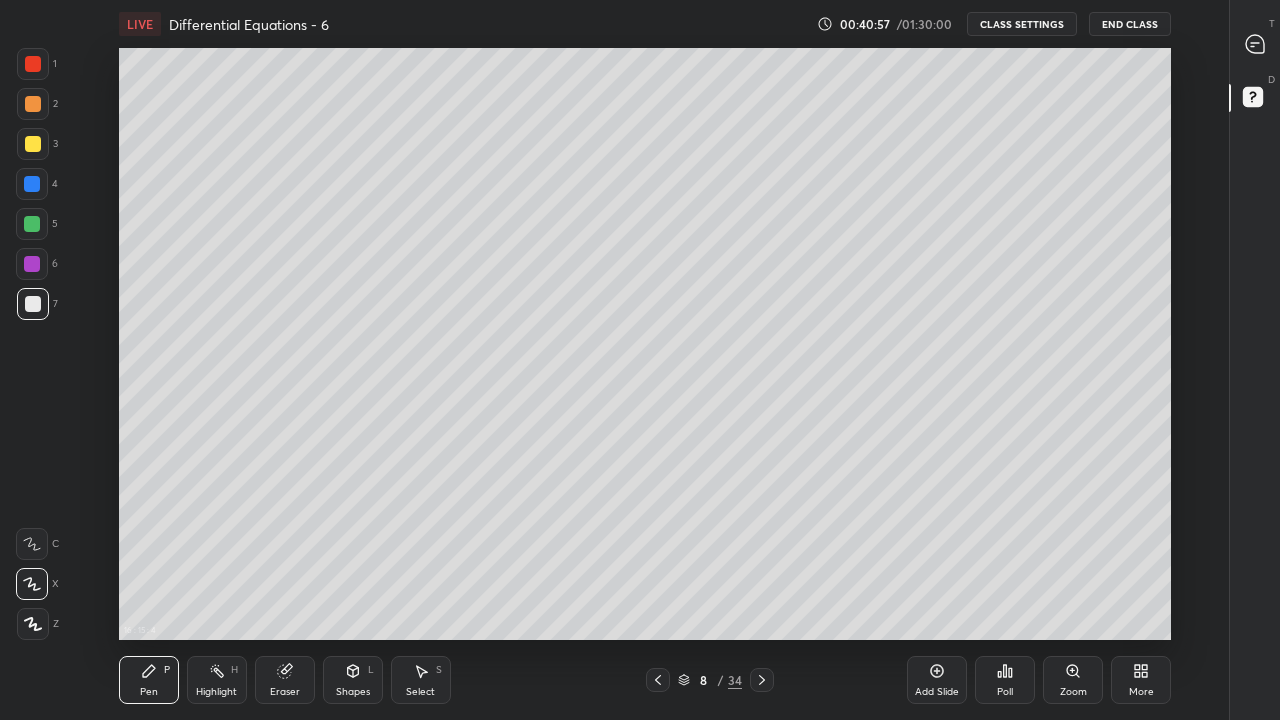 click at bounding box center (33, 144) 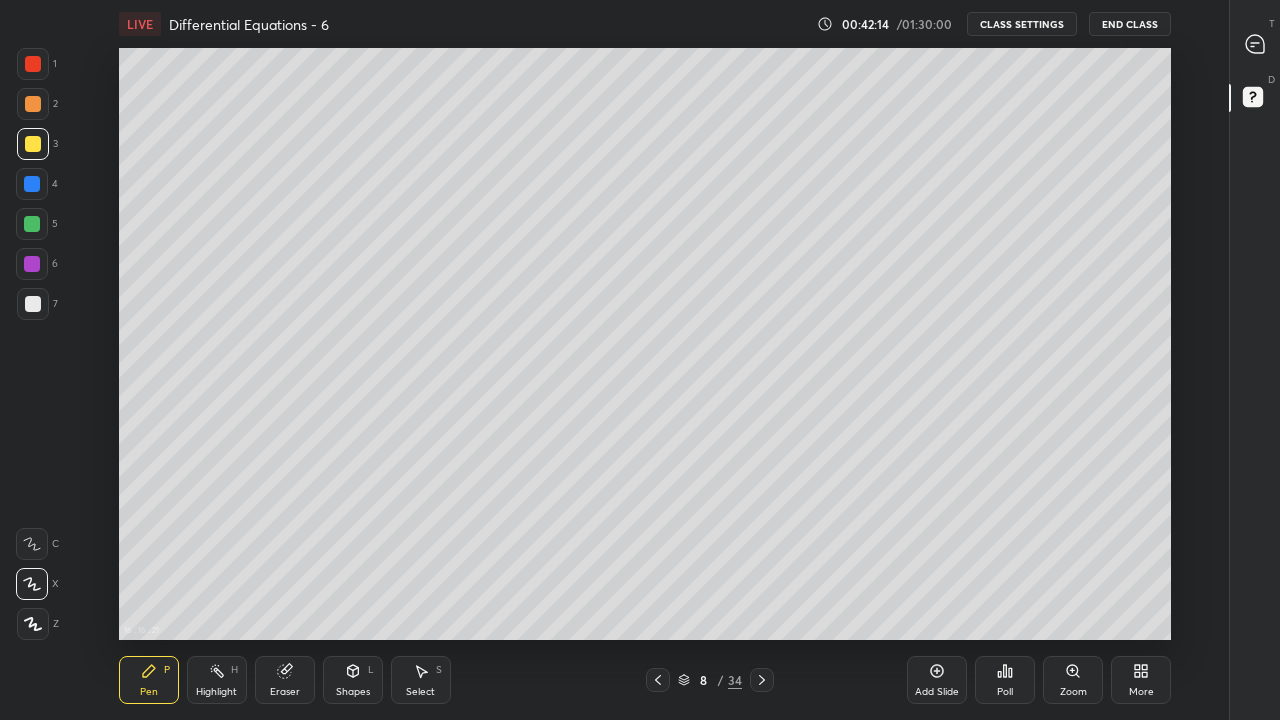click 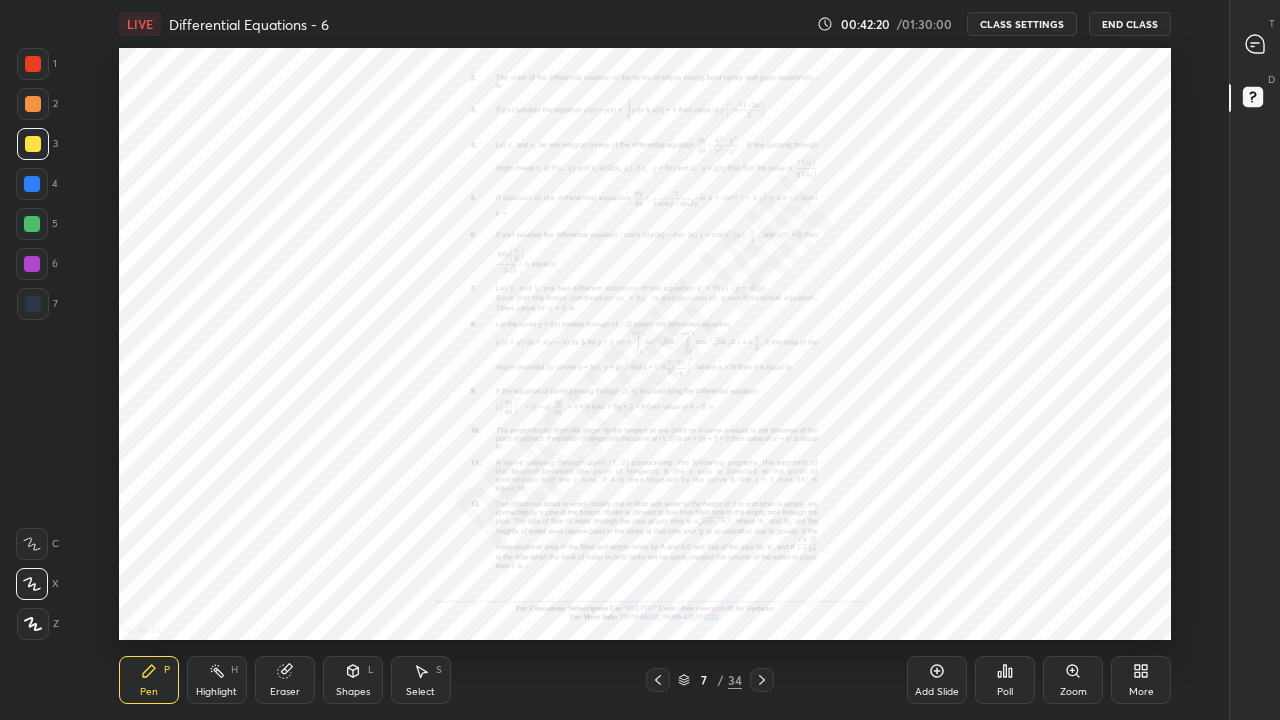 click 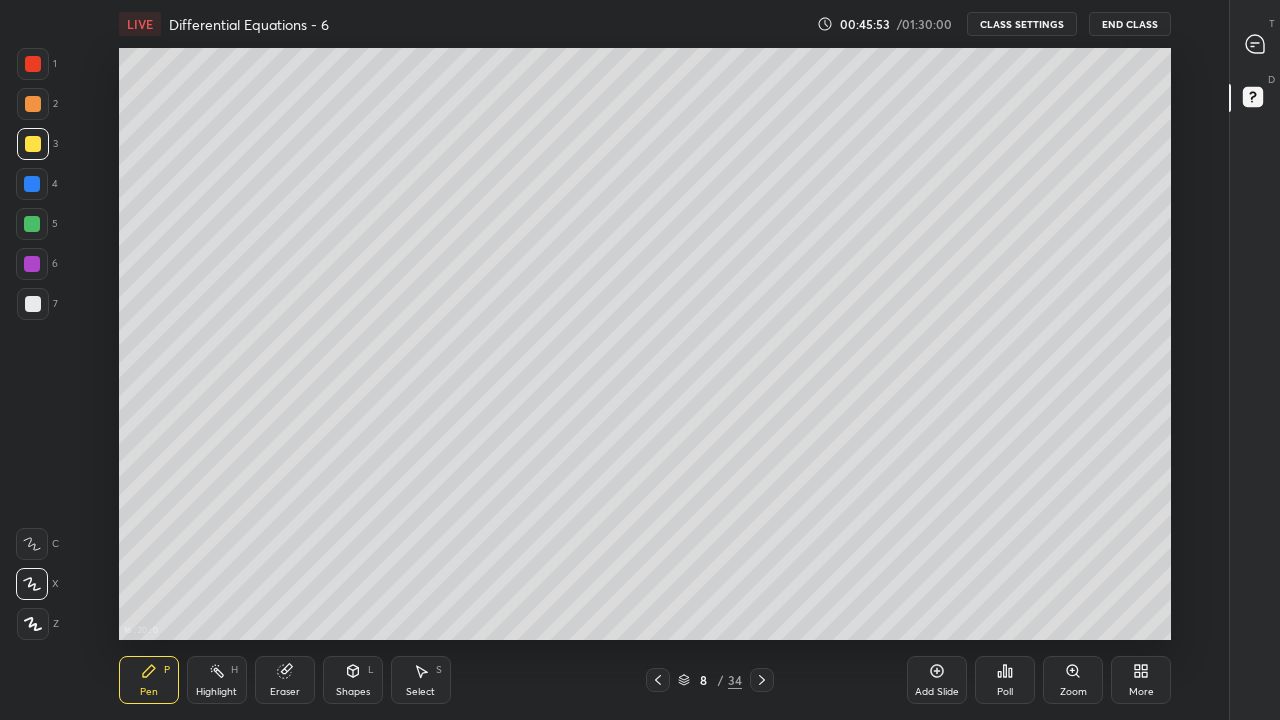 click 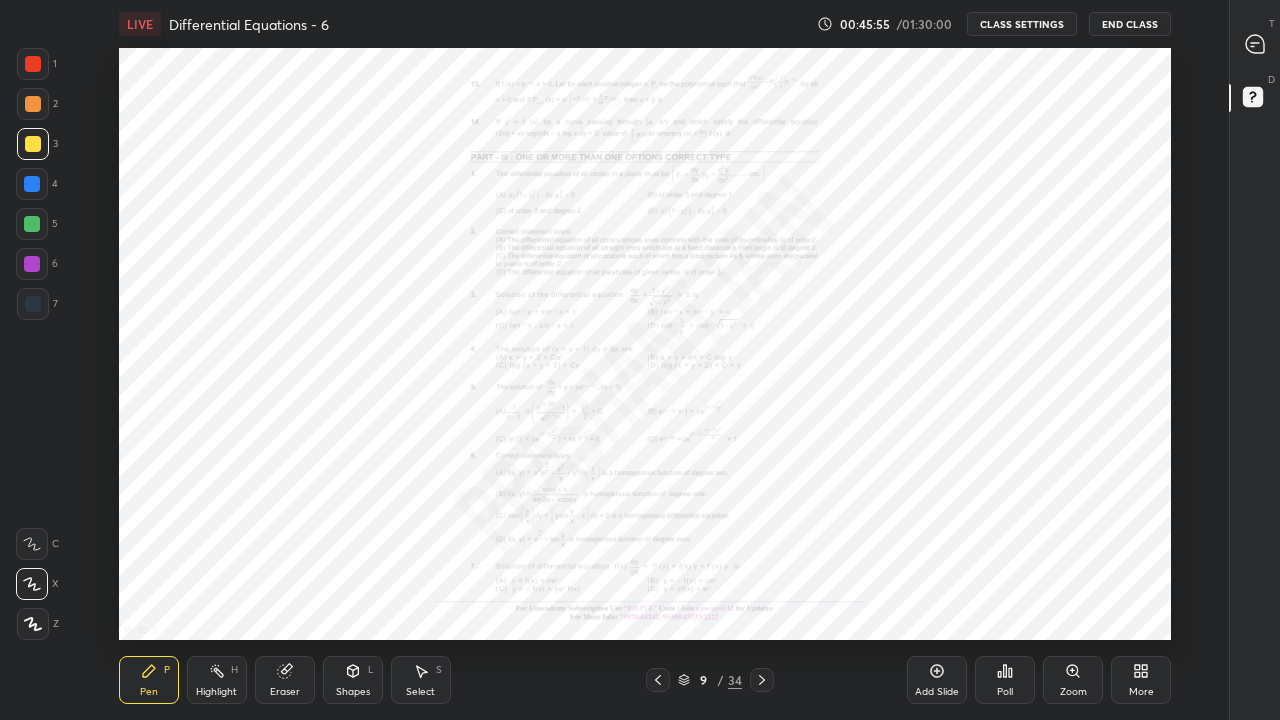 click 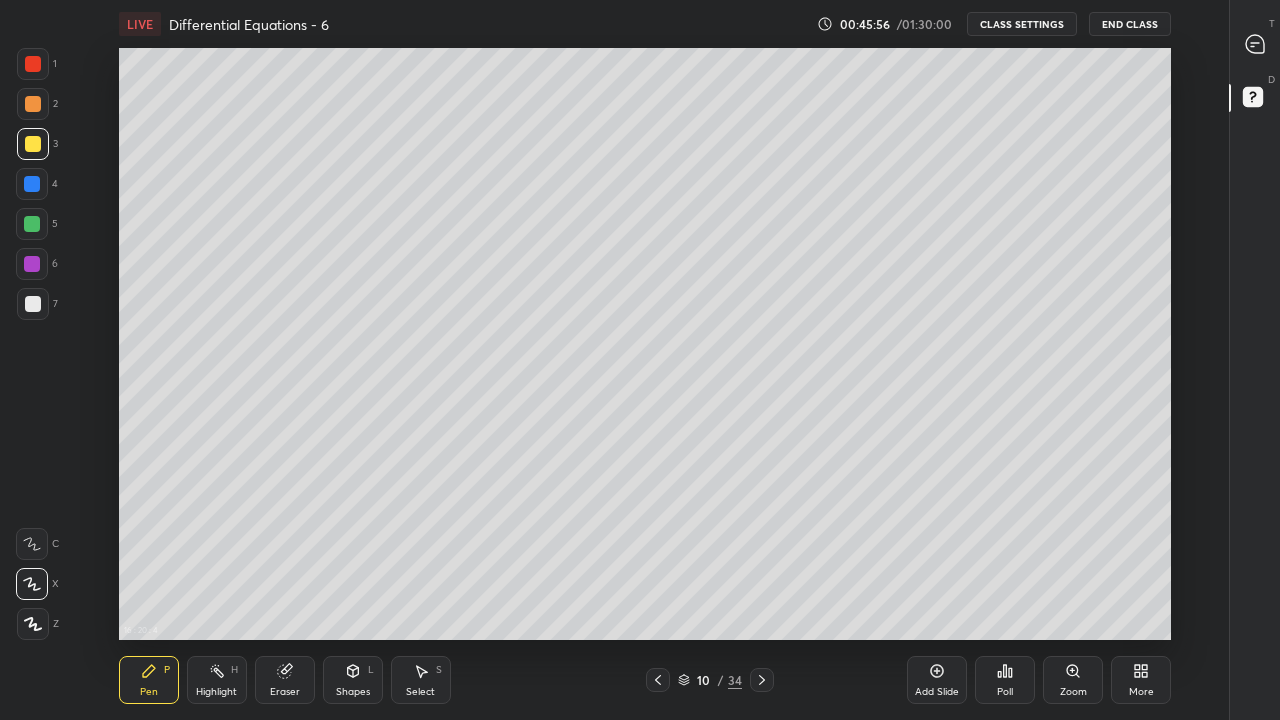 click 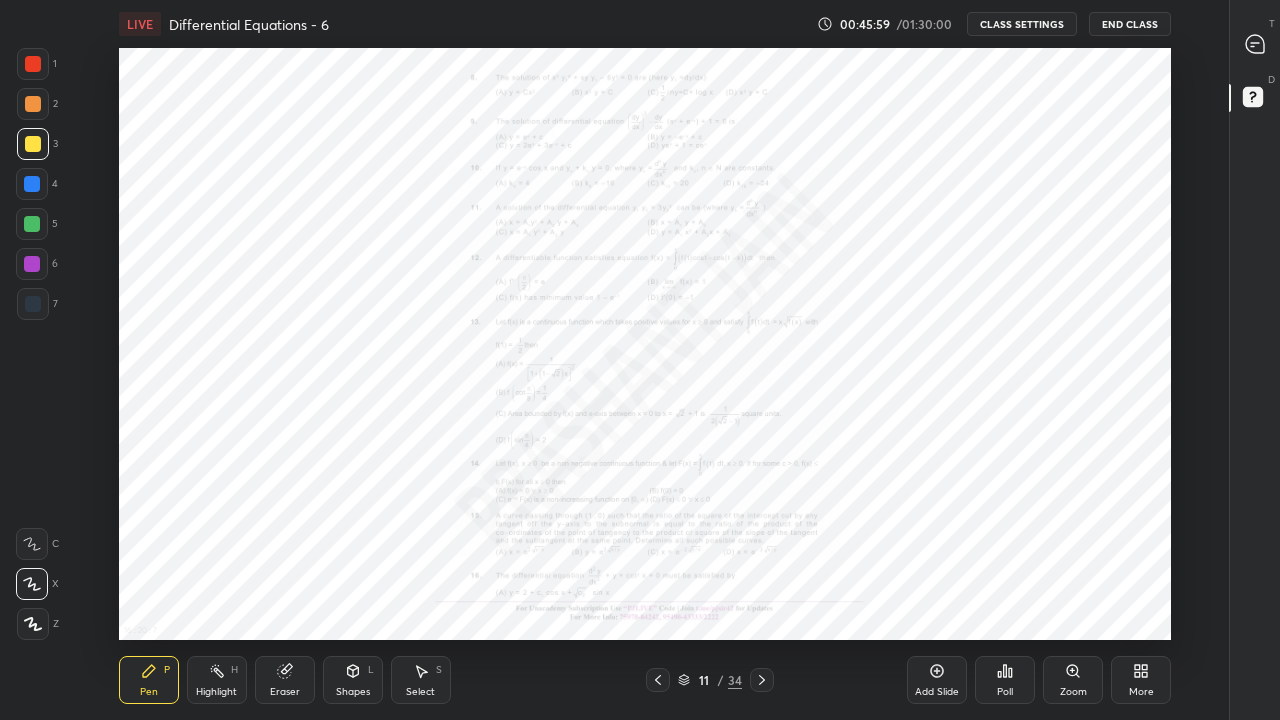 click 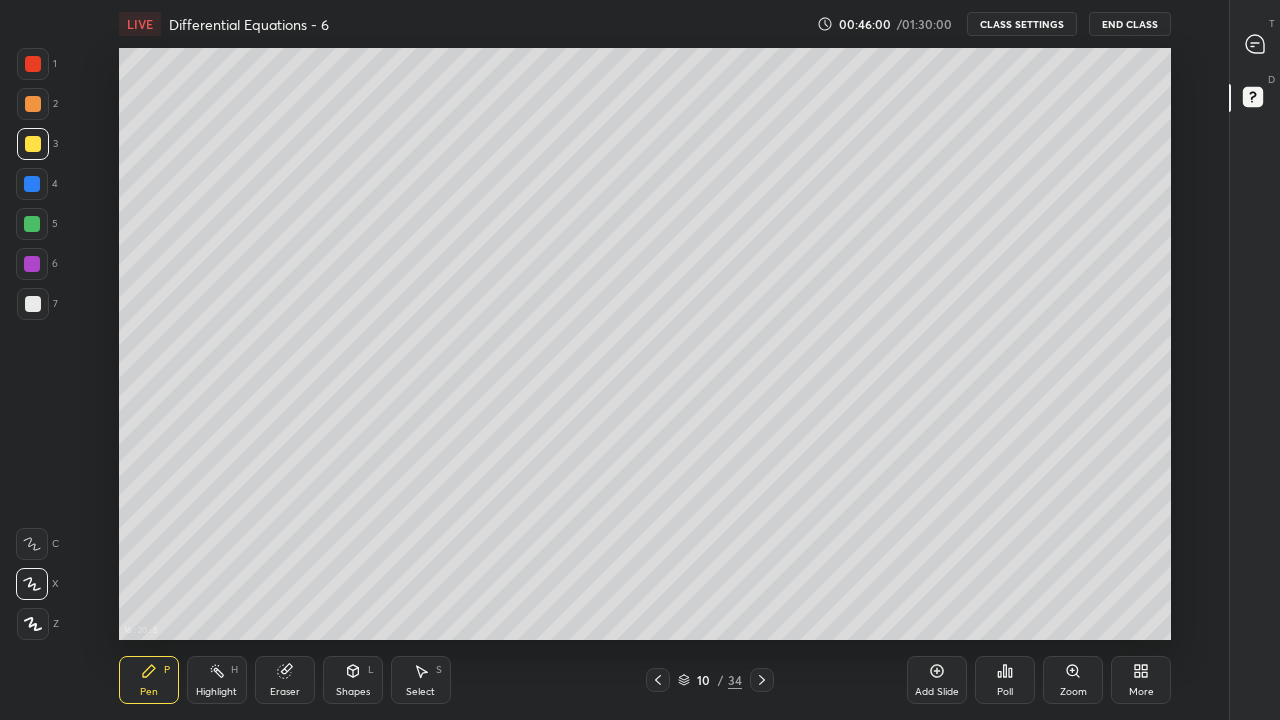 click 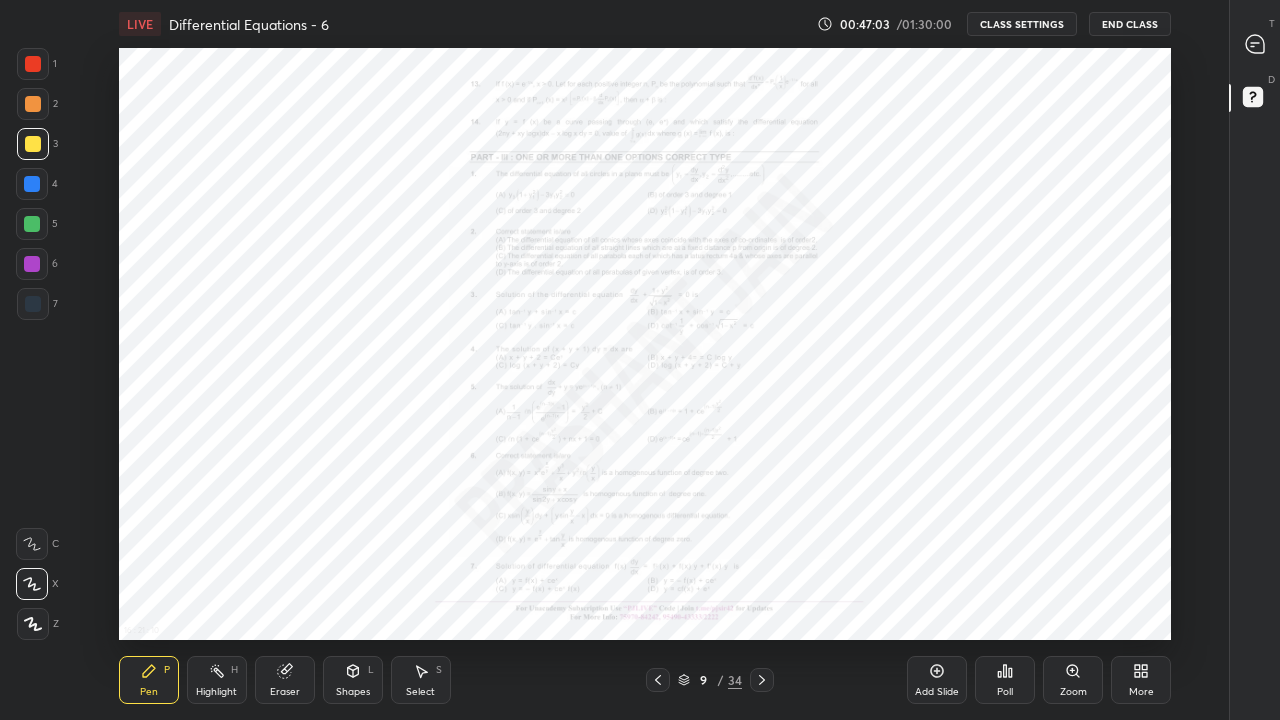 click at bounding box center [33, 304] 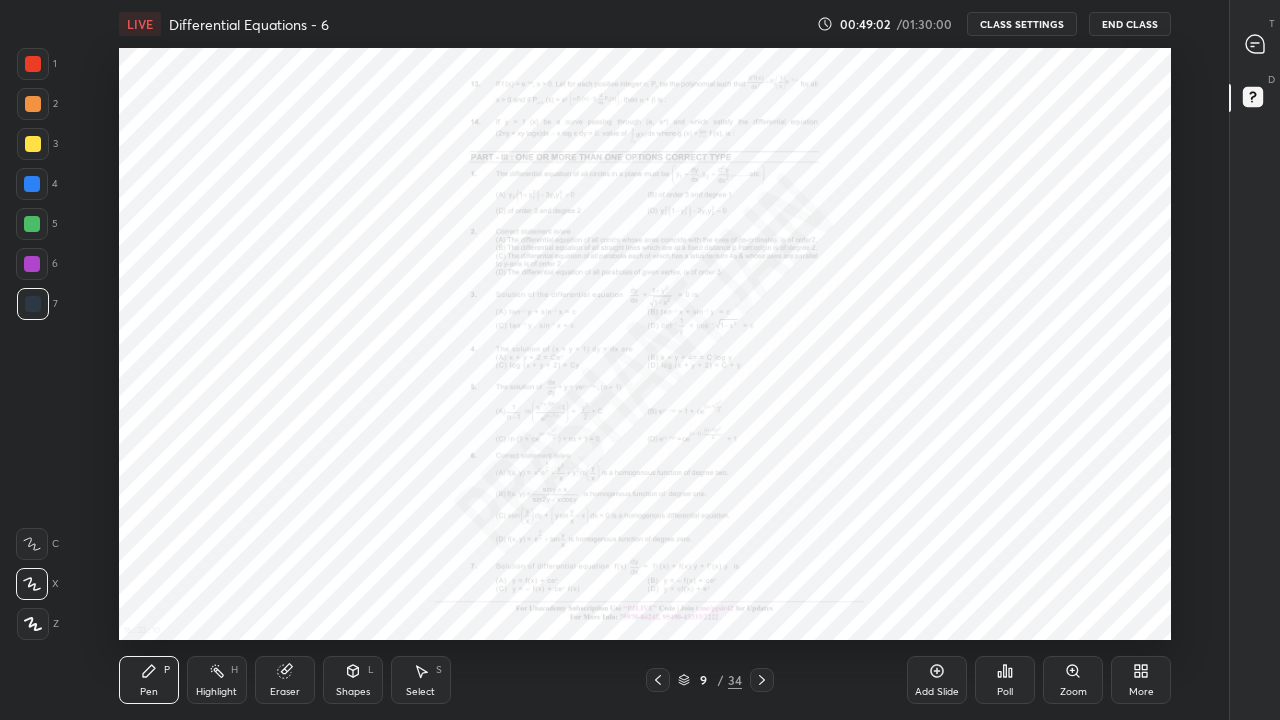 click at bounding box center (762, 680) 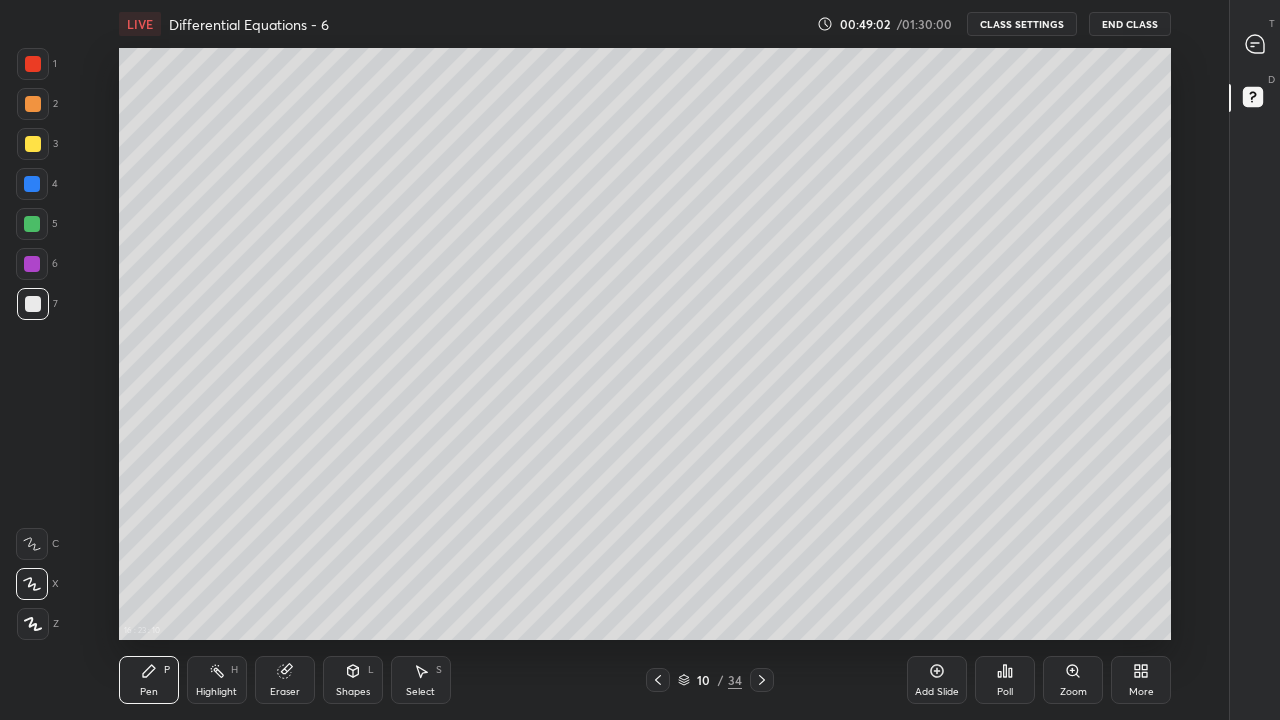 click 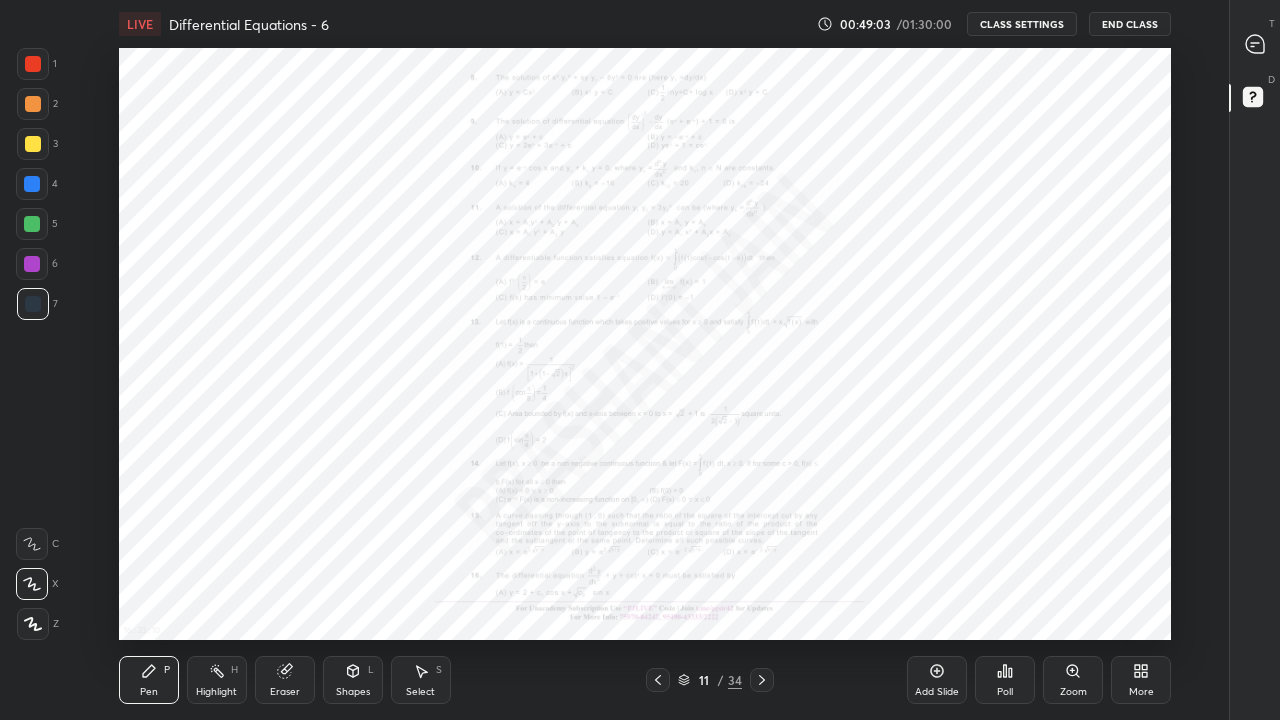 click 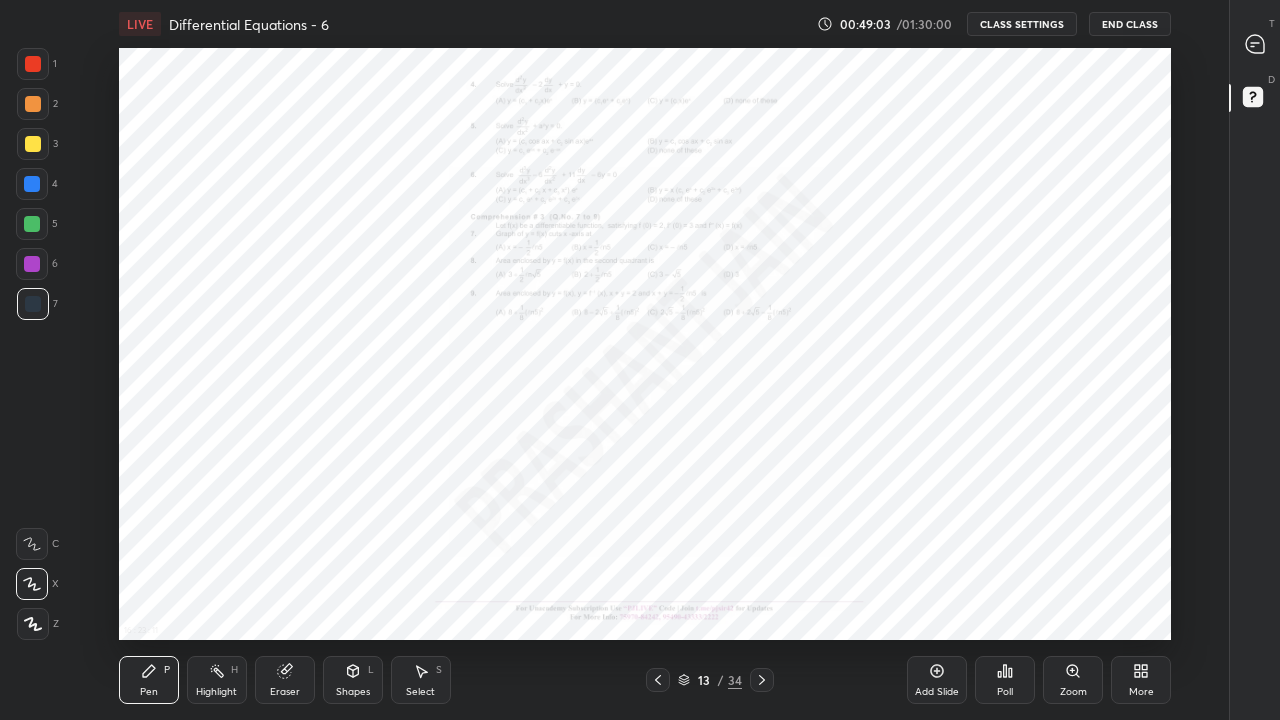 click 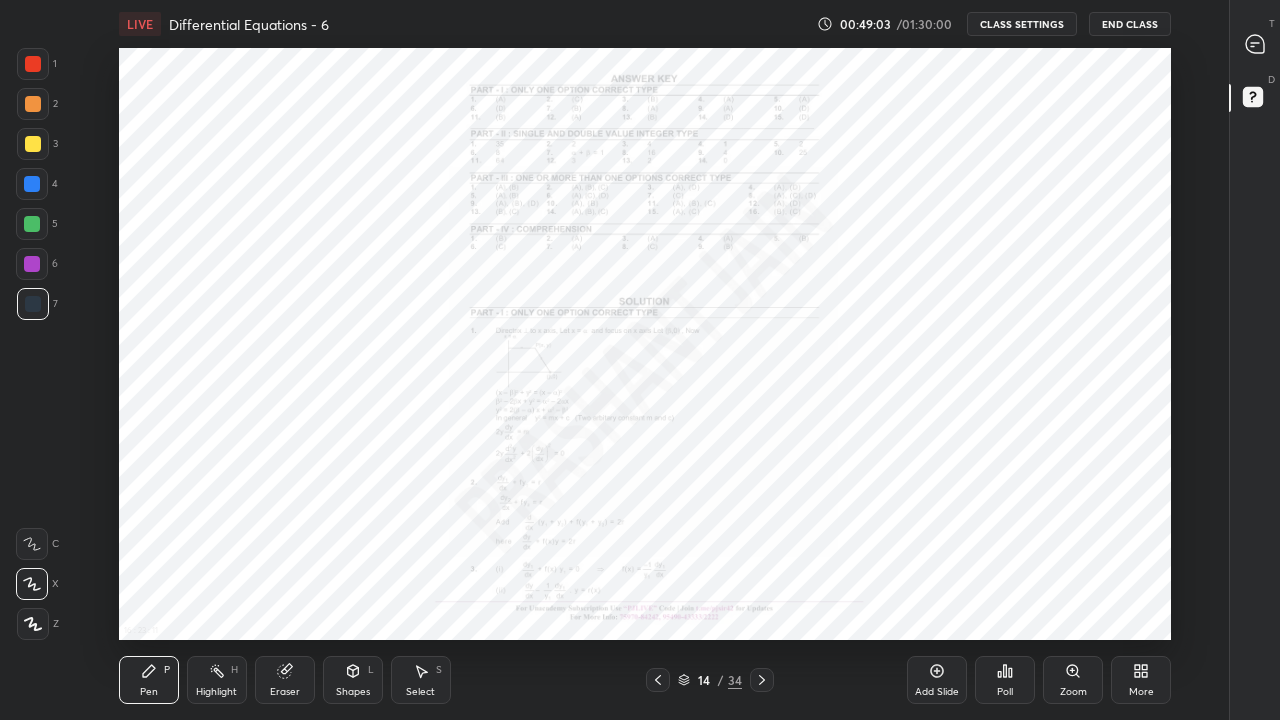 click at bounding box center (762, 680) 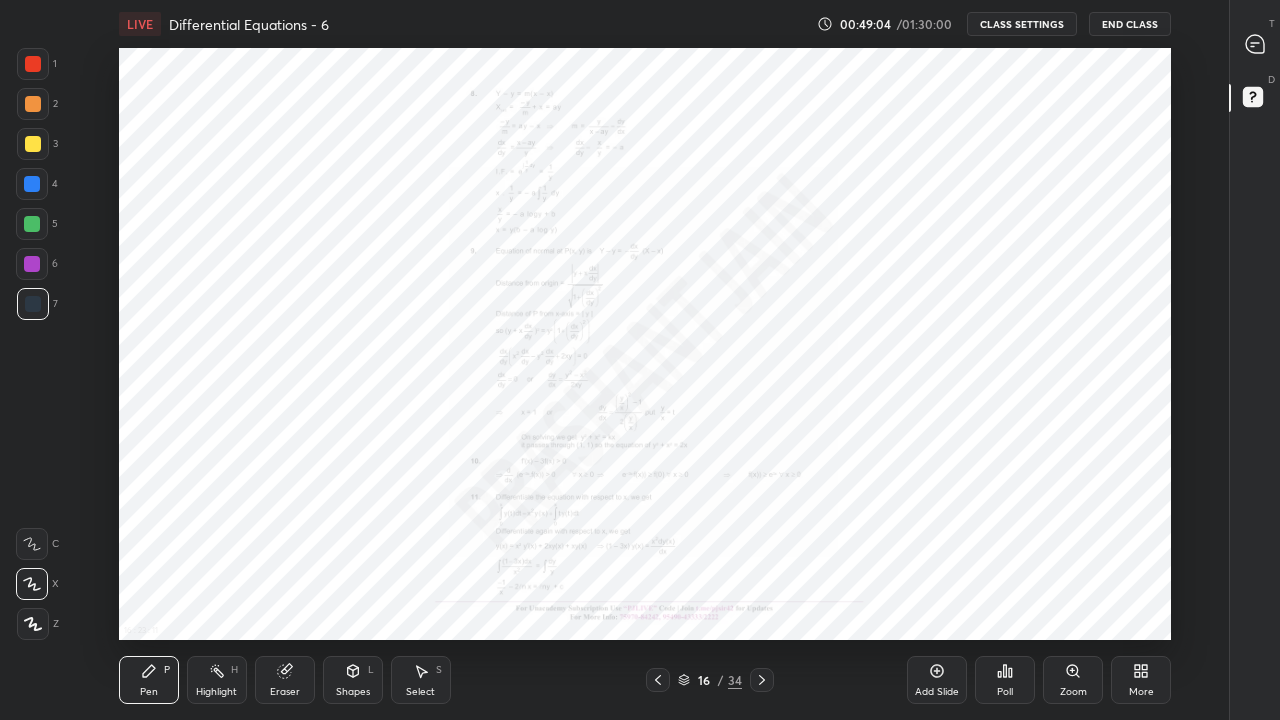 click 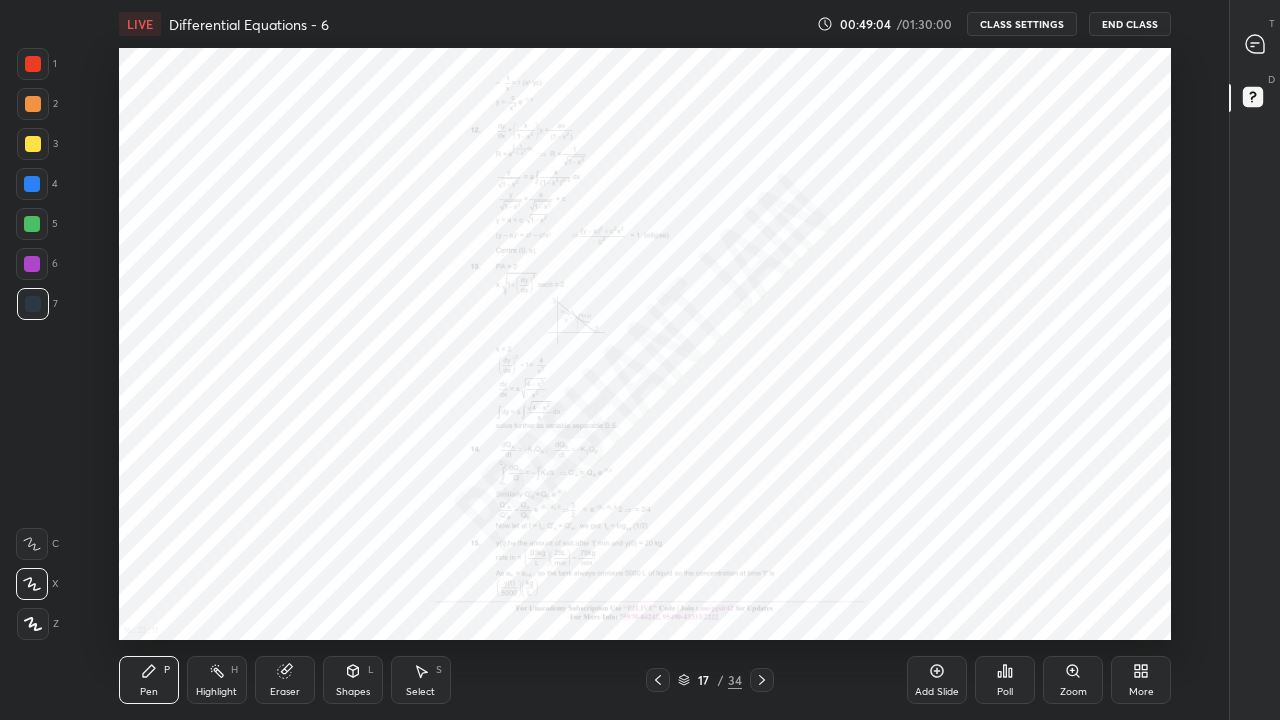 click 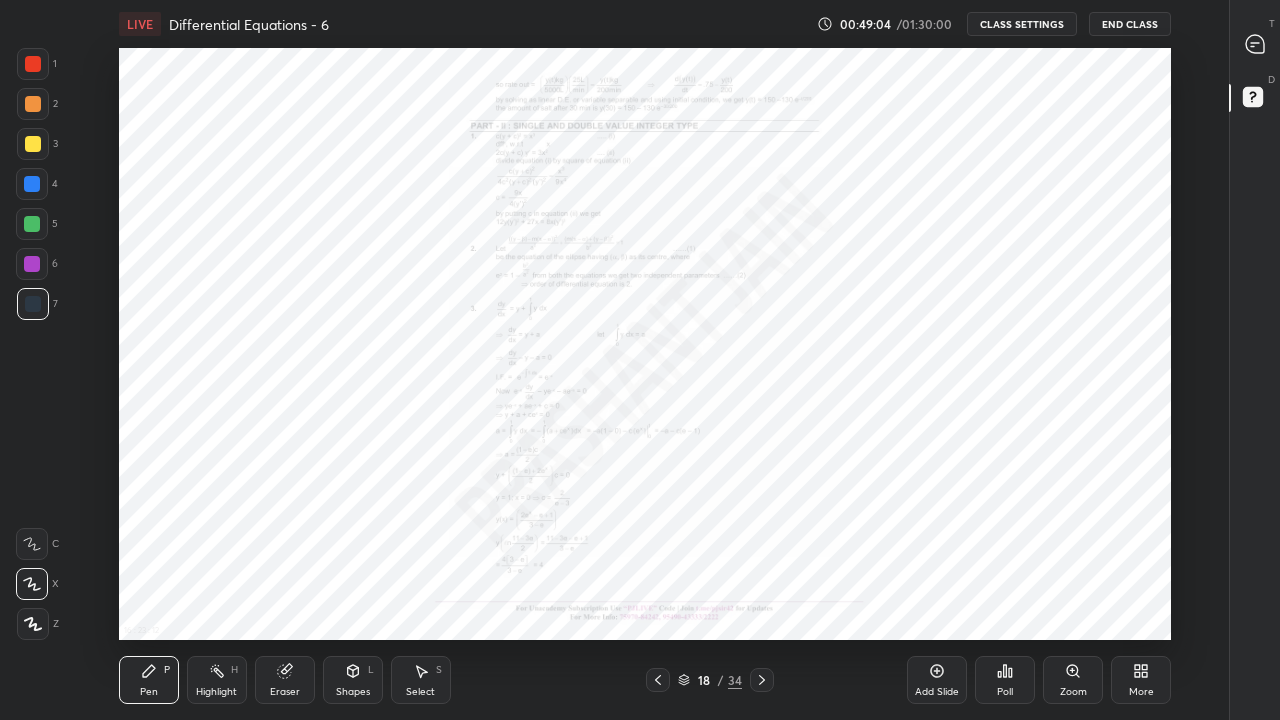 click 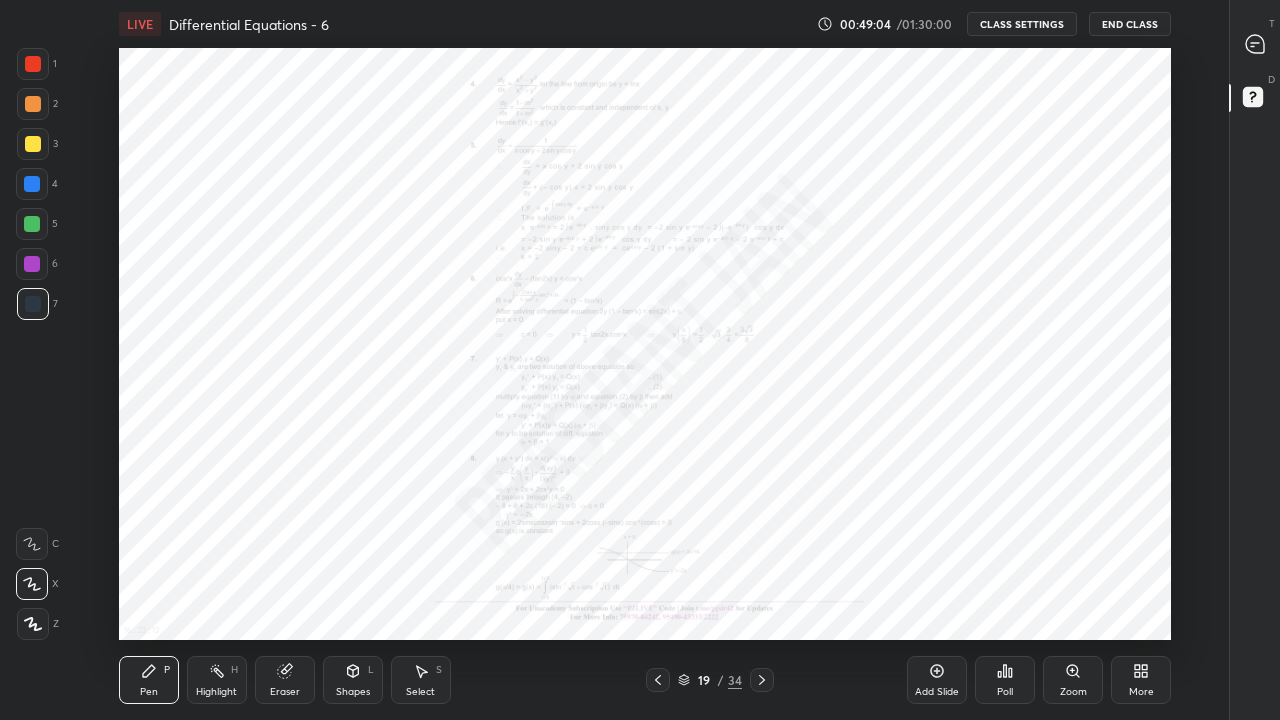 click 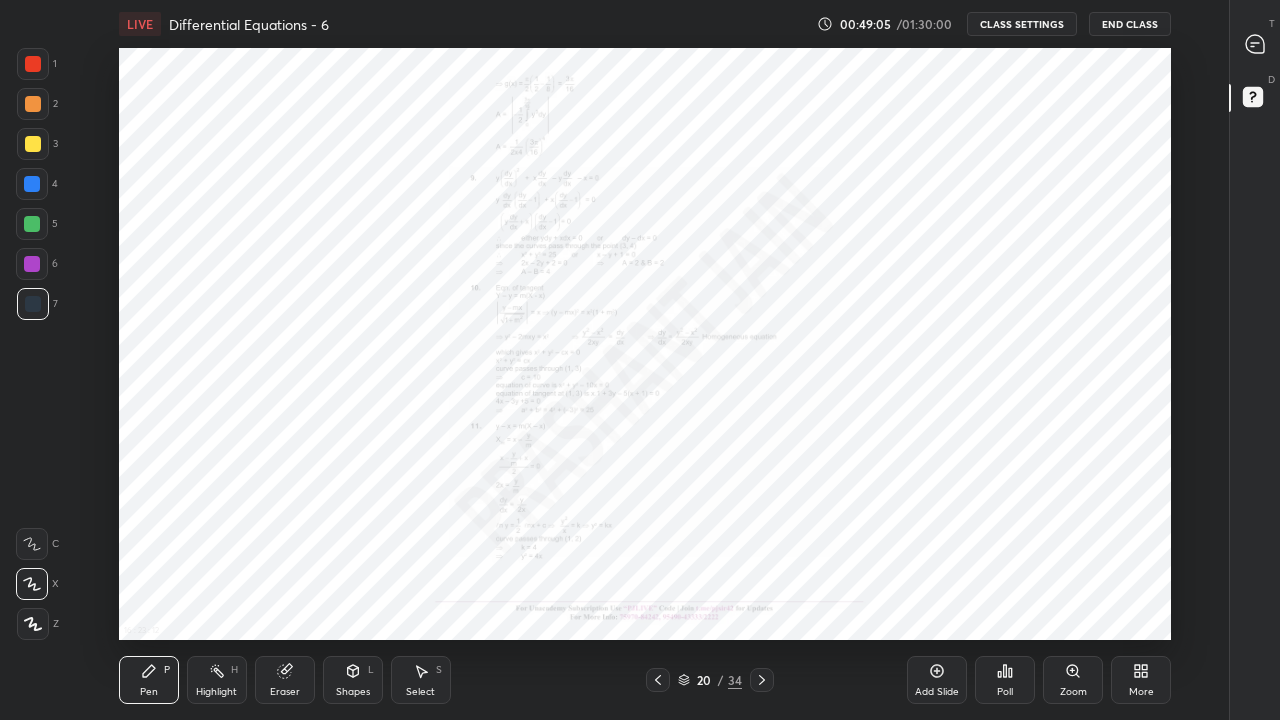 click 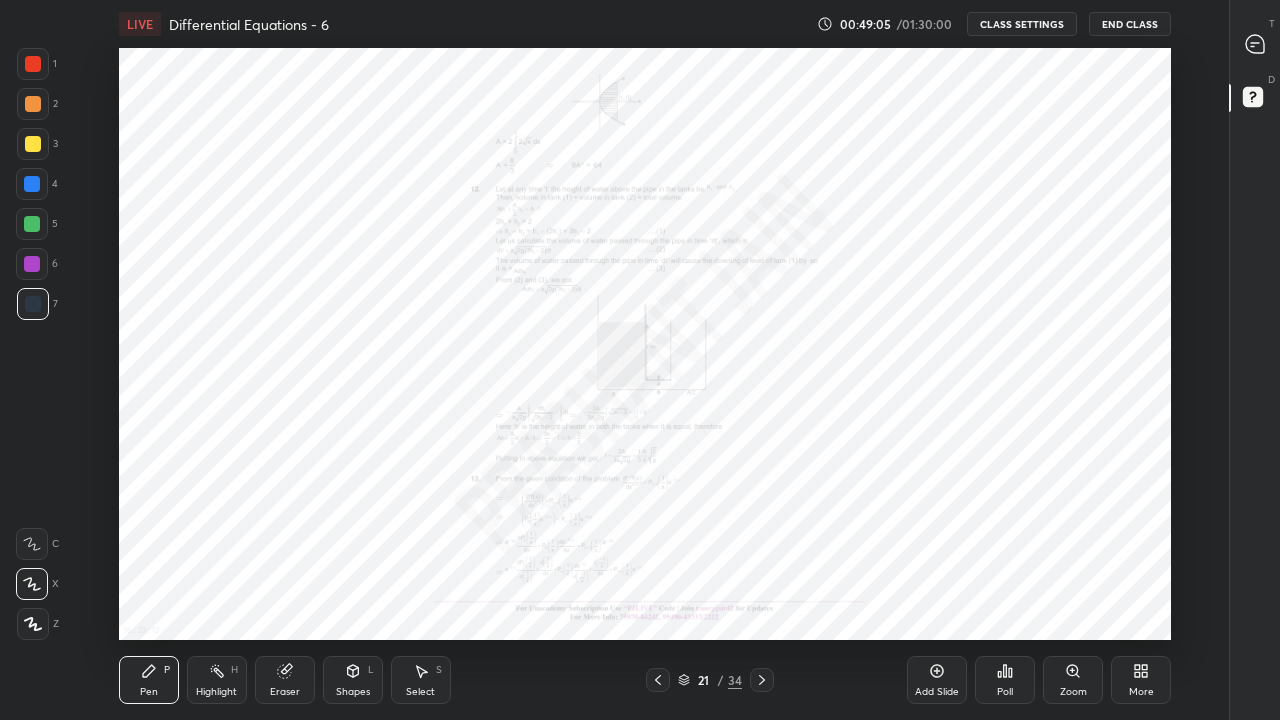 click 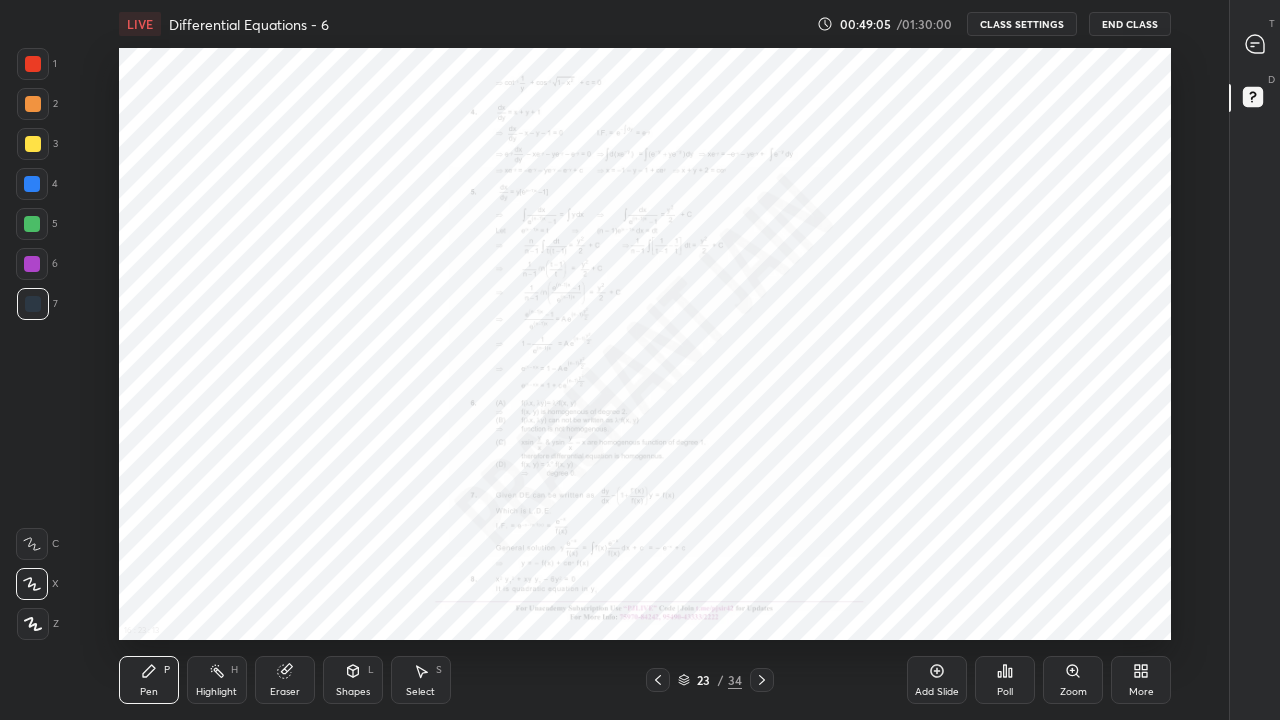 click 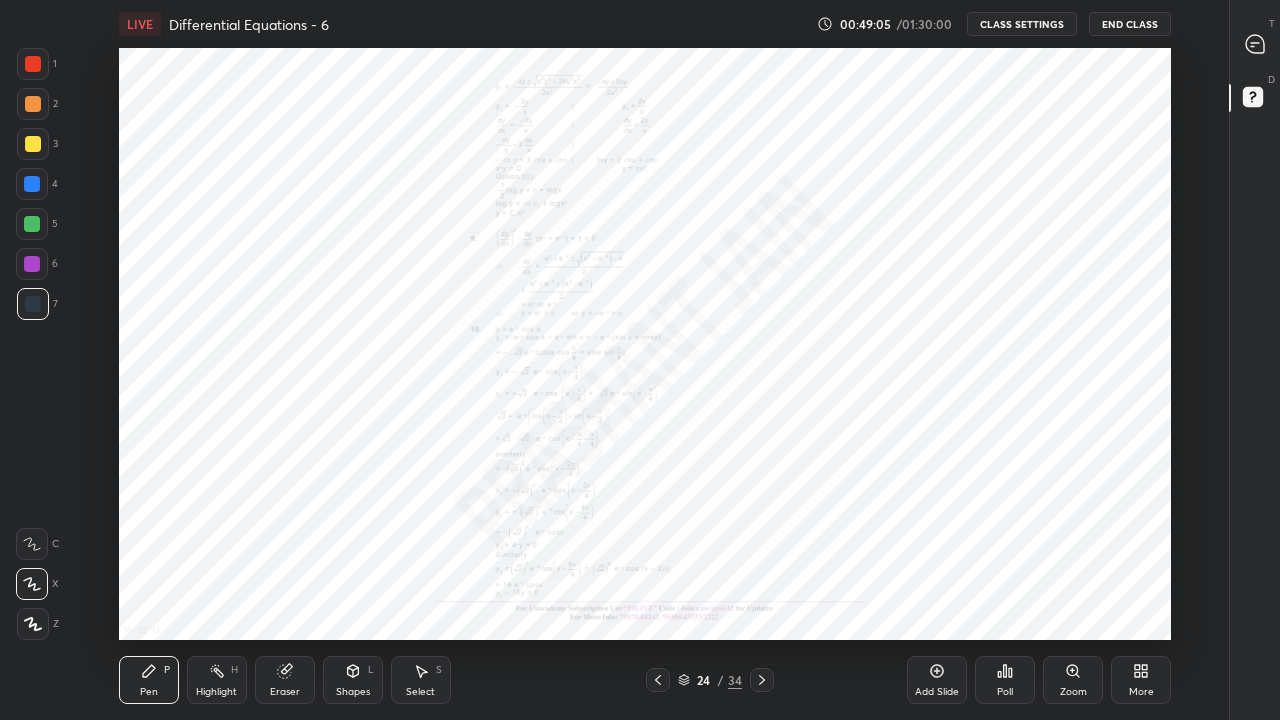 click 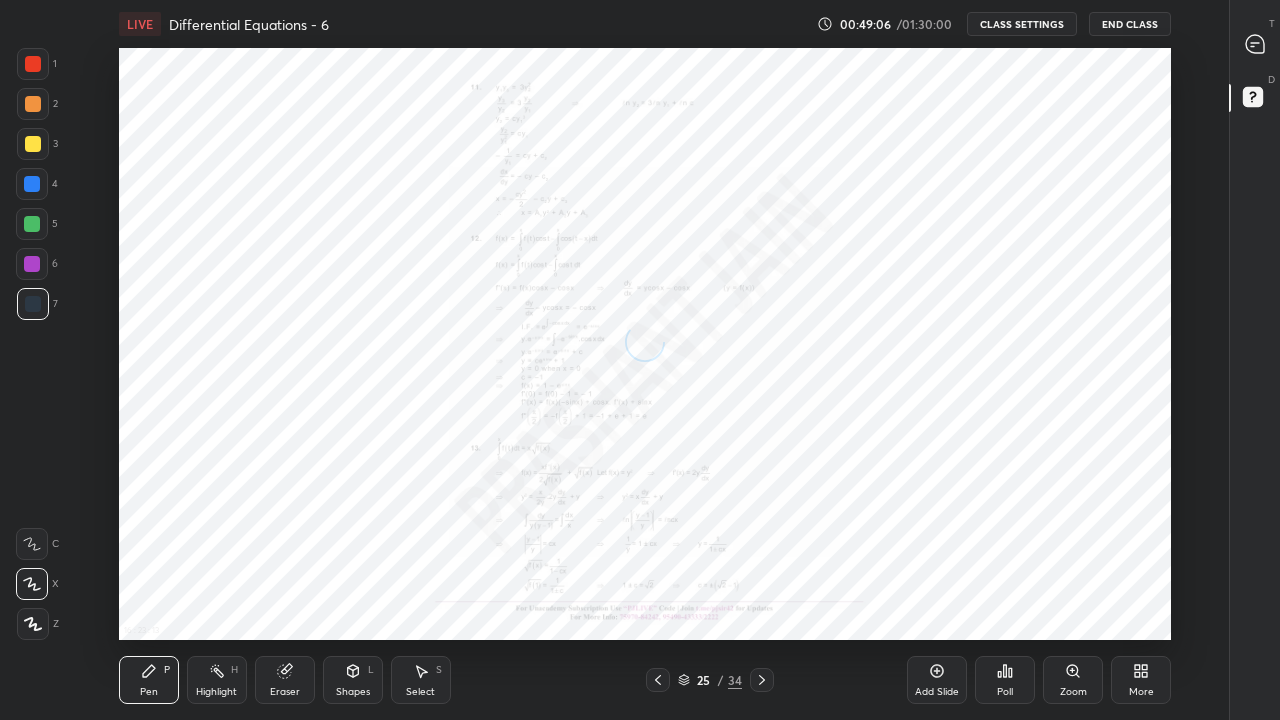 click 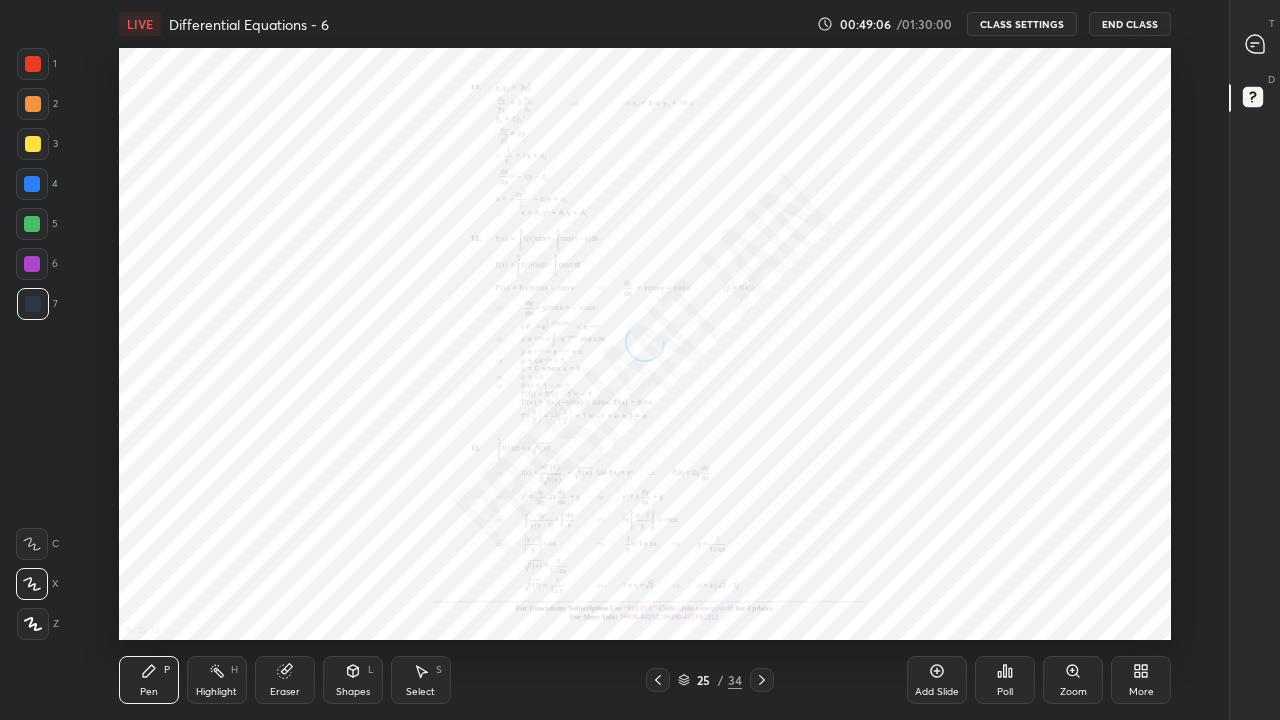 click 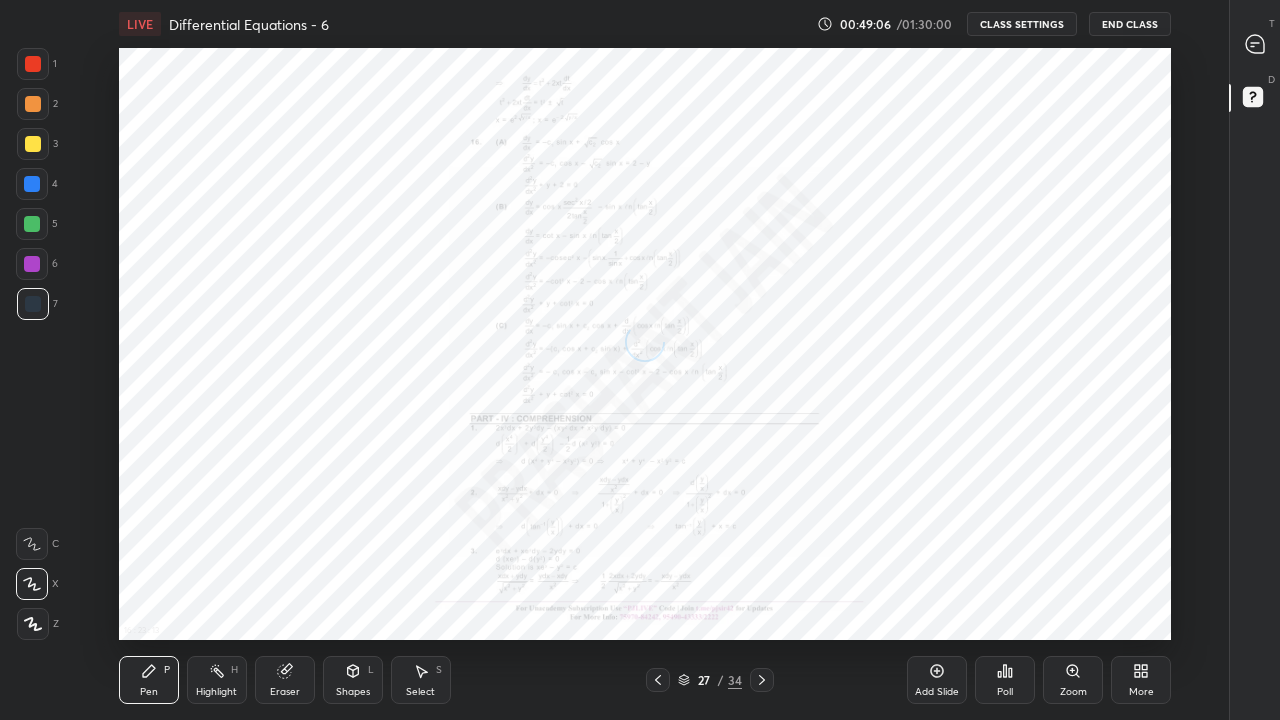 click 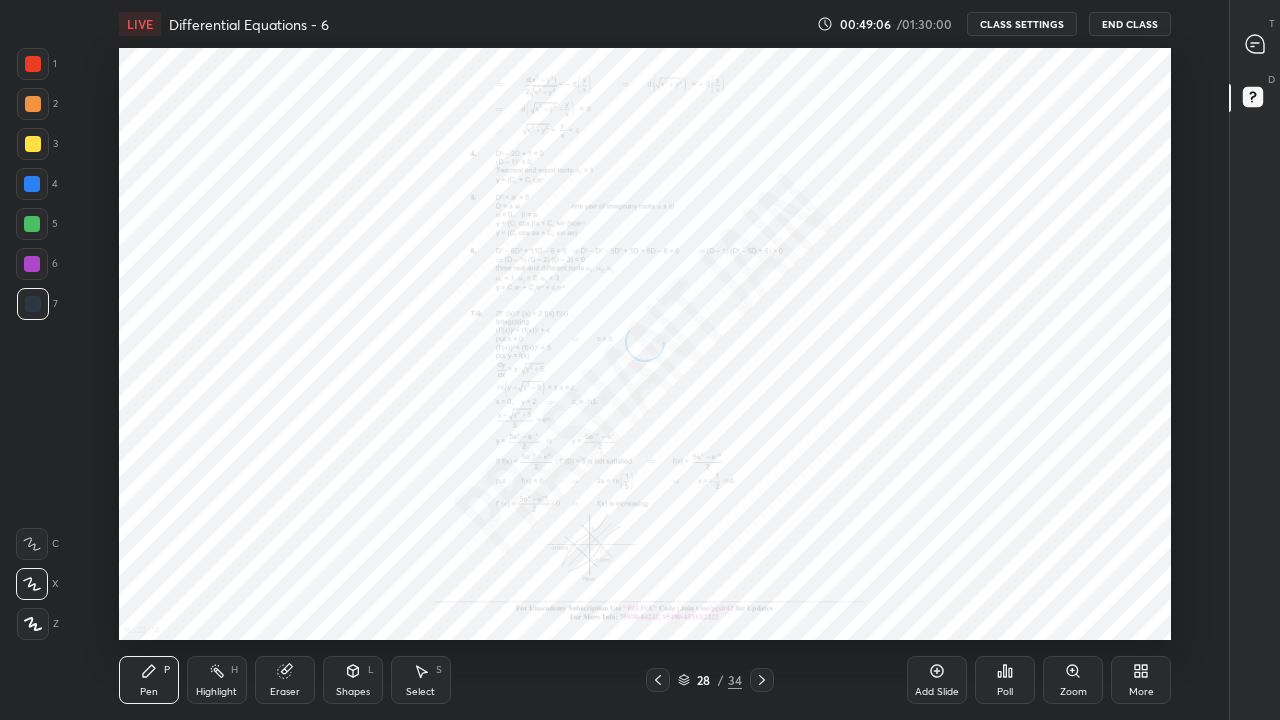 click 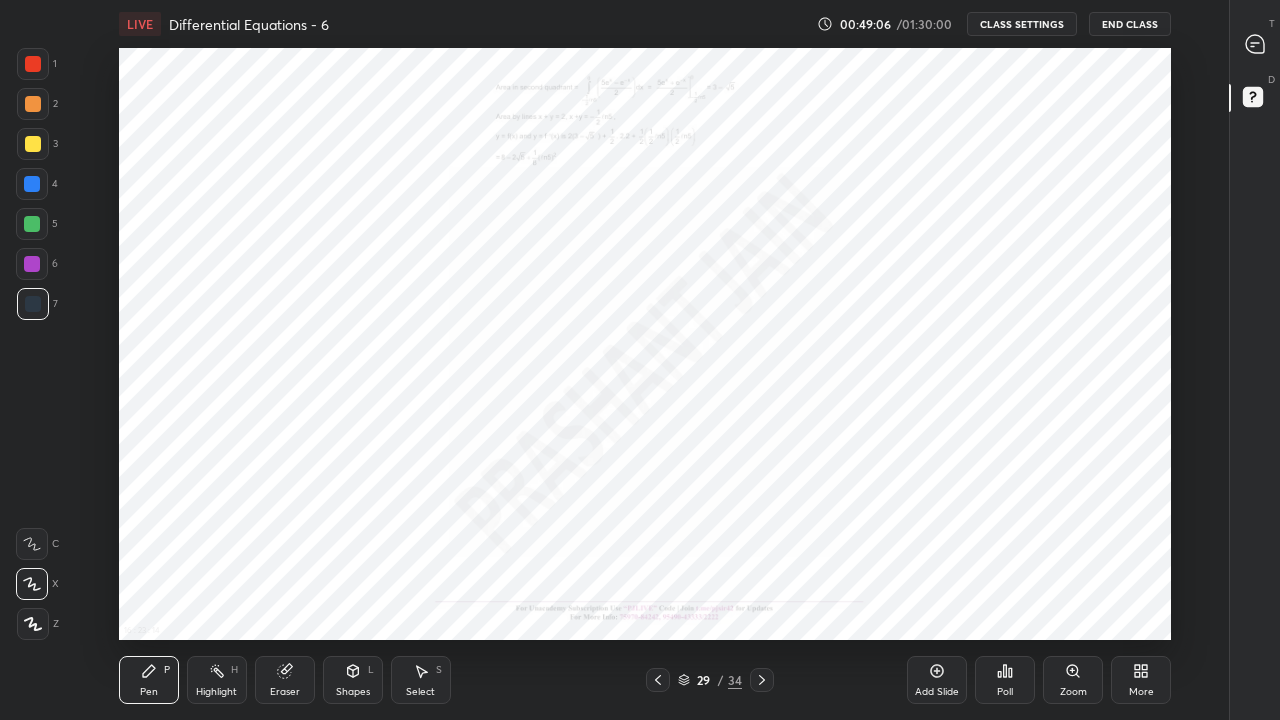 click 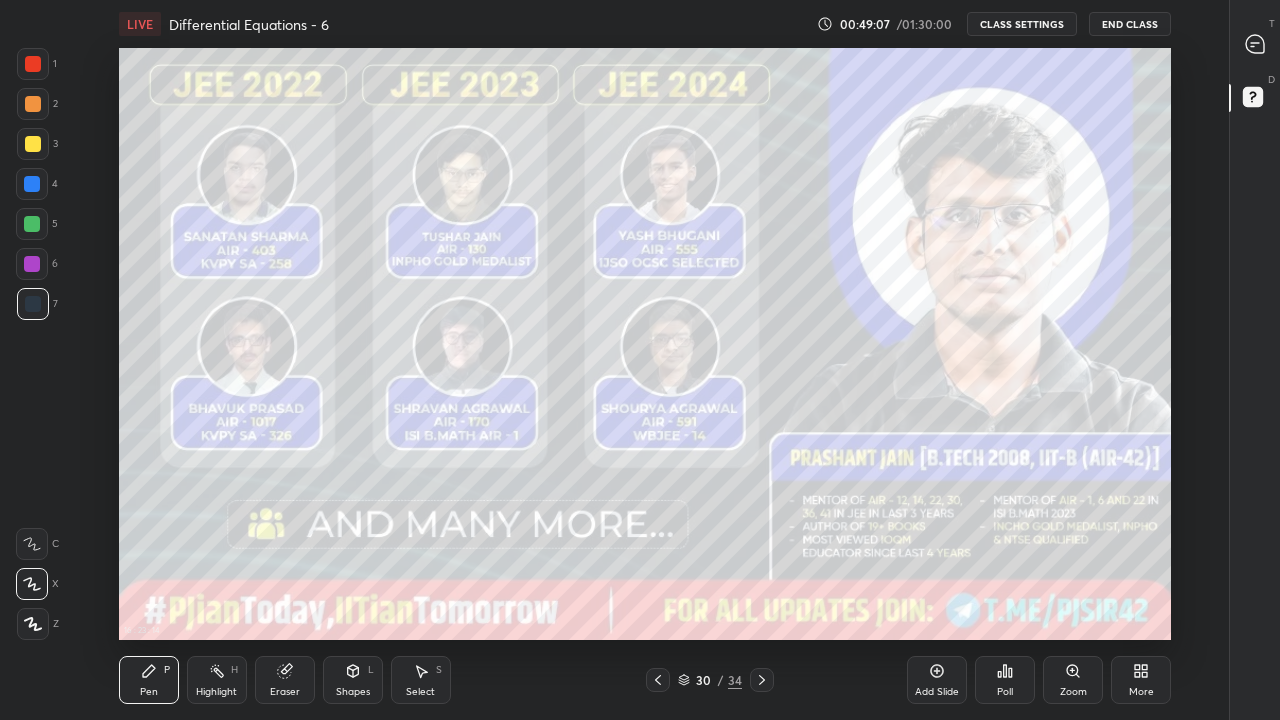 click 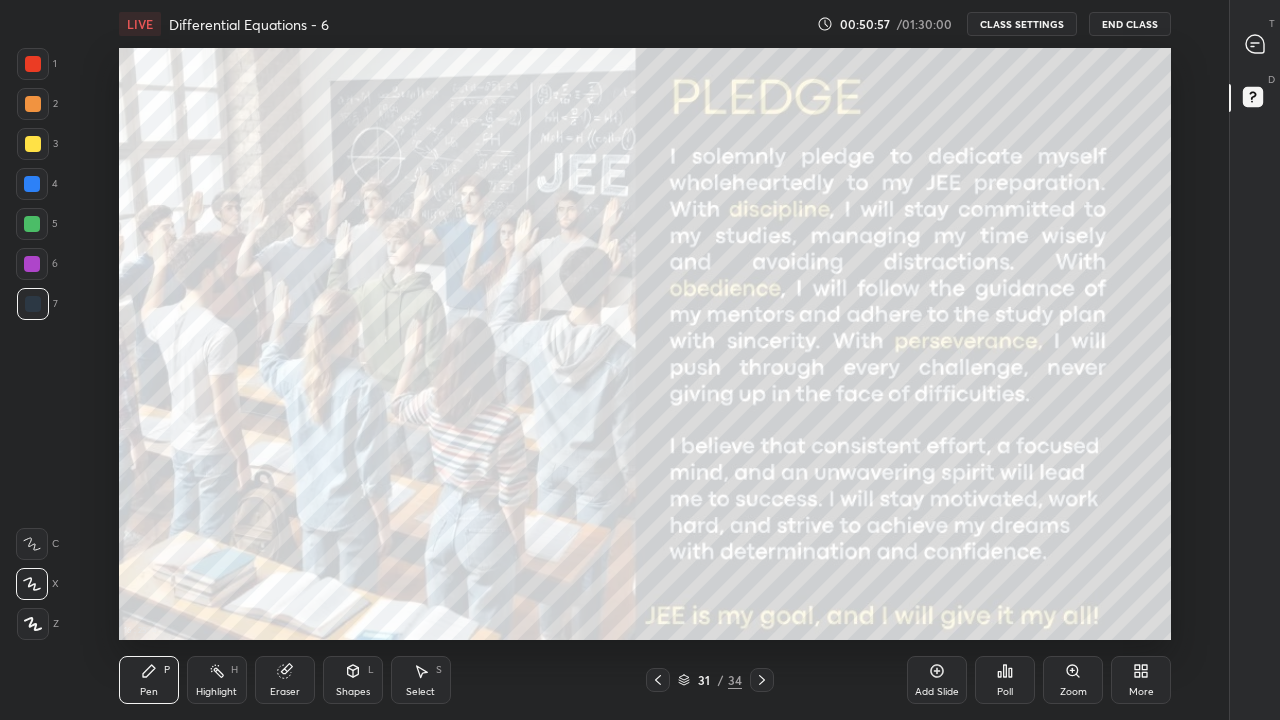 click 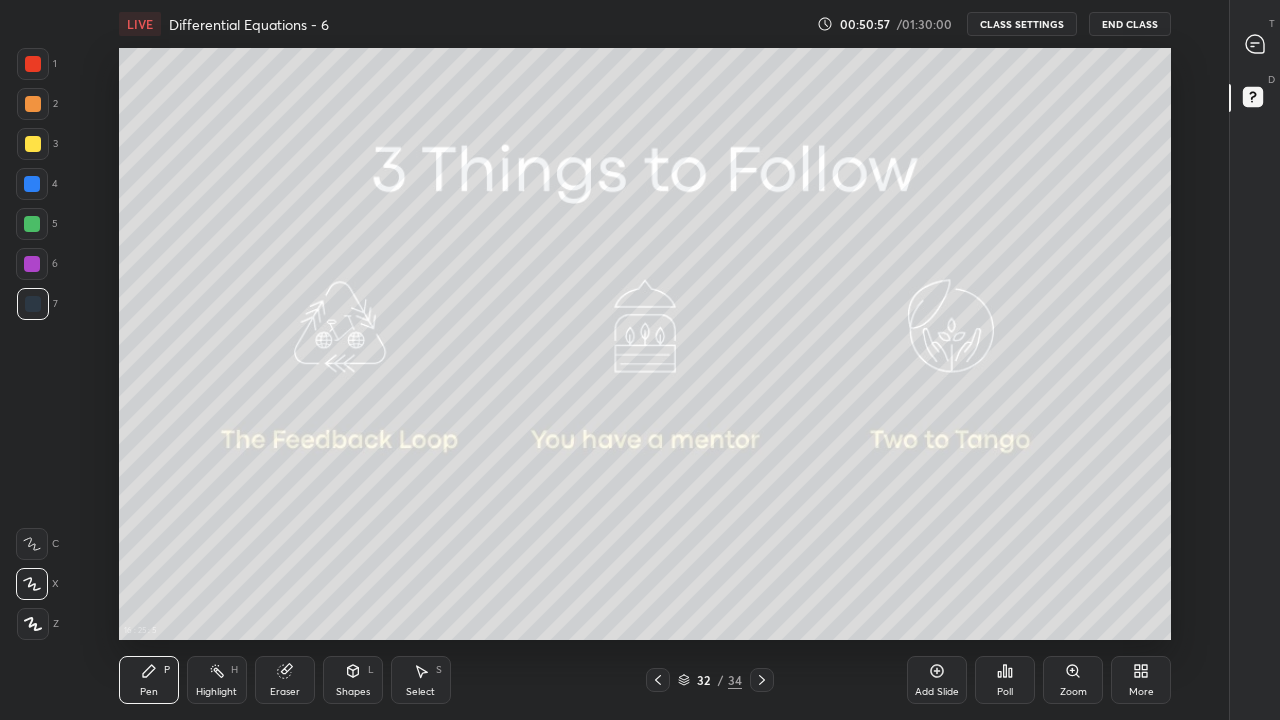 click 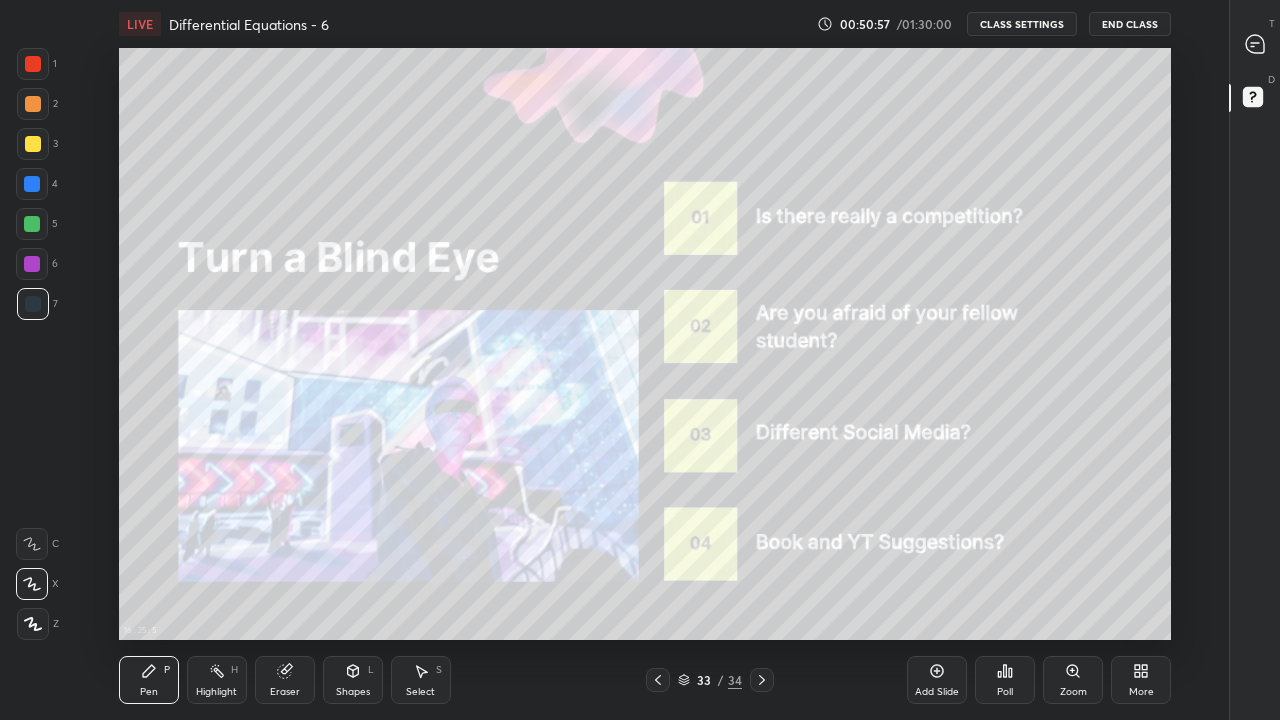 click 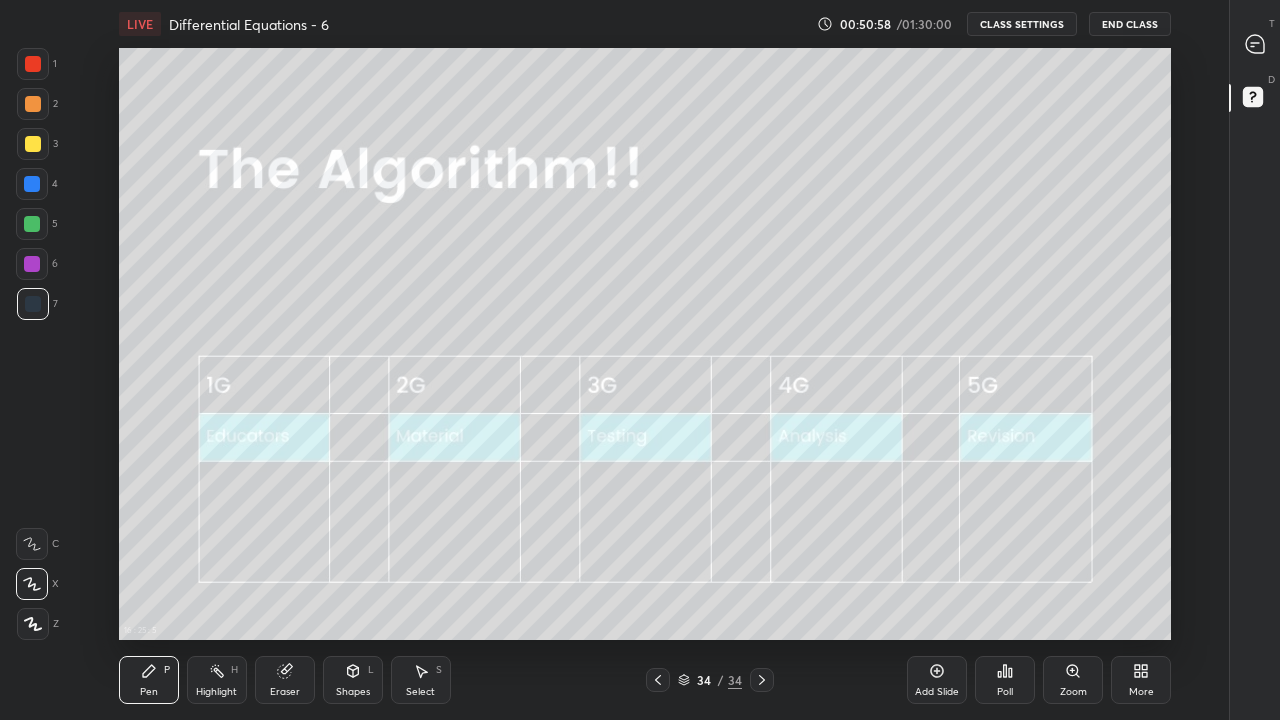 click 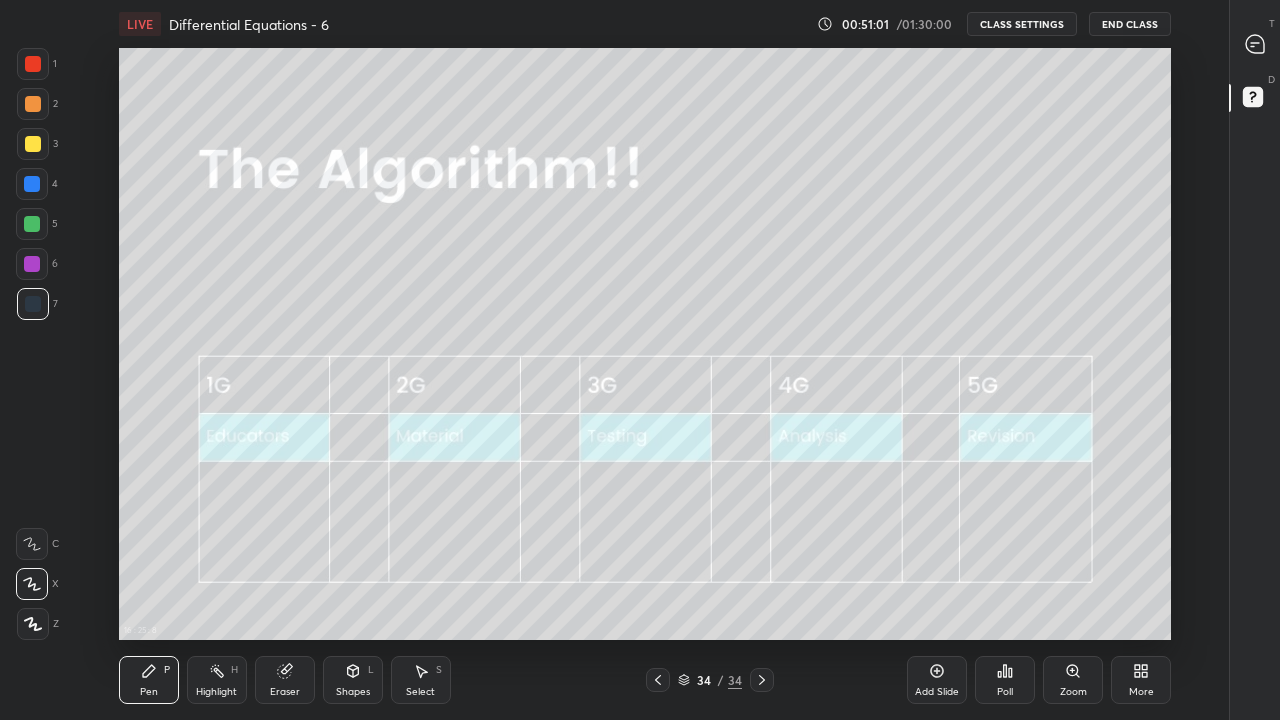 click on "Add Slide" at bounding box center [937, 680] 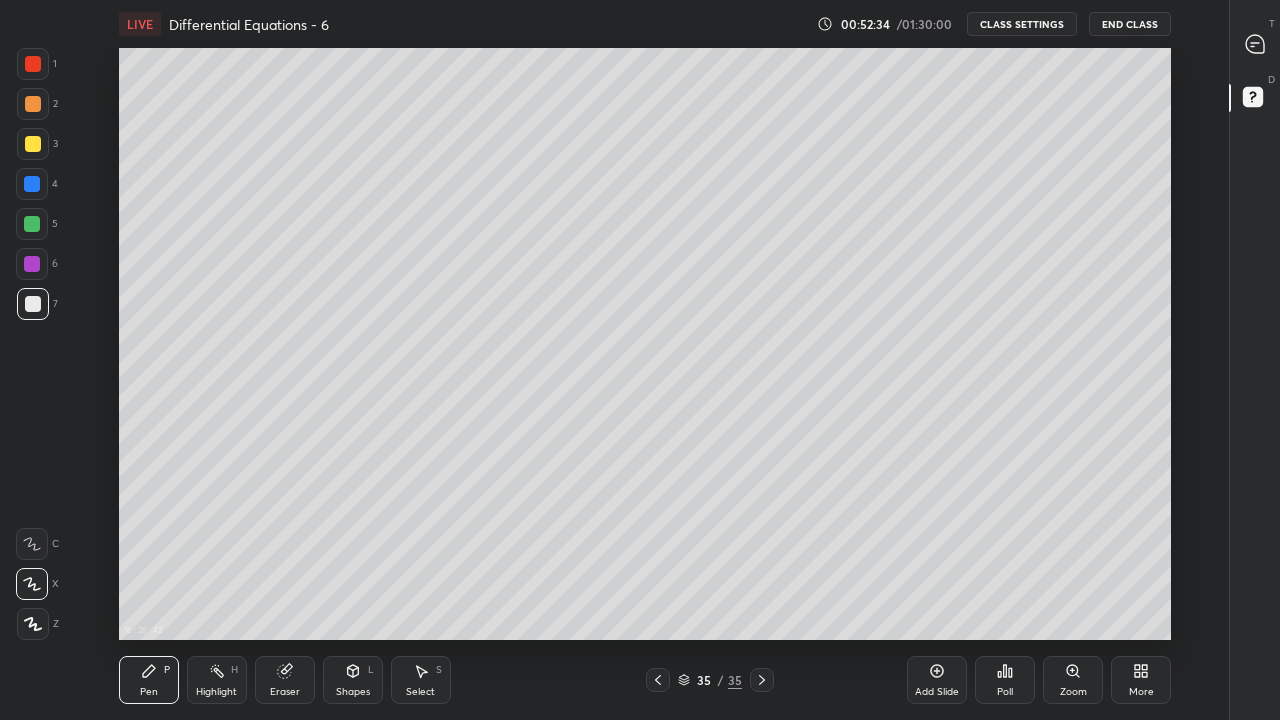 click on "Eraser" at bounding box center (285, 680) 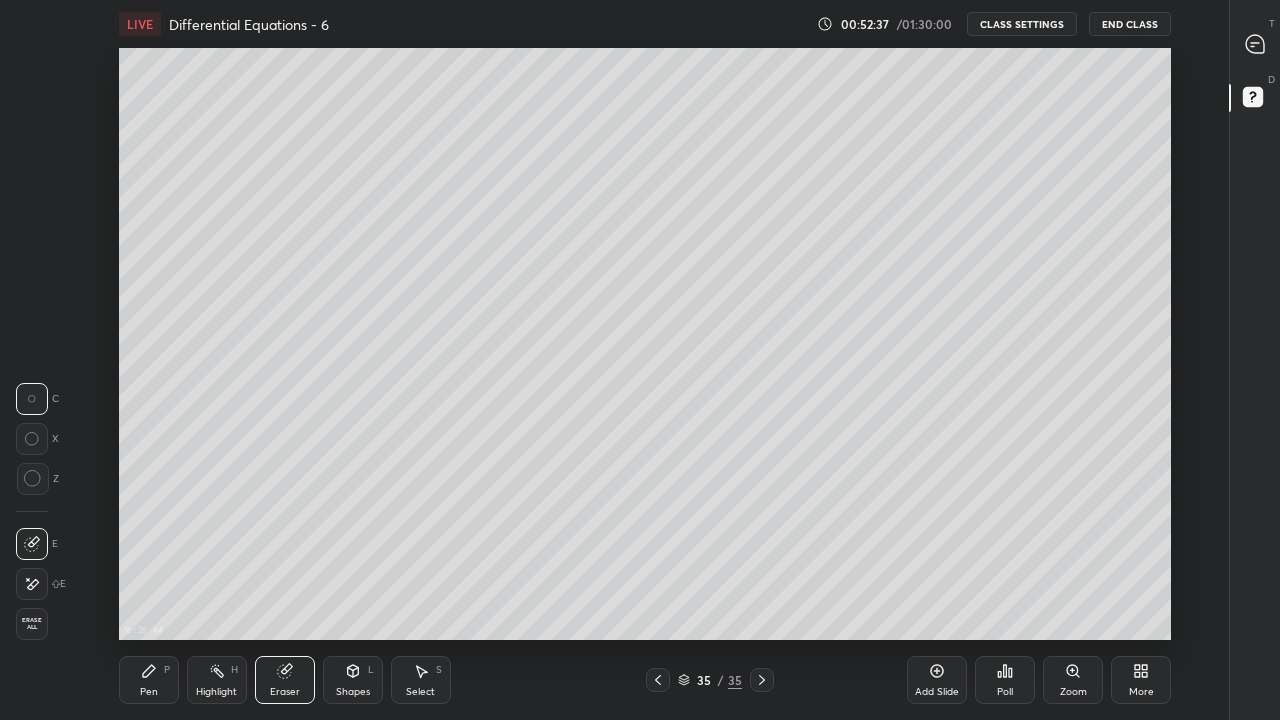 click on "Add Slide" at bounding box center (937, 692) 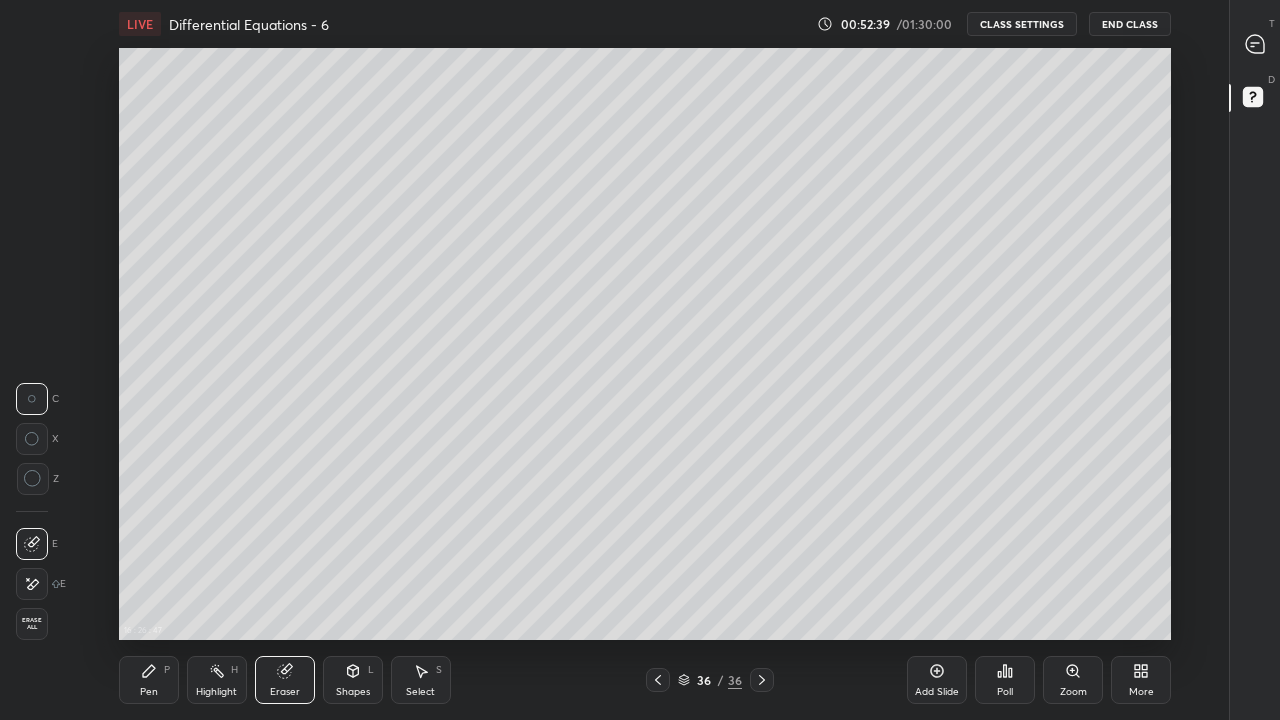 click on "Pen P" at bounding box center (149, 680) 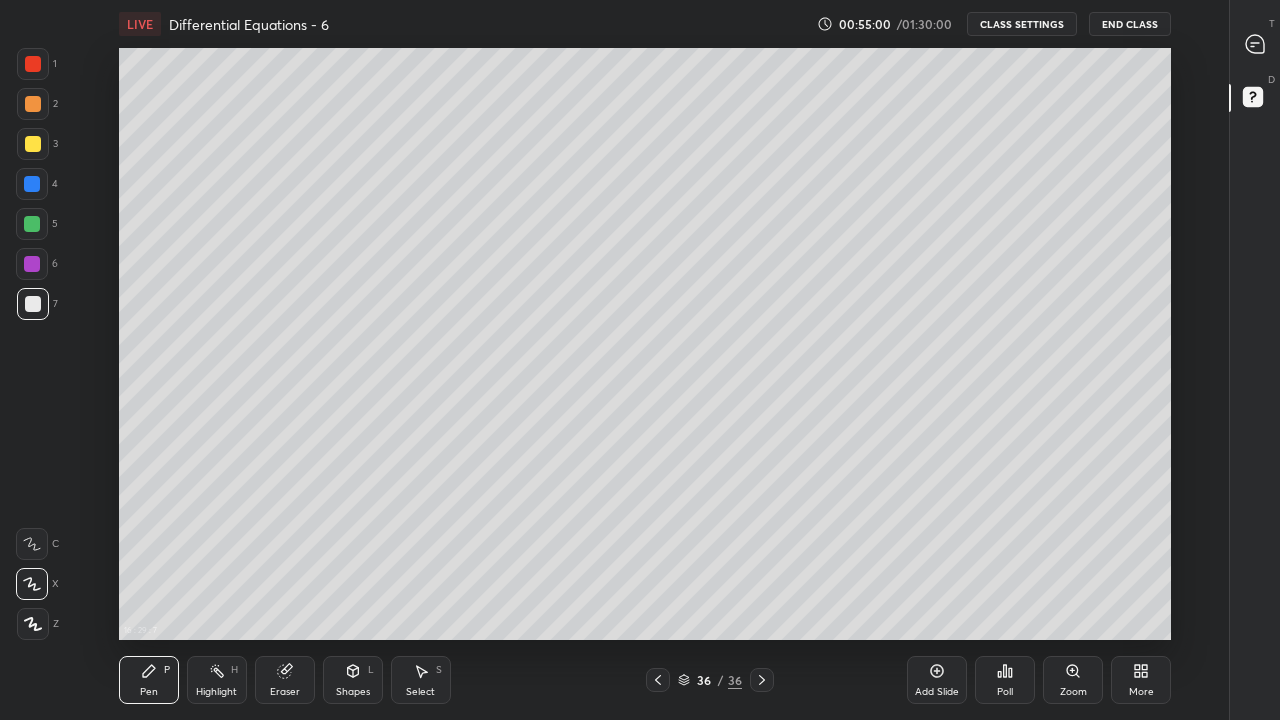 click at bounding box center (33, 304) 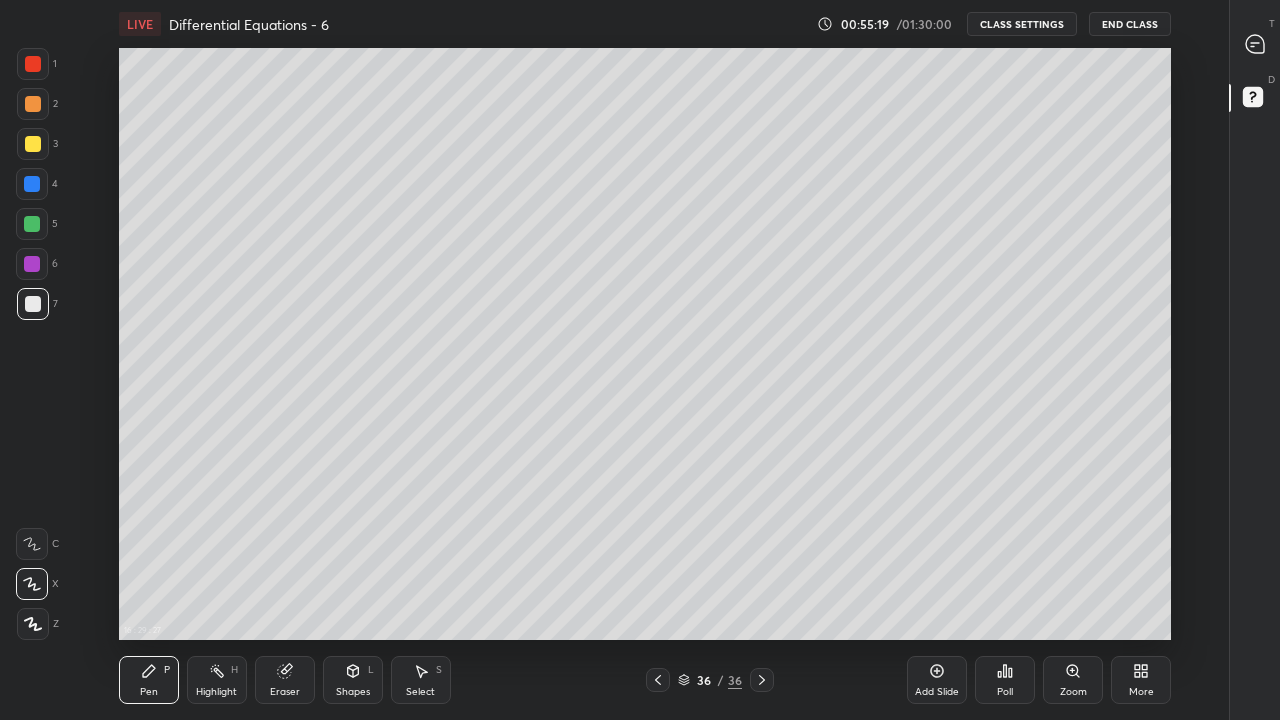 click on "Eraser" at bounding box center [285, 680] 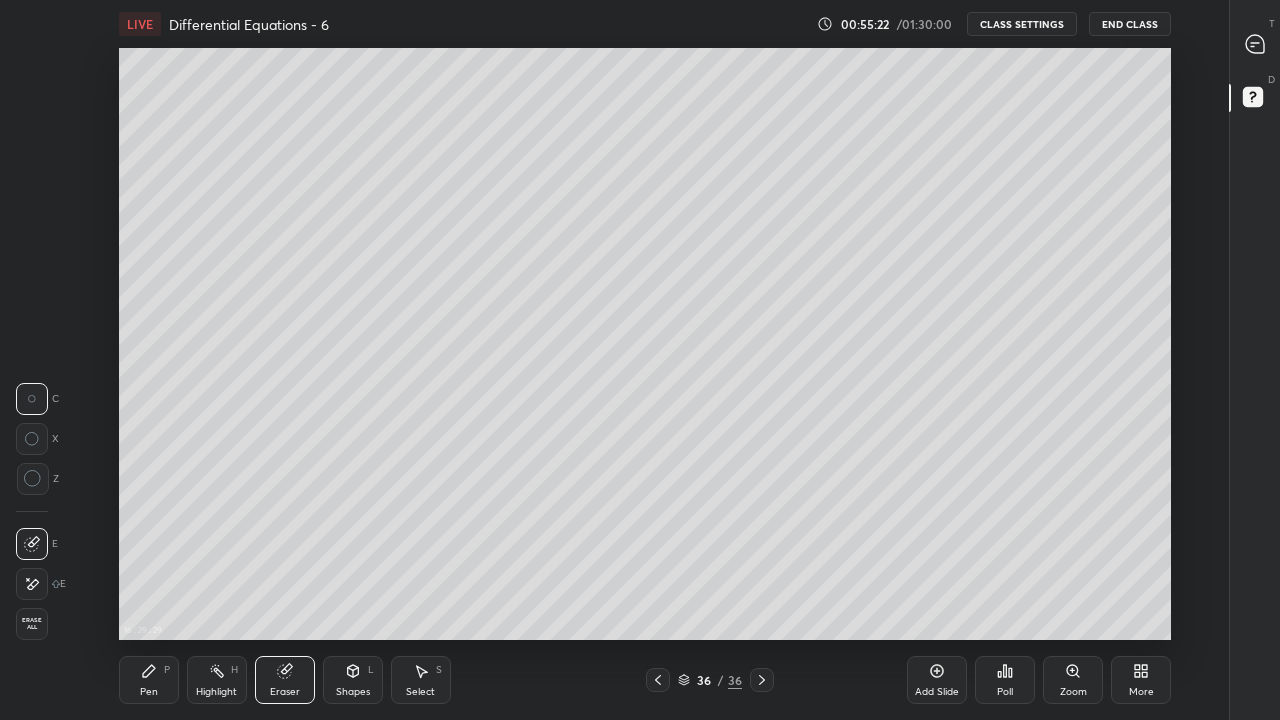 click 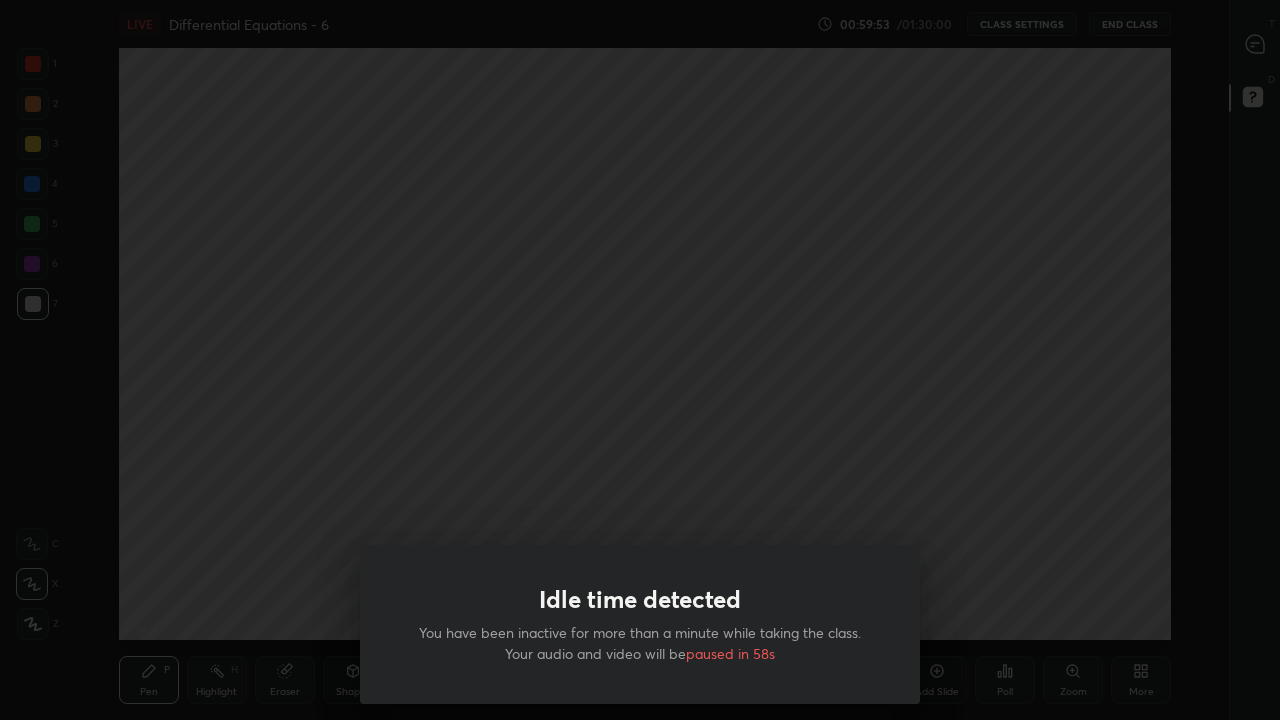 click on "Idle time detected You have been inactive for more than a minute while taking the class. Your audio and video will be  paused in 58s" at bounding box center (640, 360) 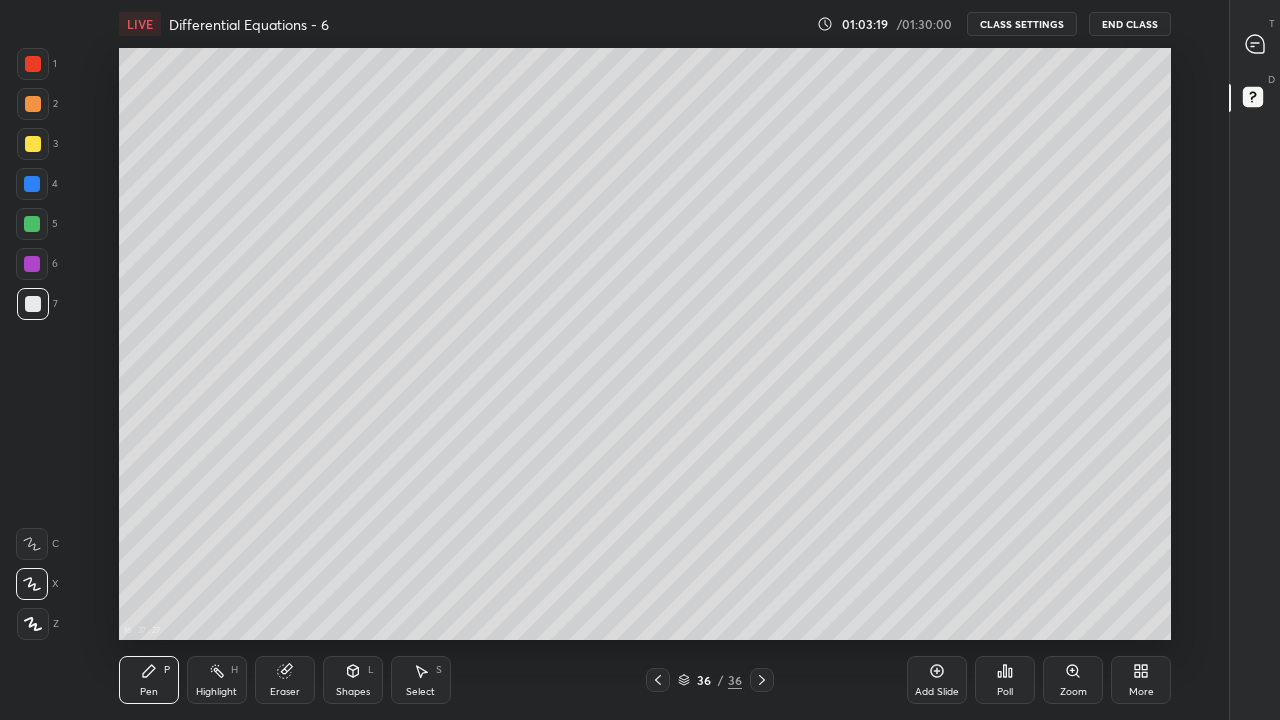 click on "Add Slide" at bounding box center (937, 692) 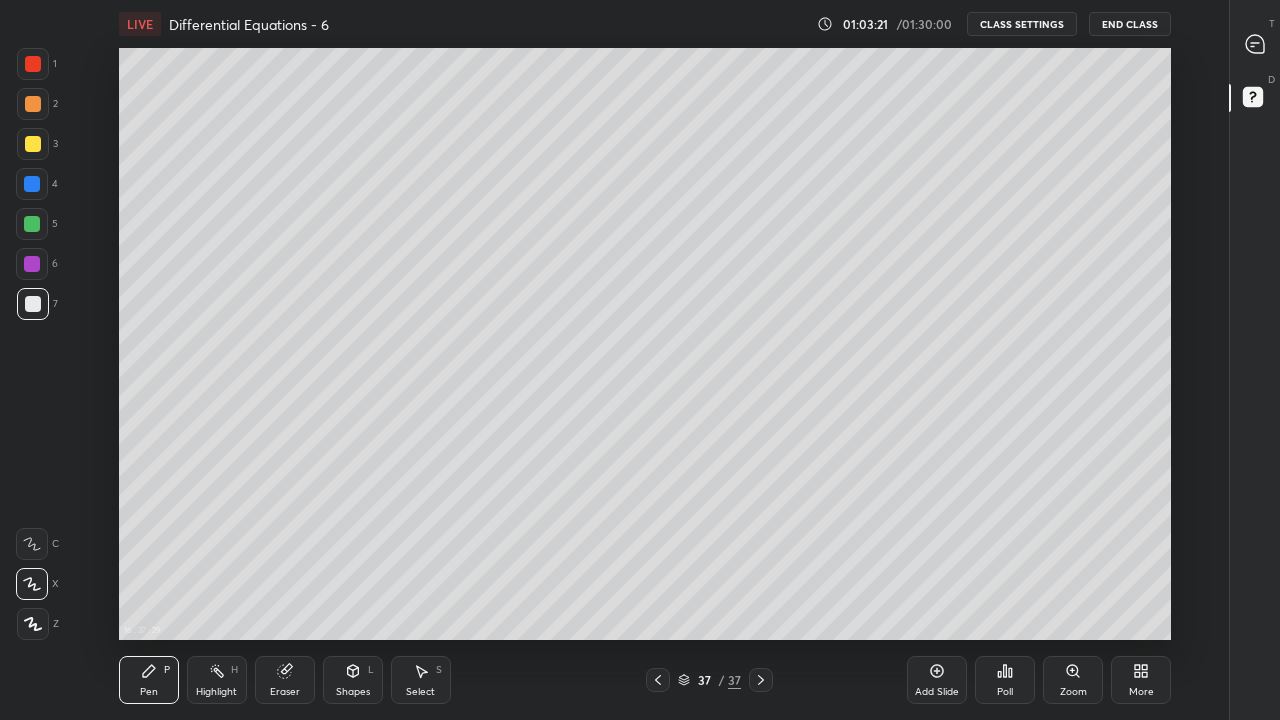 click at bounding box center (33, 144) 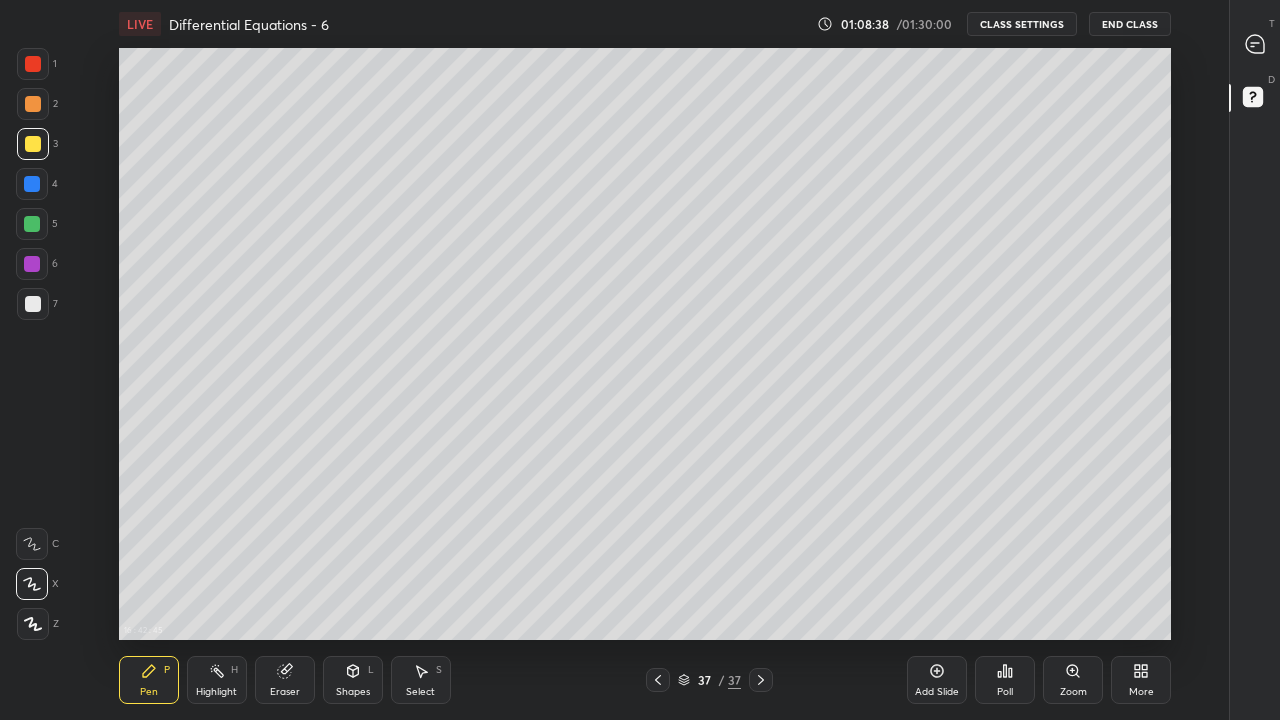 click on "Add Slide" at bounding box center (937, 680) 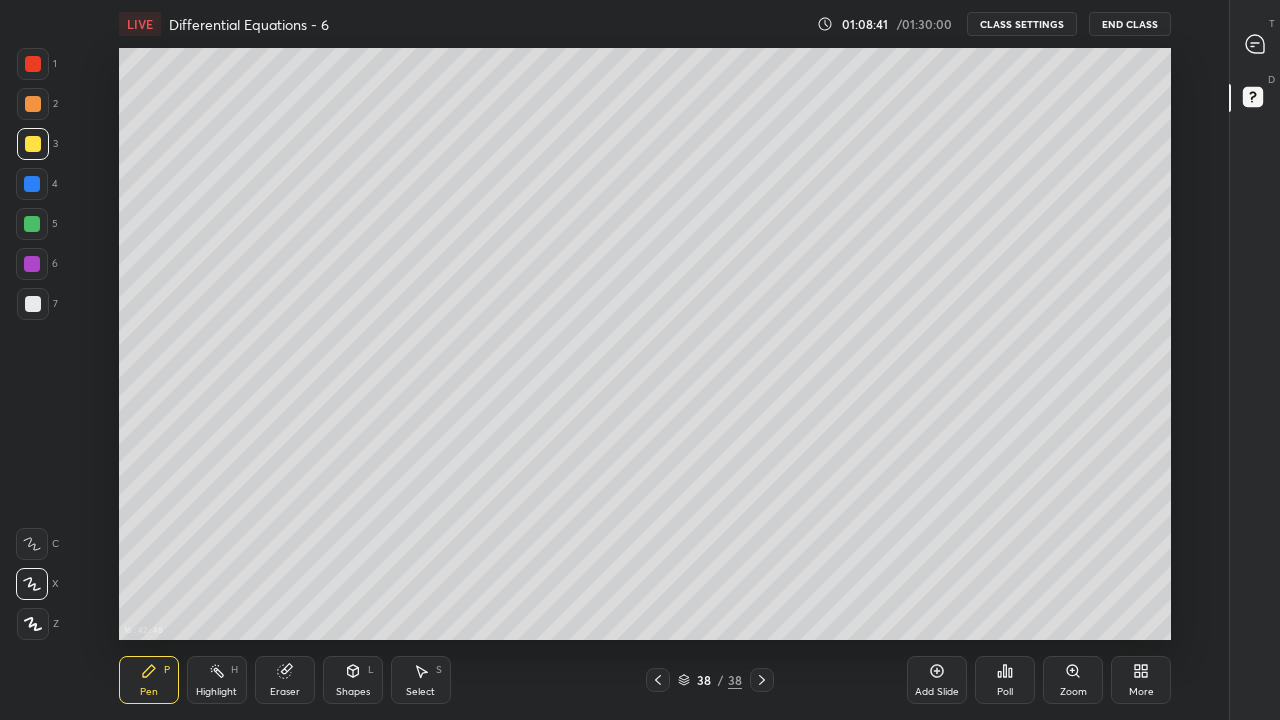 click at bounding box center (33, 304) 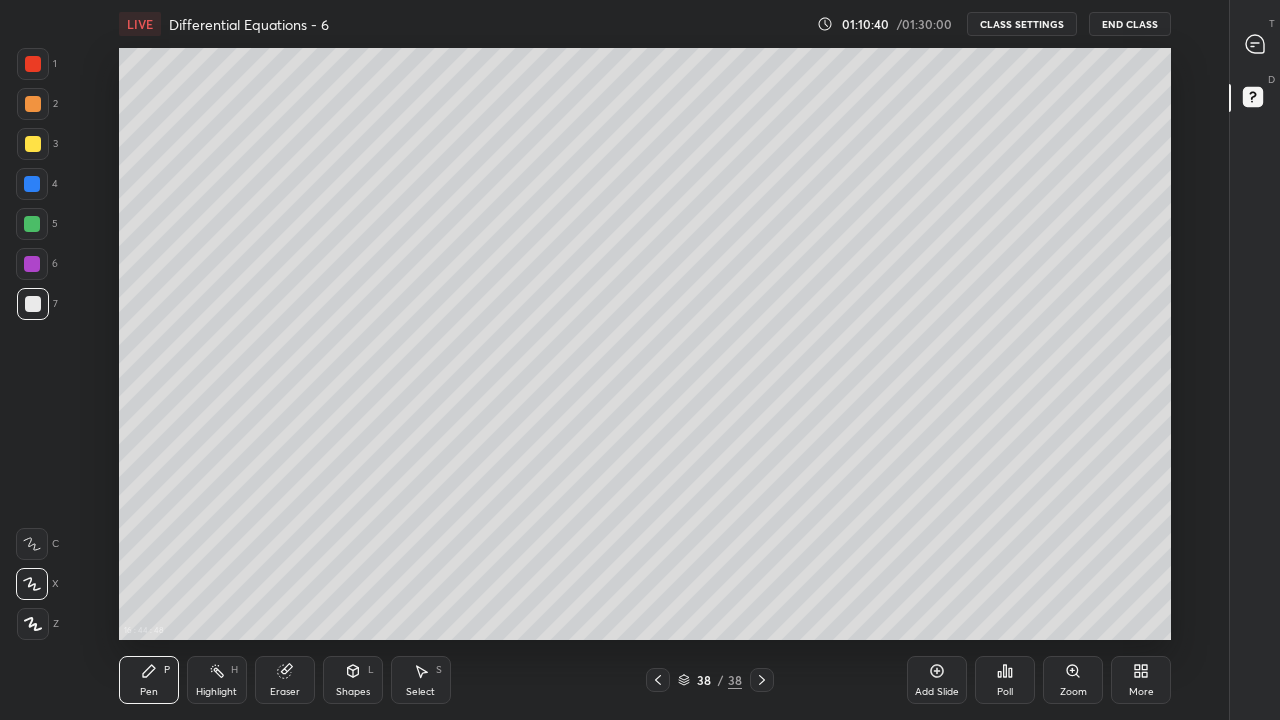 click at bounding box center (33, 144) 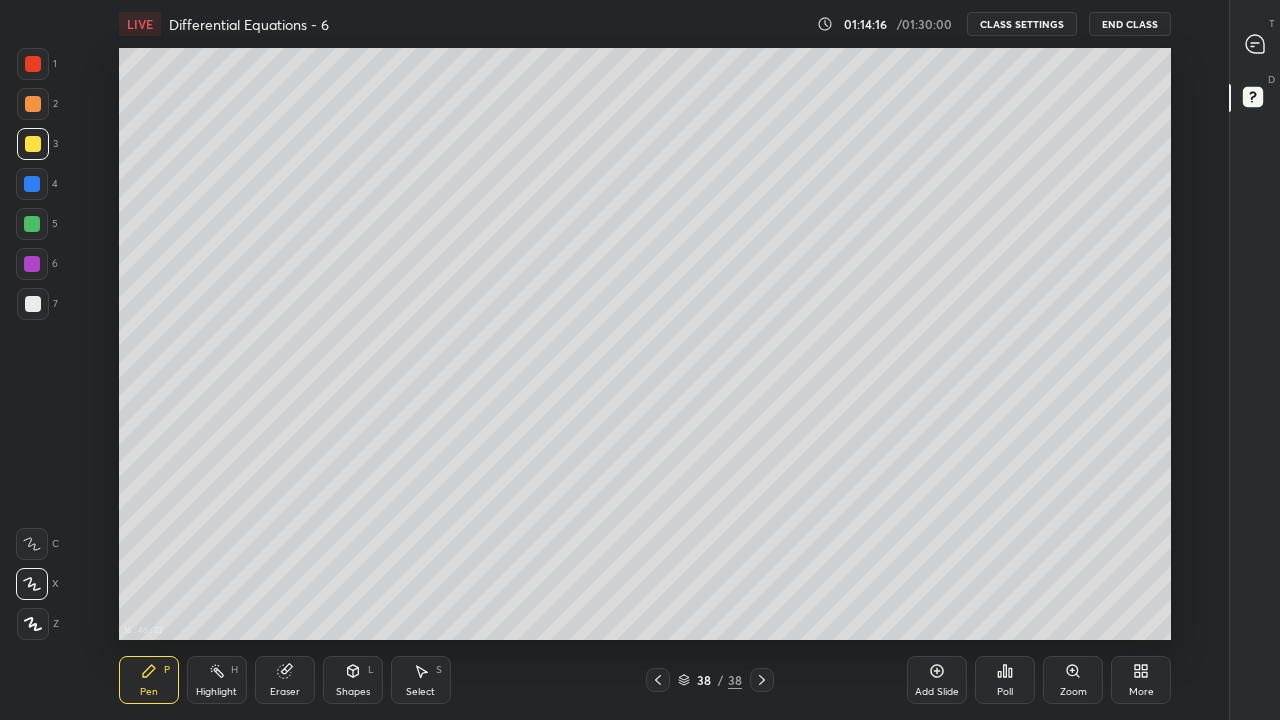 click 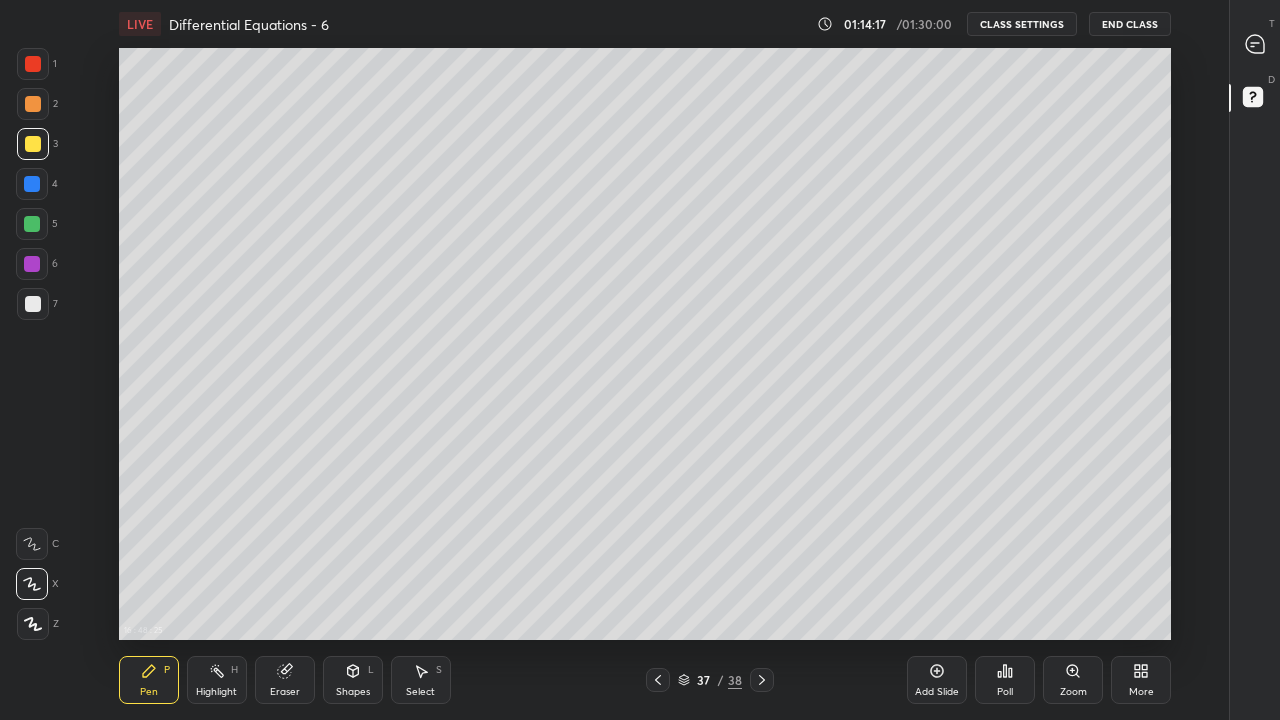 click 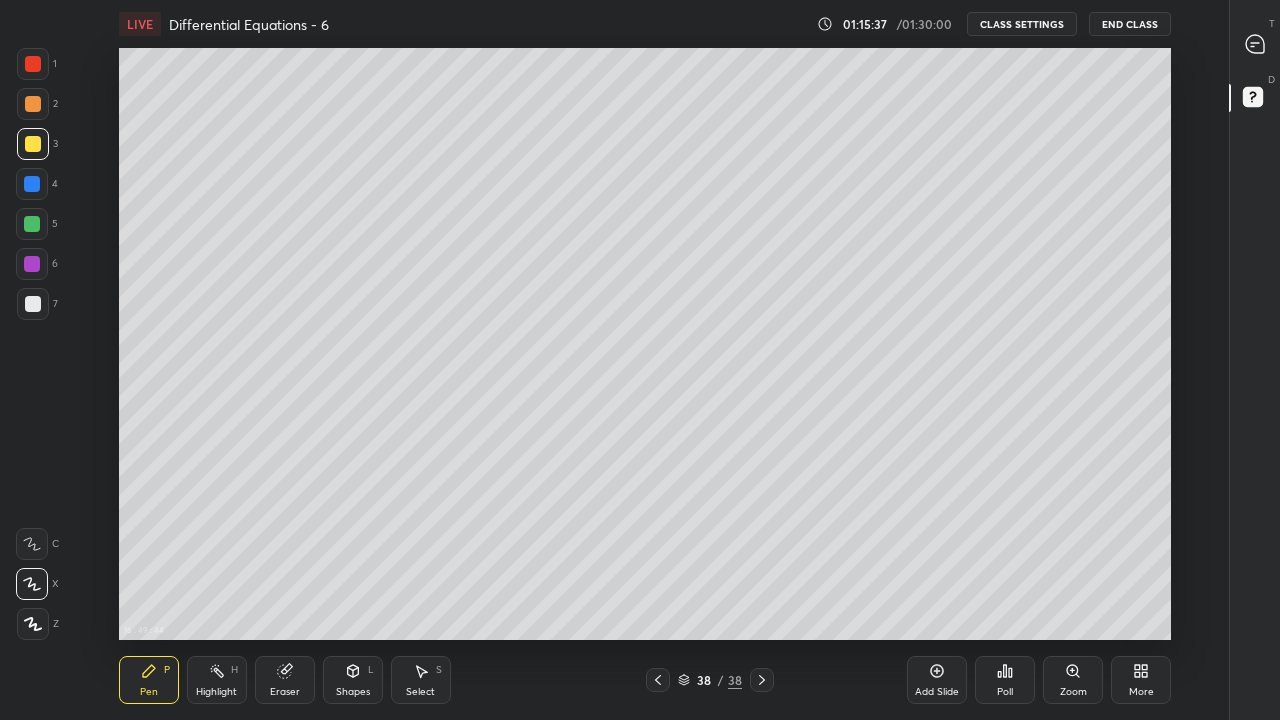 click on "Add Slide" at bounding box center (937, 680) 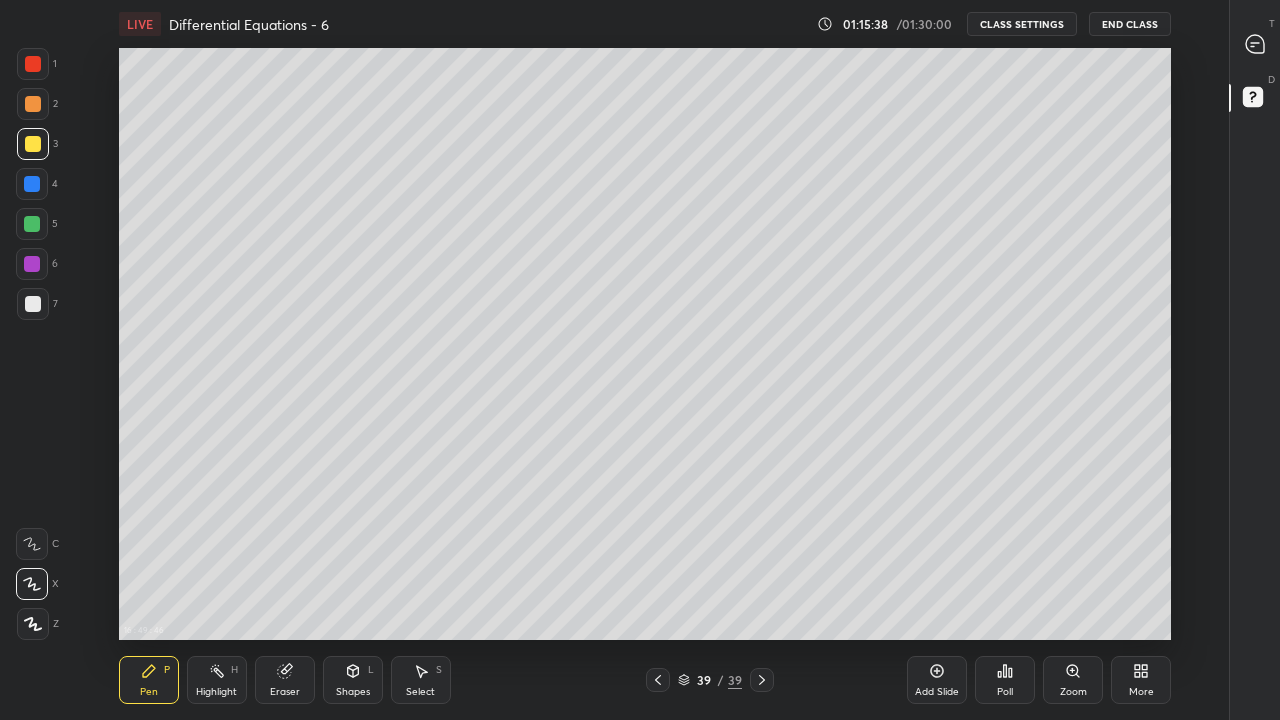 click at bounding box center [33, 304] 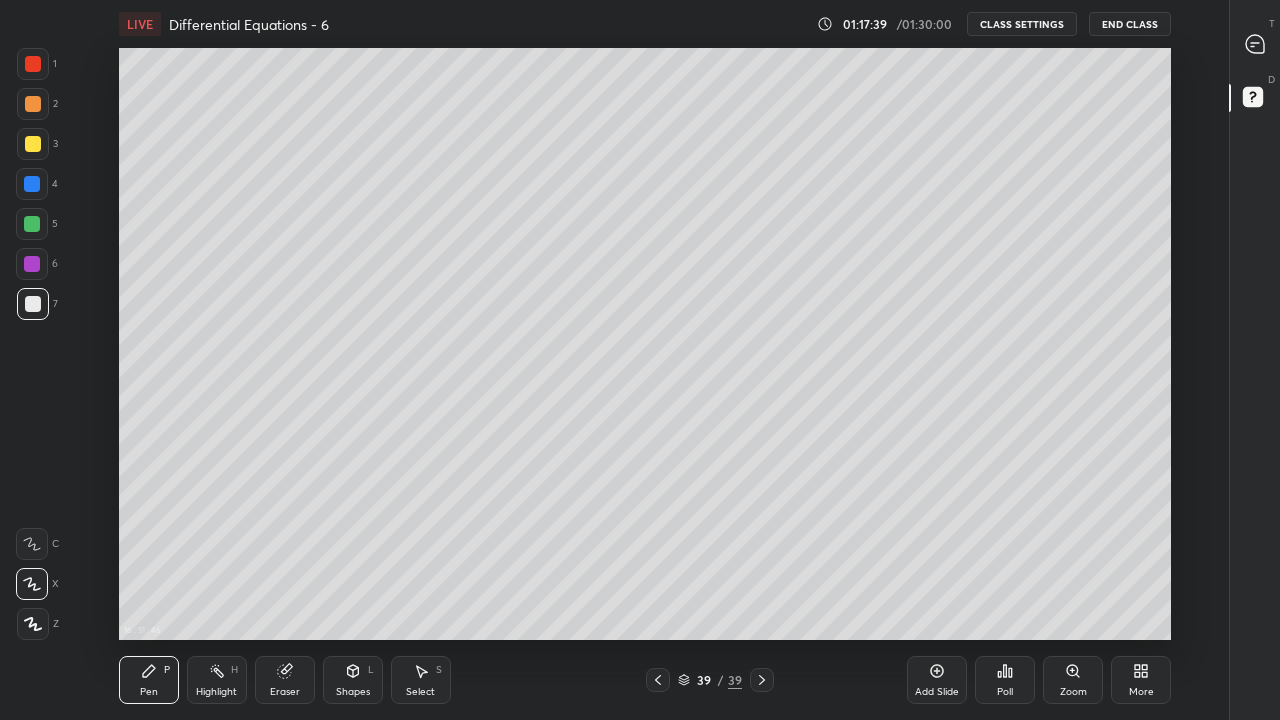 click at bounding box center (33, 144) 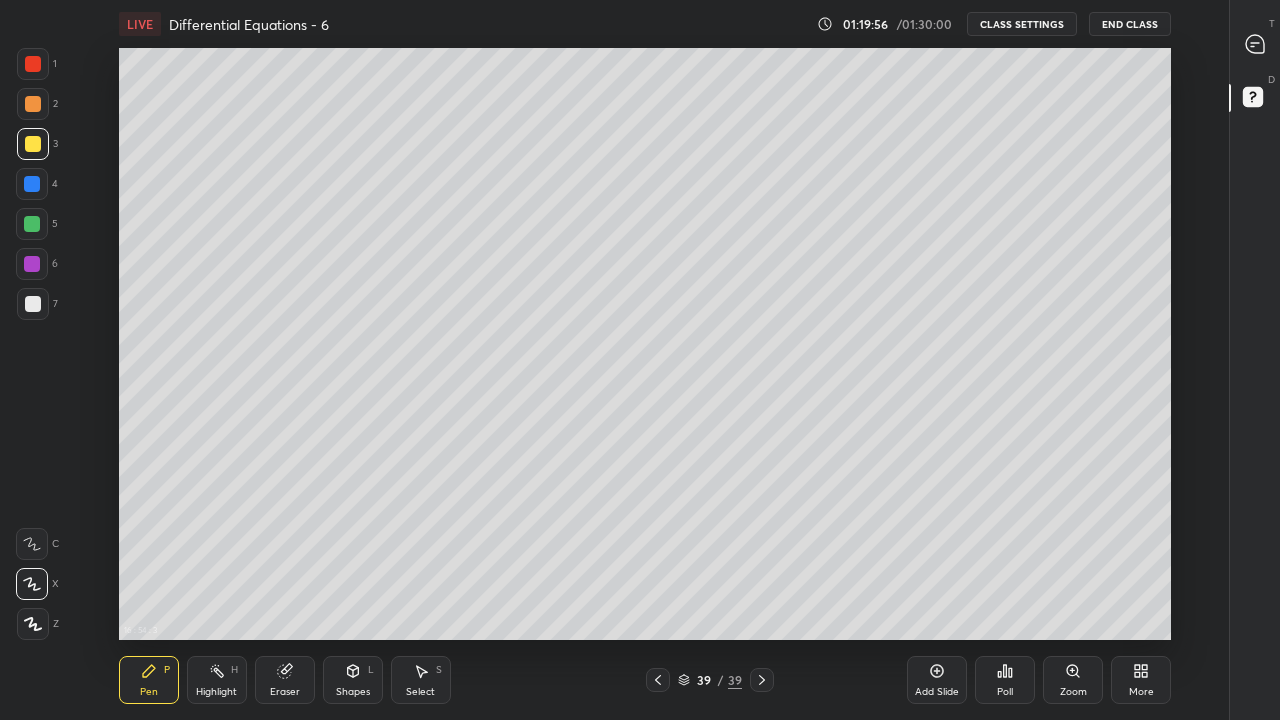 click on "Add Slide" at bounding box center (937, 680) 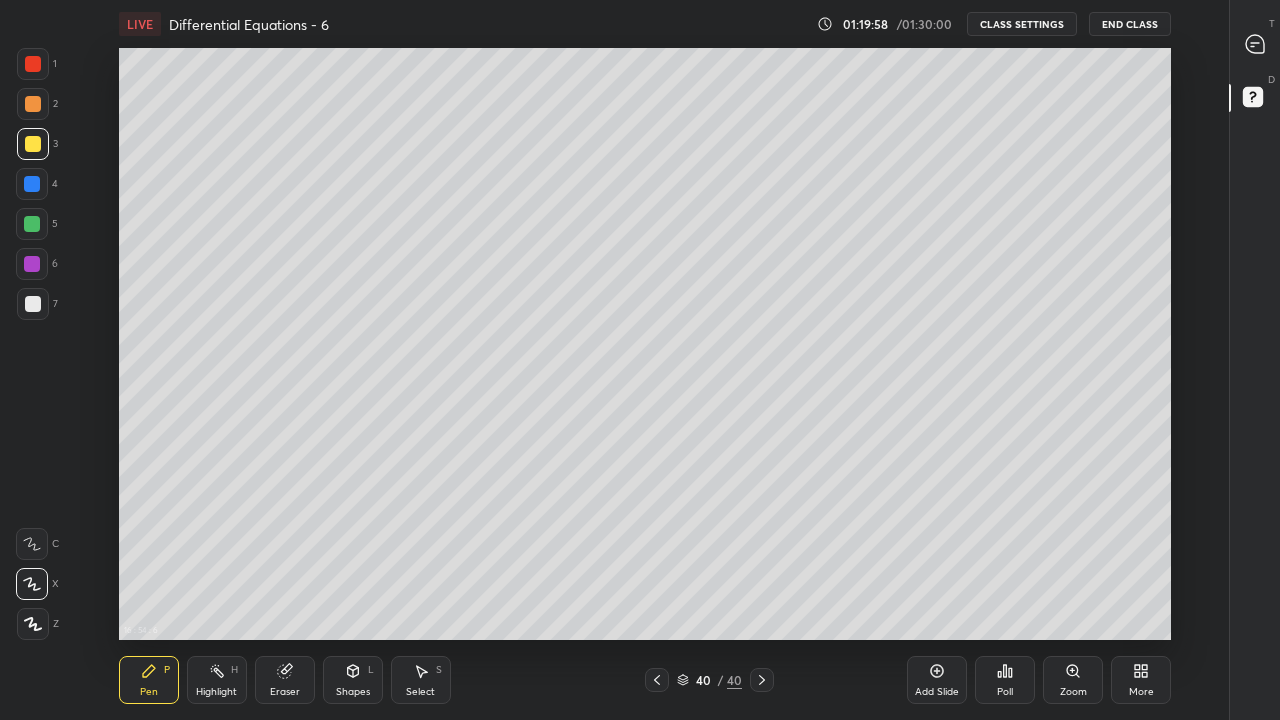 click at bounding box center (33, 304) 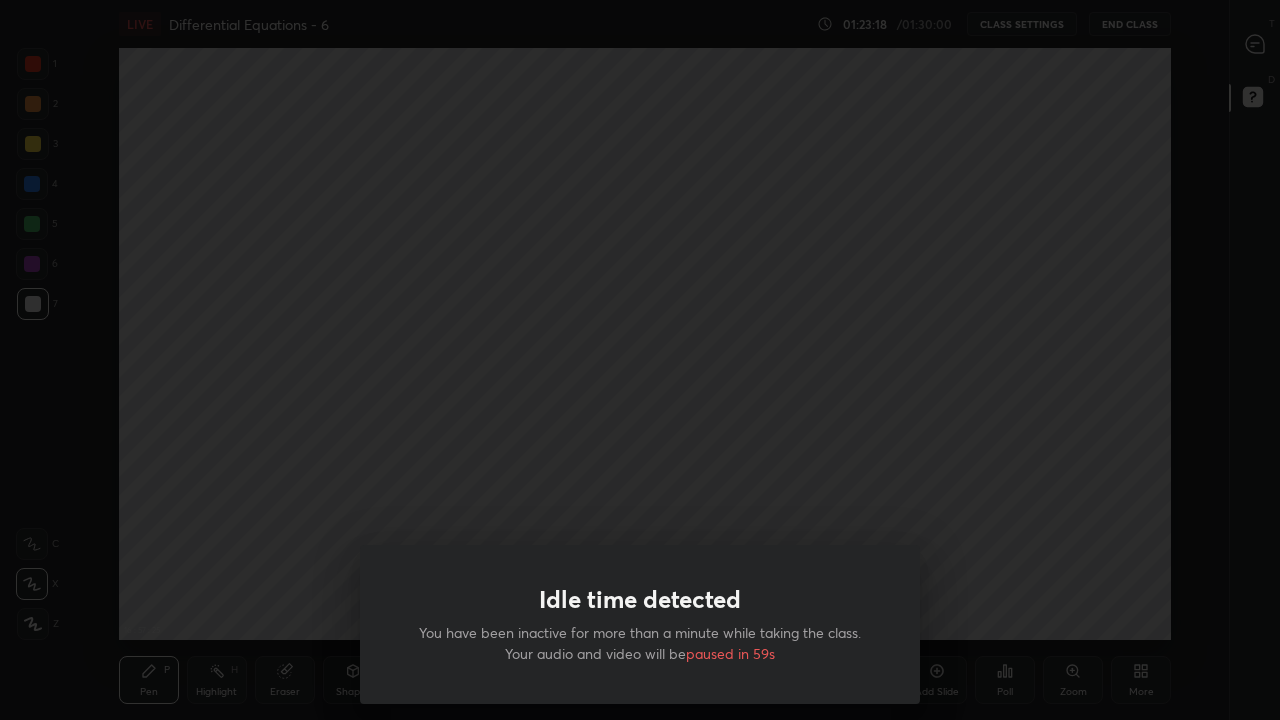 click on "Idle time detected You have been inactive for more than a minute while taking the class. Your audio and video will be  paused in 59s" at bounding box center (640, 360) 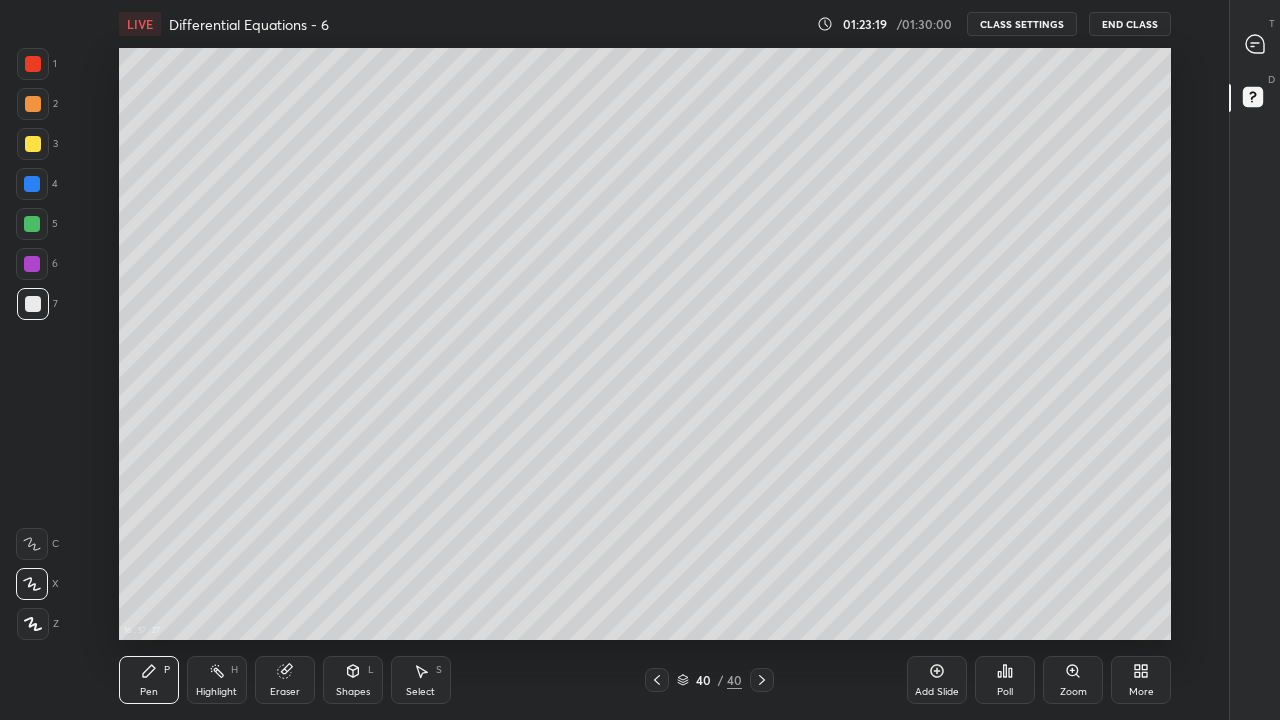 click on "More" at bounding box center [1141, 680] 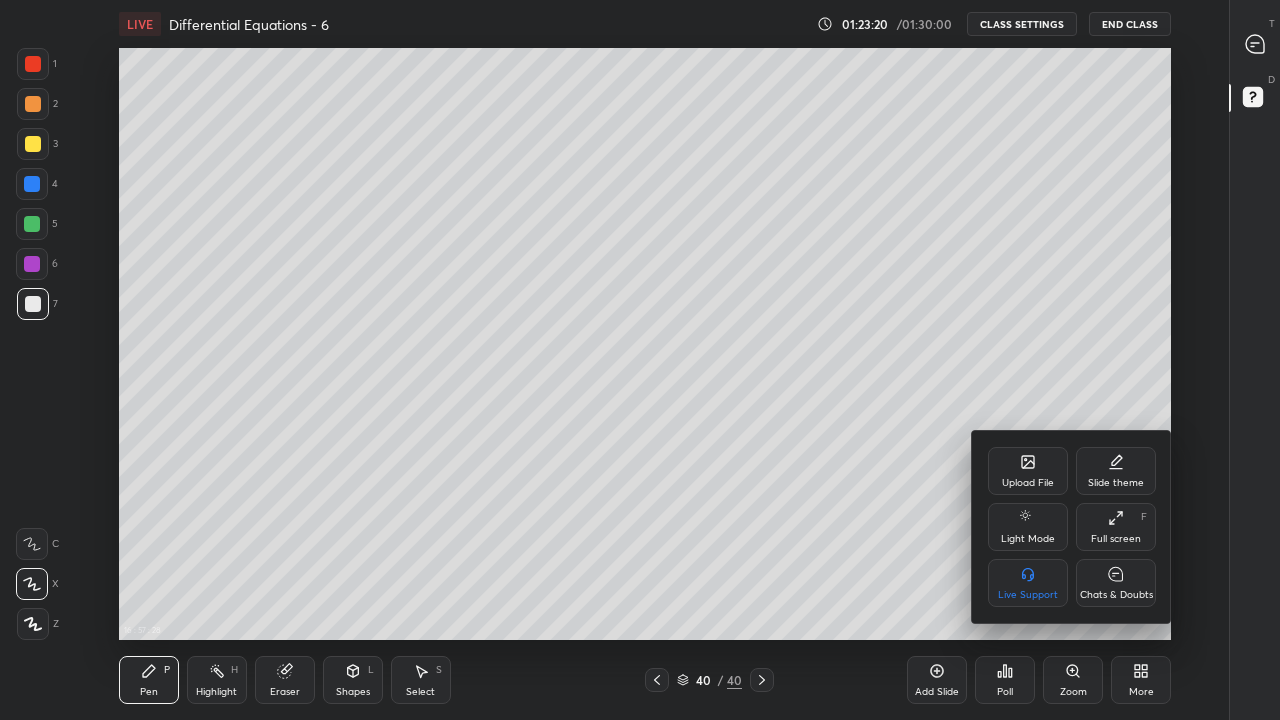 click on "Upload File" at bounding box center (1028, 483) 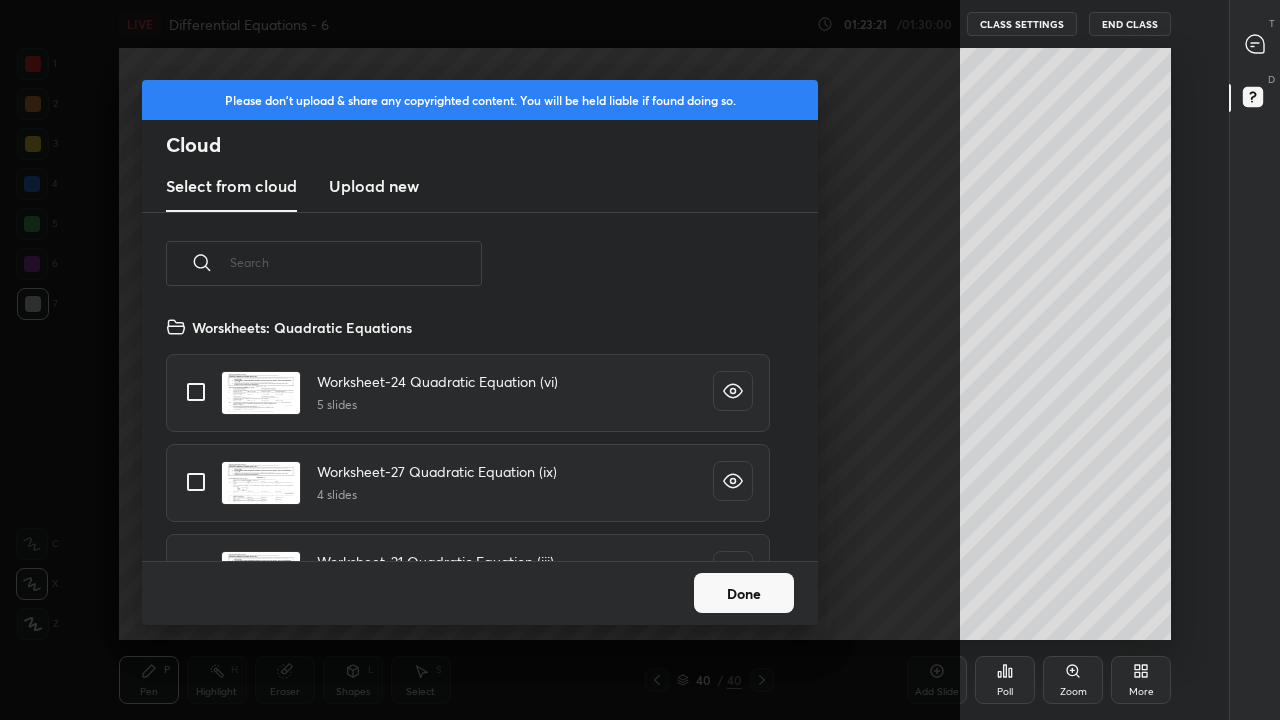 scroll, scrollTop: 7, scrollLeft: 11, axis: both 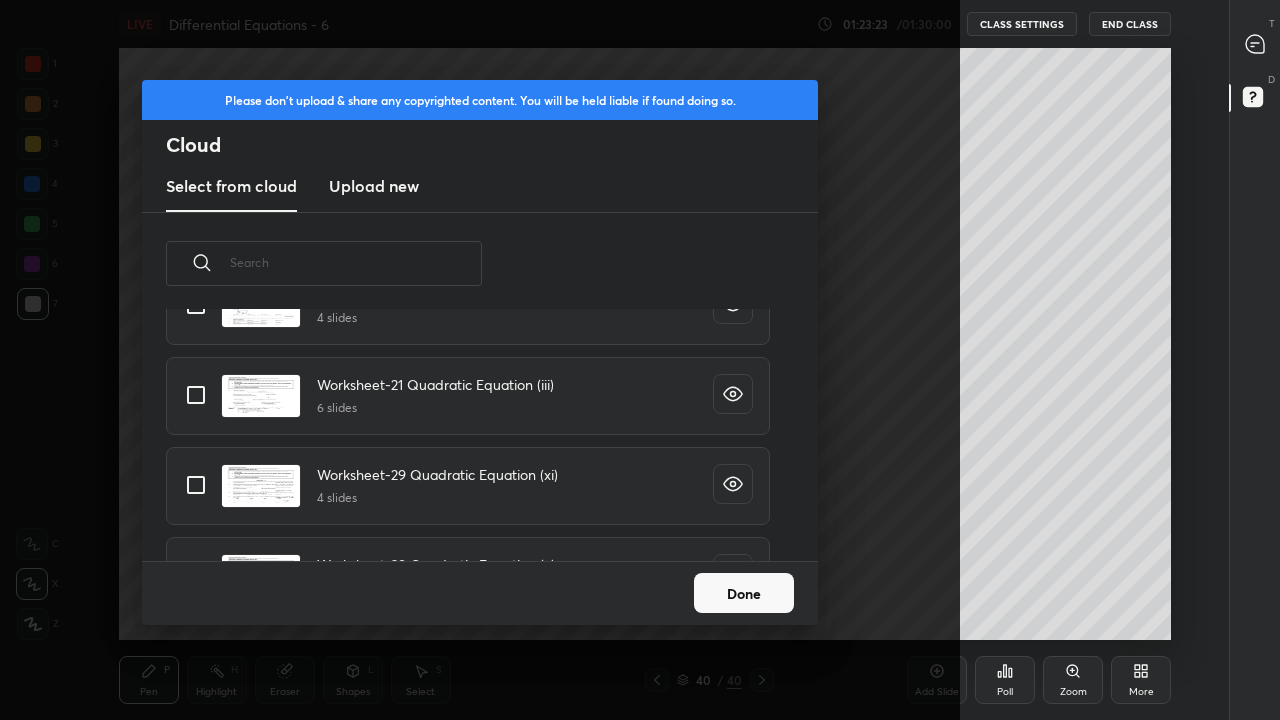 click on "Done" at bounding box center (744, 593) 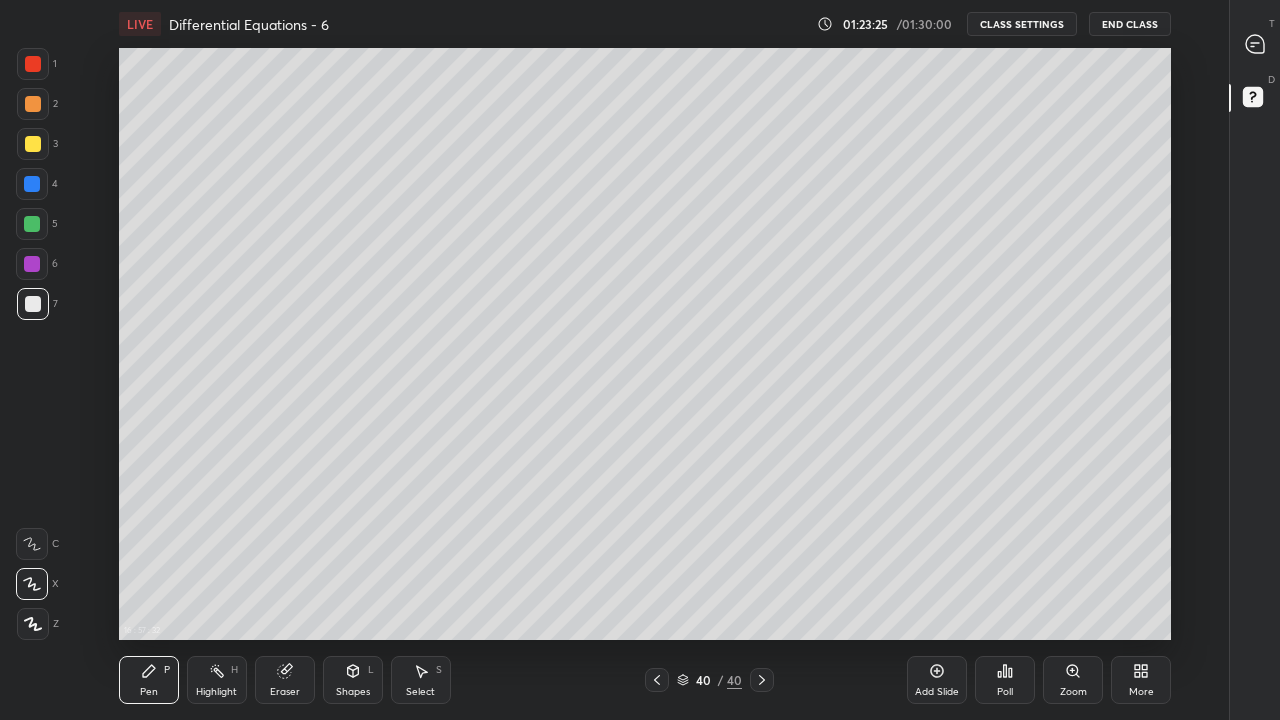 click on "More" at bounding box center [1141, 680] 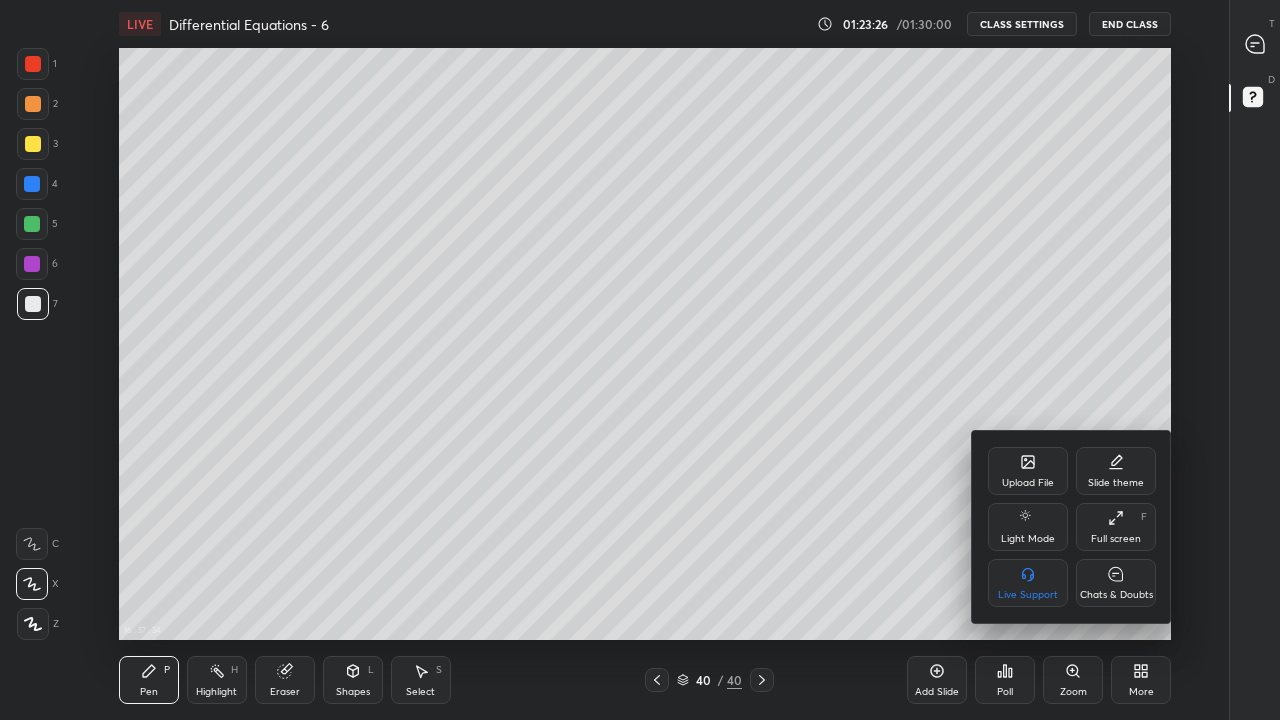 click at bounding box center [640, 360] 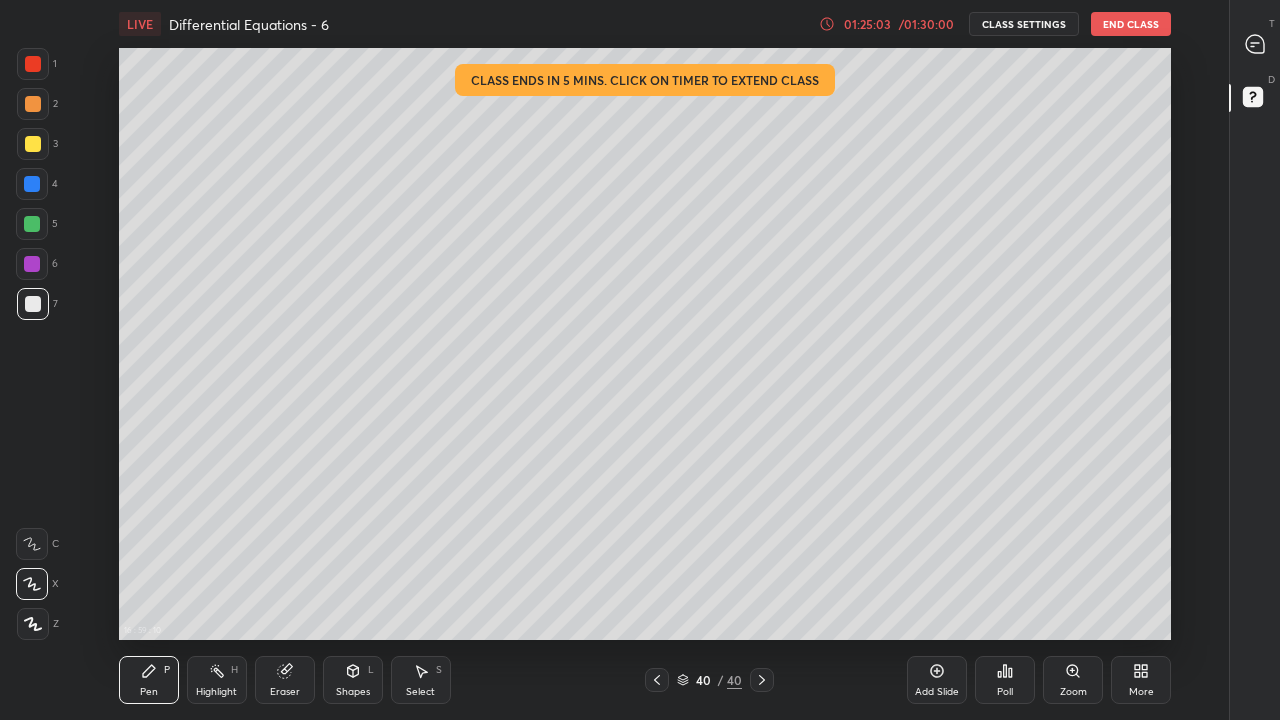 click on "/  01:30:00" at bounding box center [926, 24] 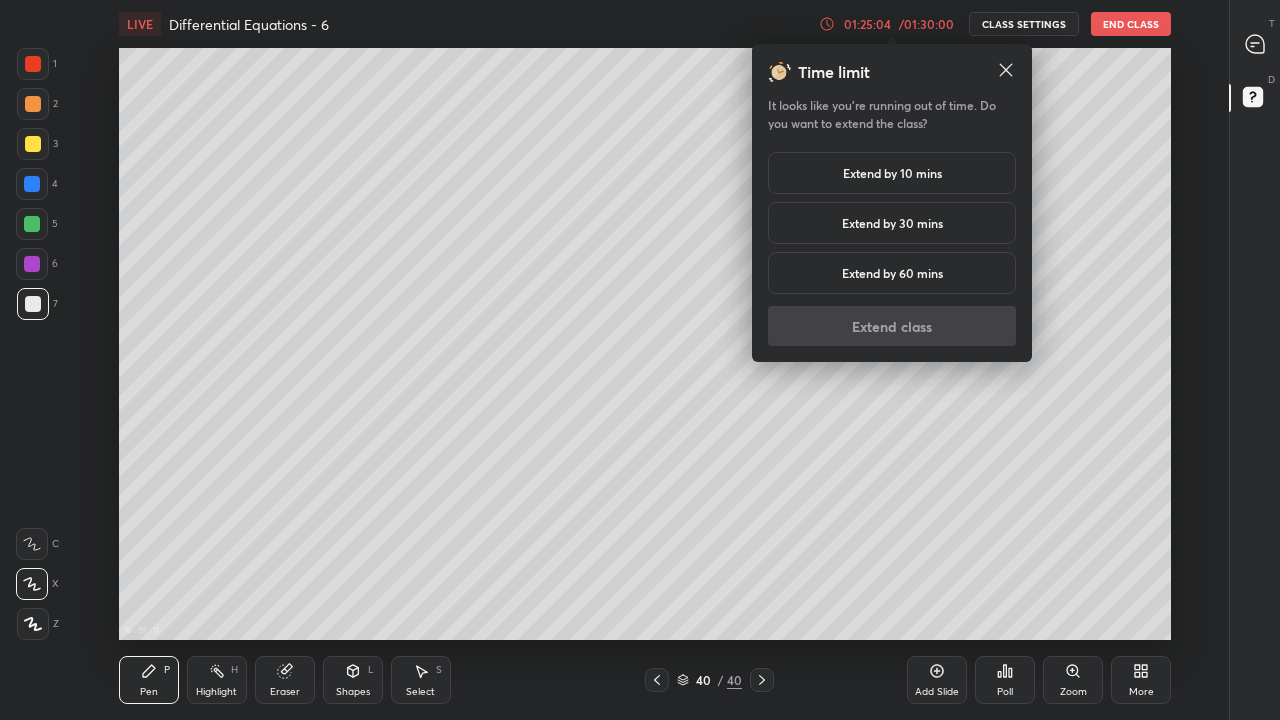 click on "Extend by 10 mins" at bounding box center (892, 173) 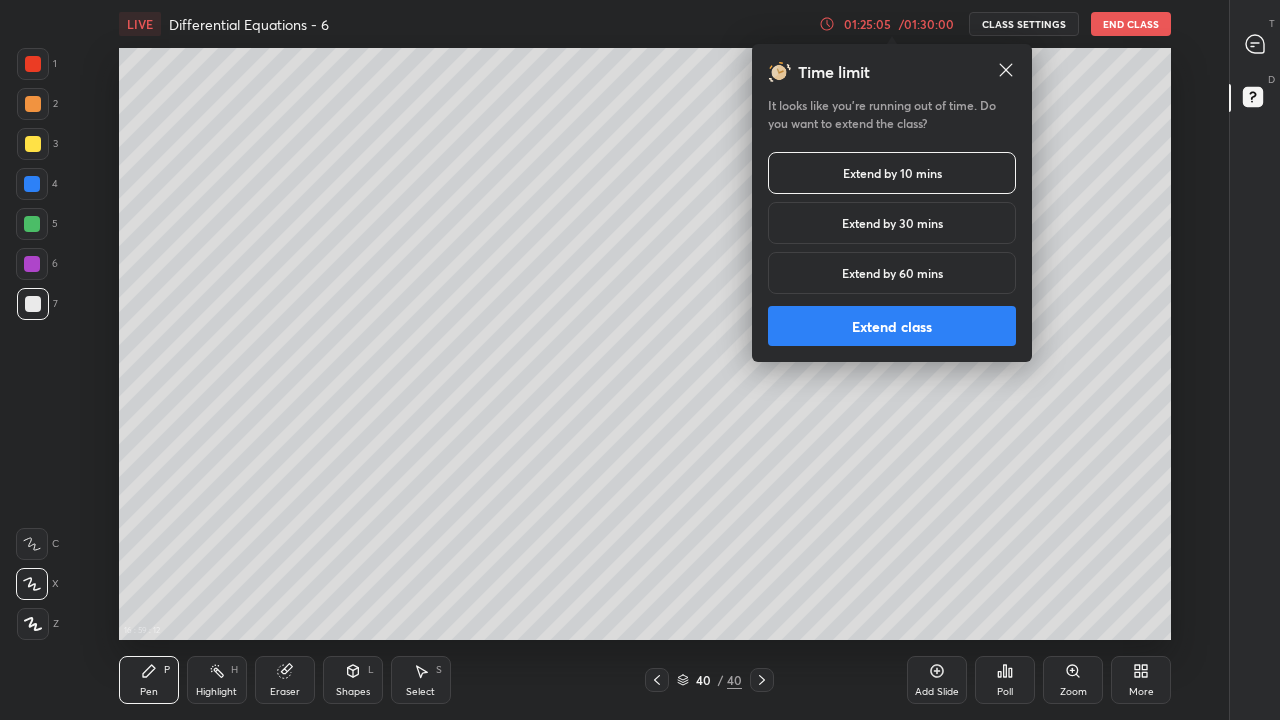 click on "Extend class" at bounding box center (892, 326) 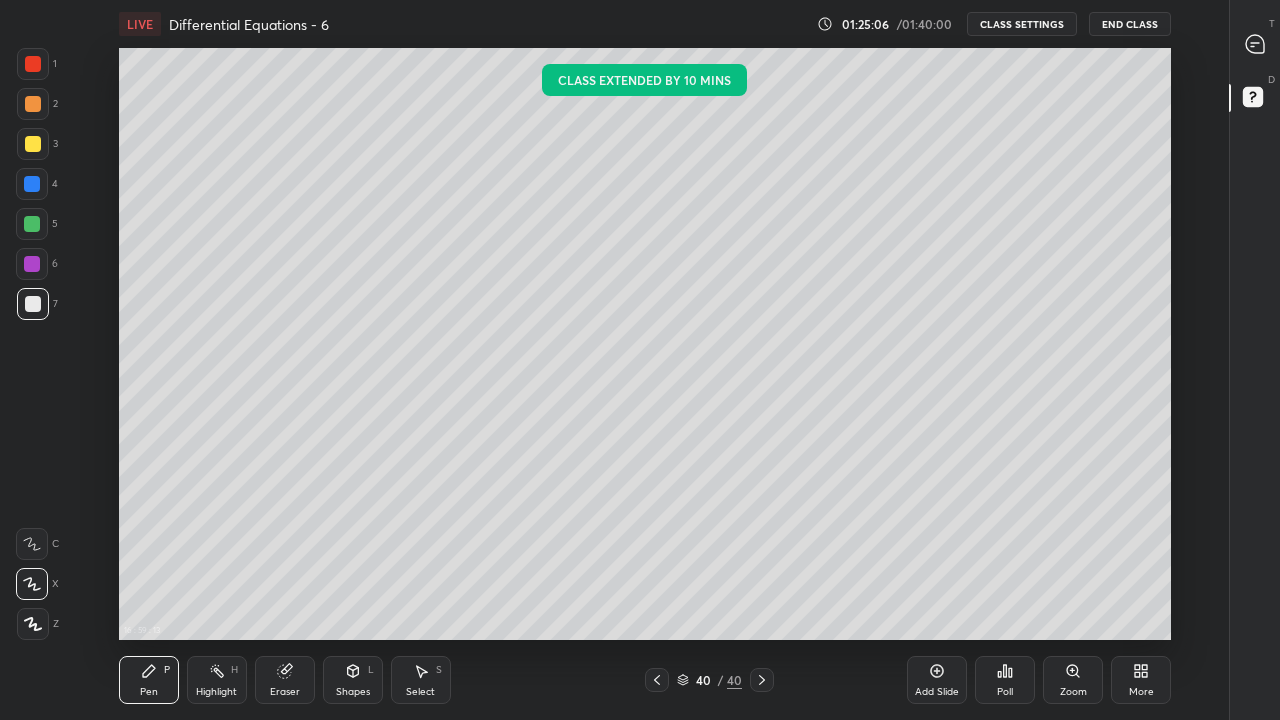 click 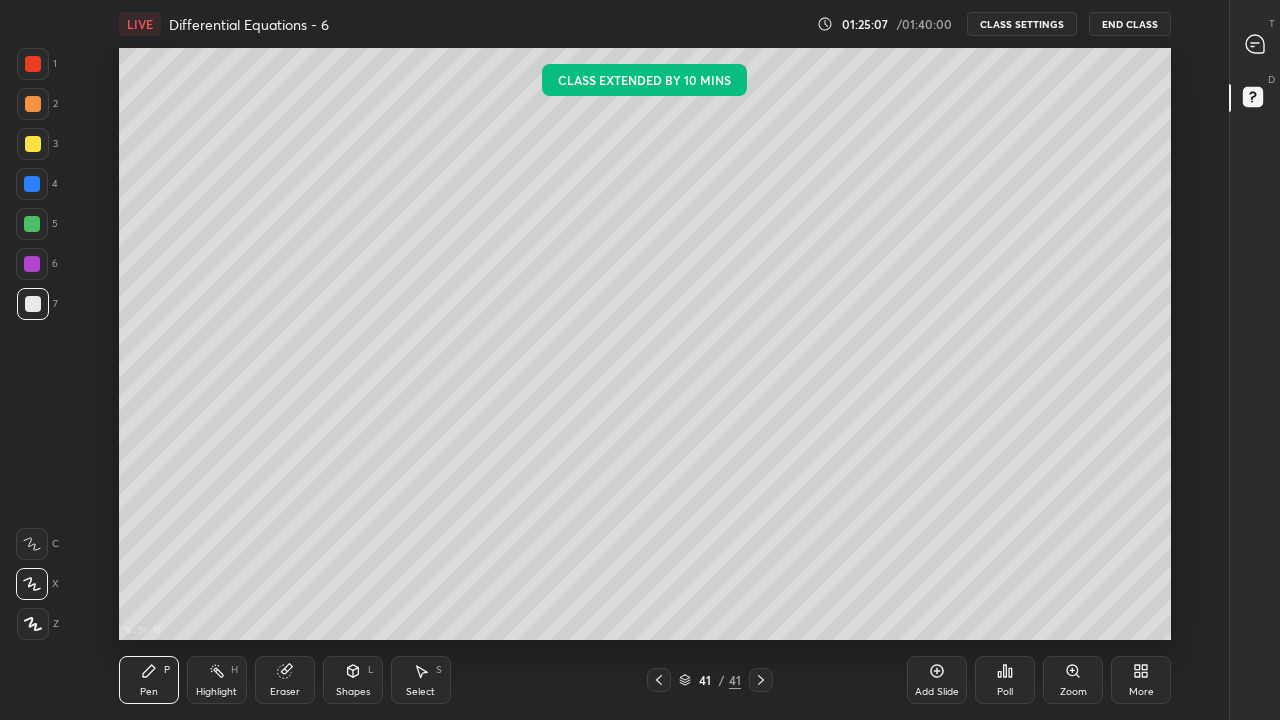 click at bounding box center [32, 224] 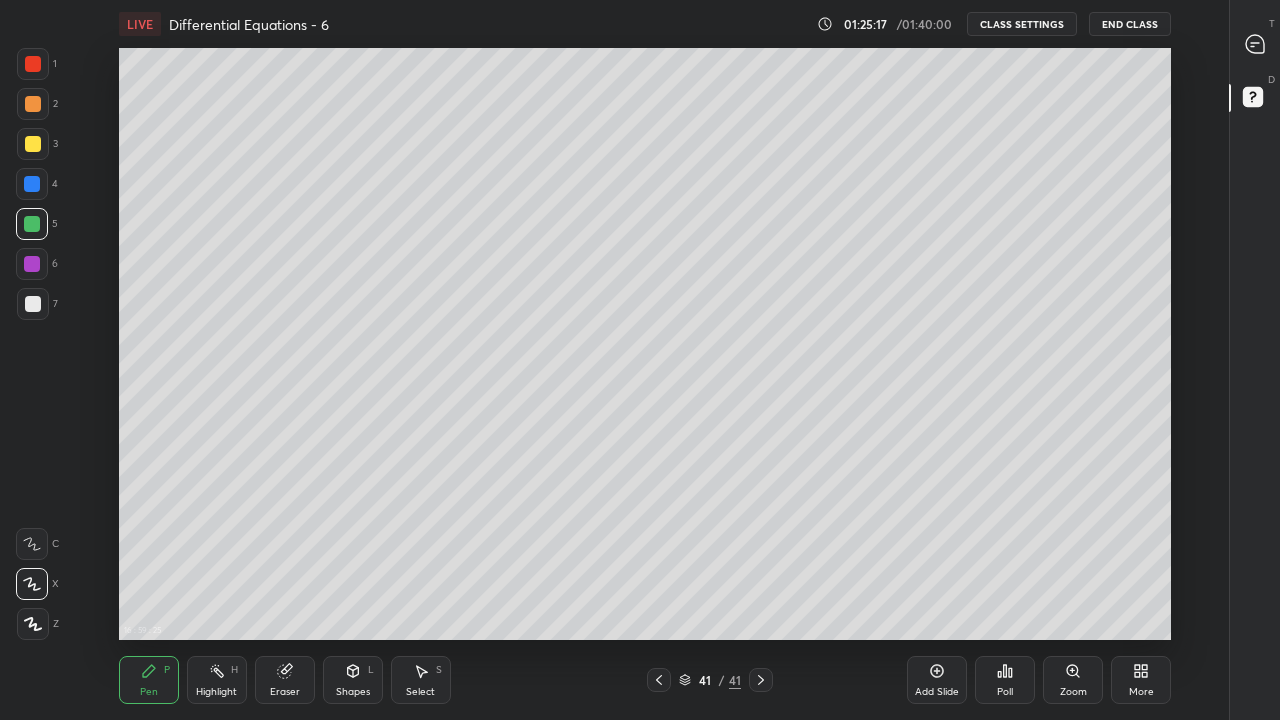 click at bounding box center (33, 144) 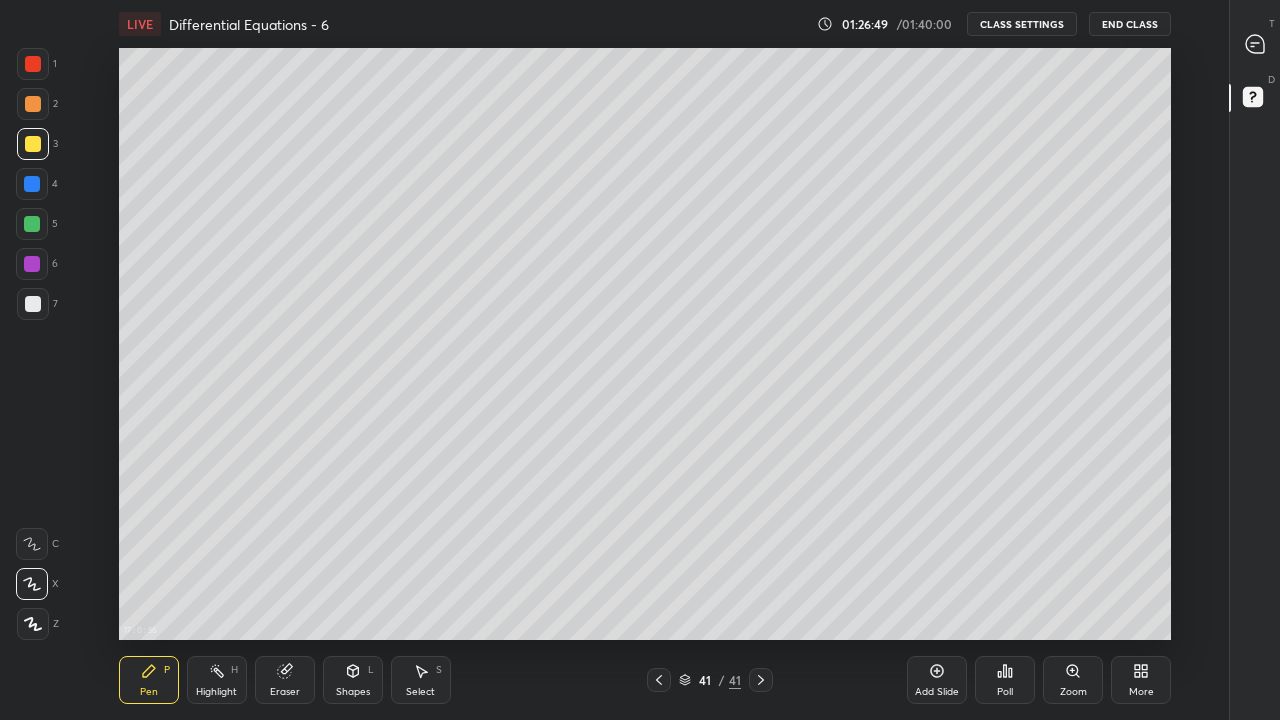 click at bounding box center (33, 304) 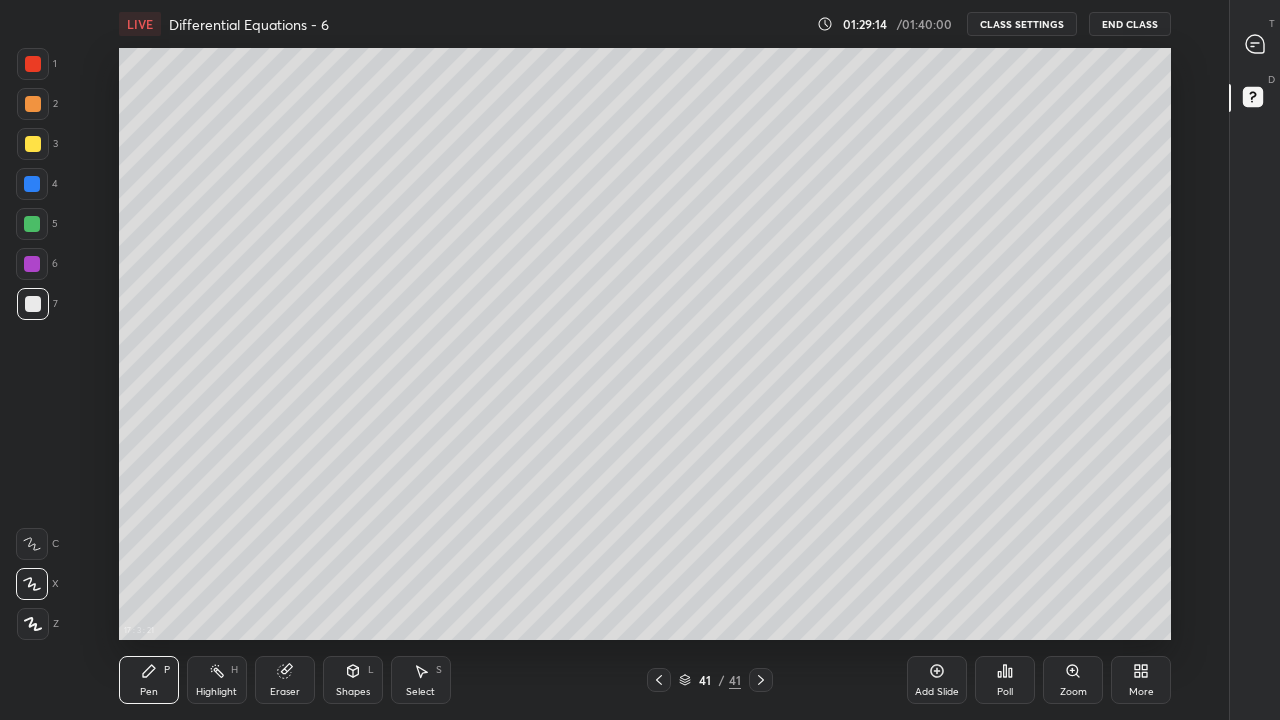 click on "Add Slide" at bounding box center (937, 680) 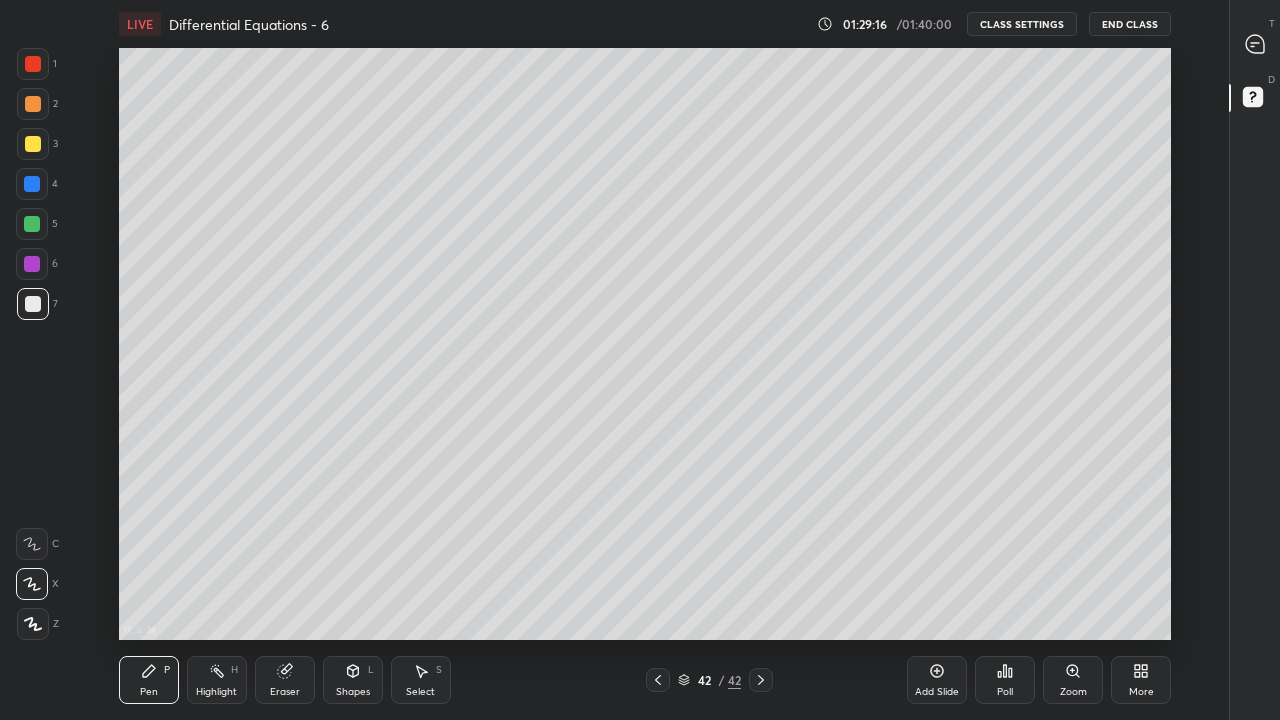 click at bounding box center (33, 144) 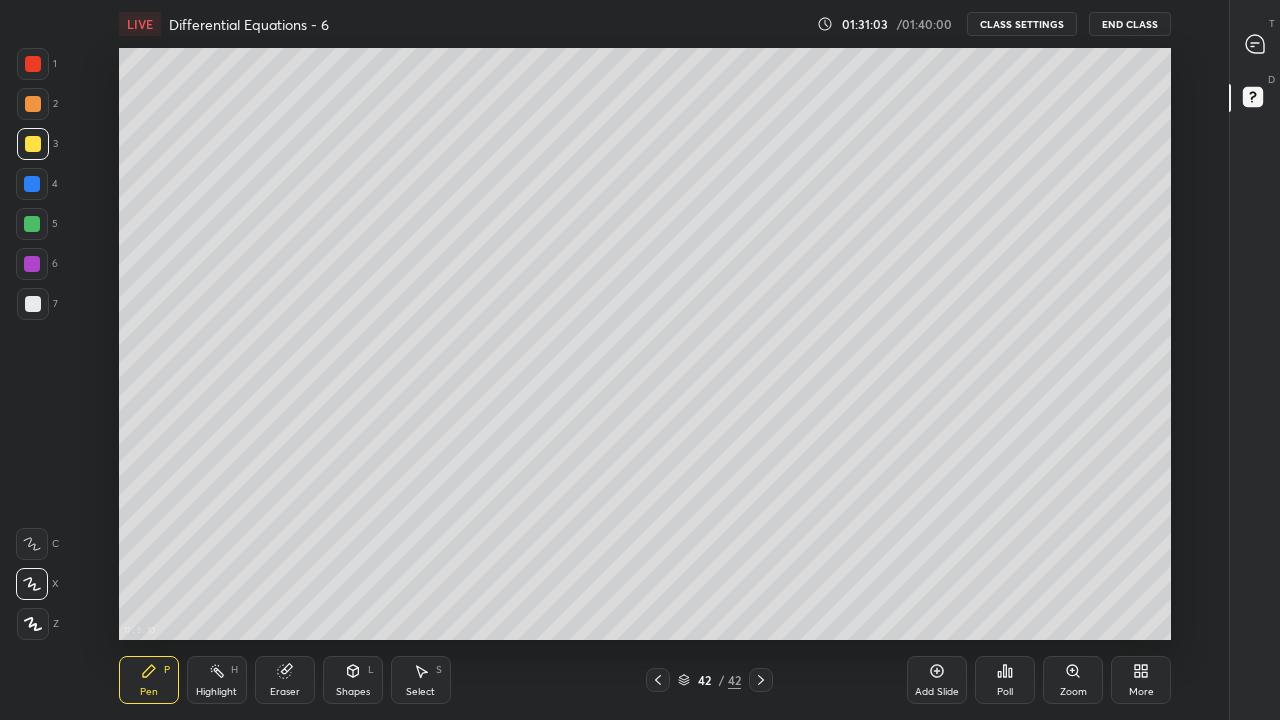 click 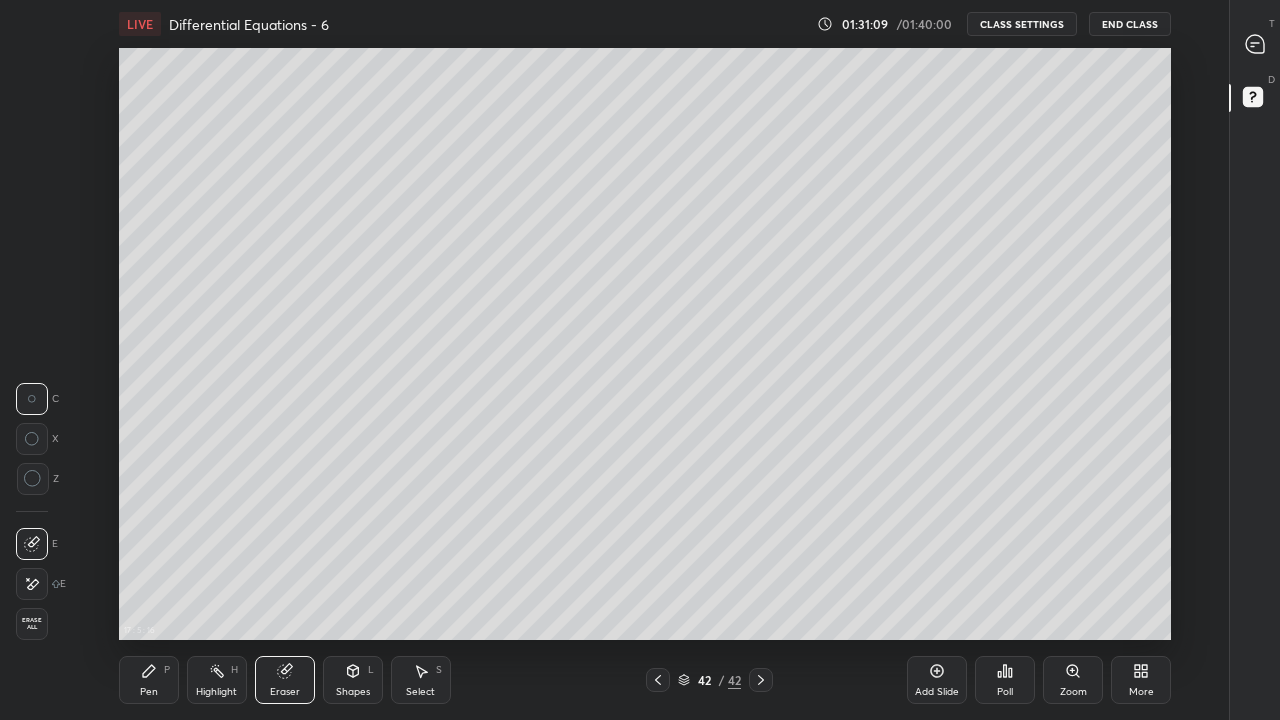 click 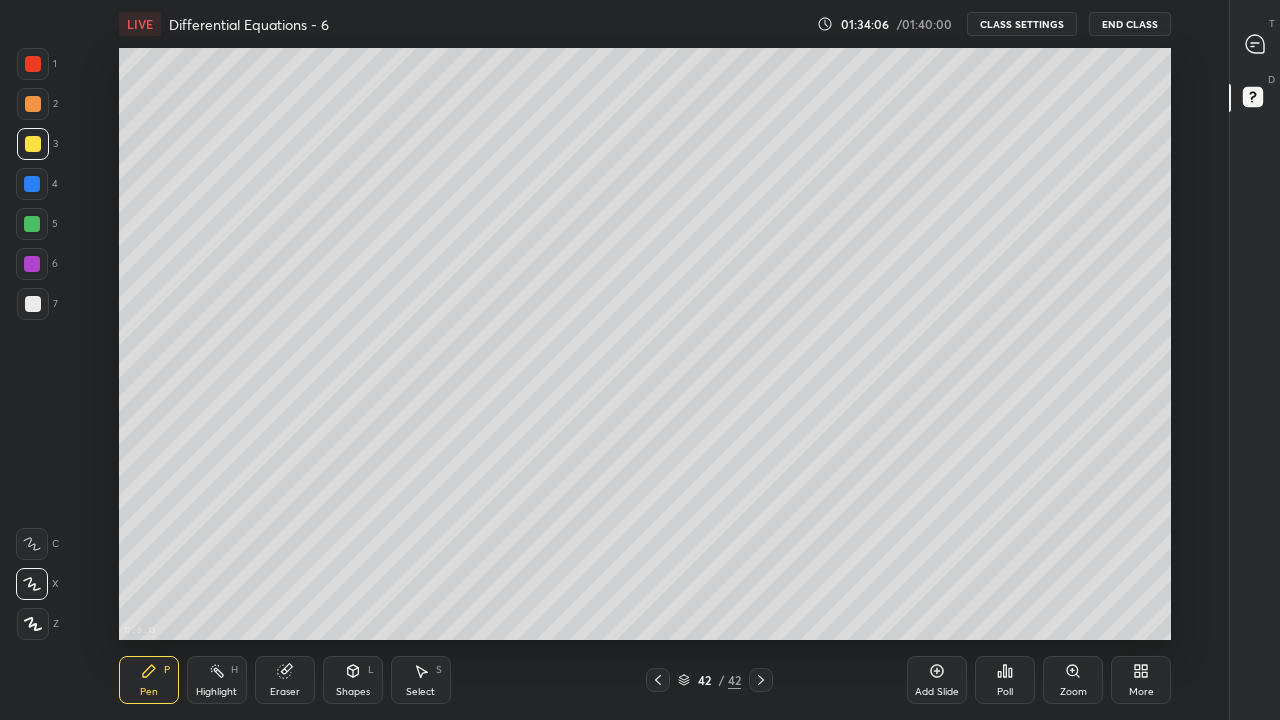 click on "End Class" at bounding box center (1130, 24) 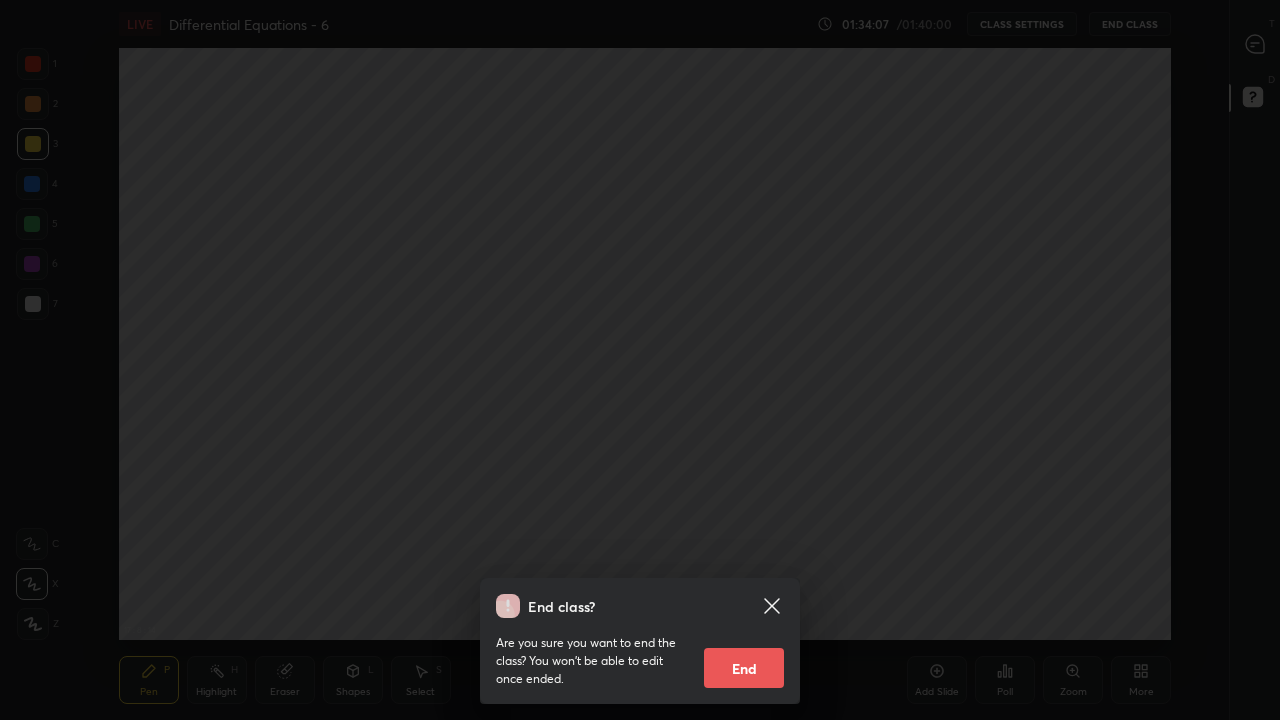 click on "End" at bounding box center (744, 668) 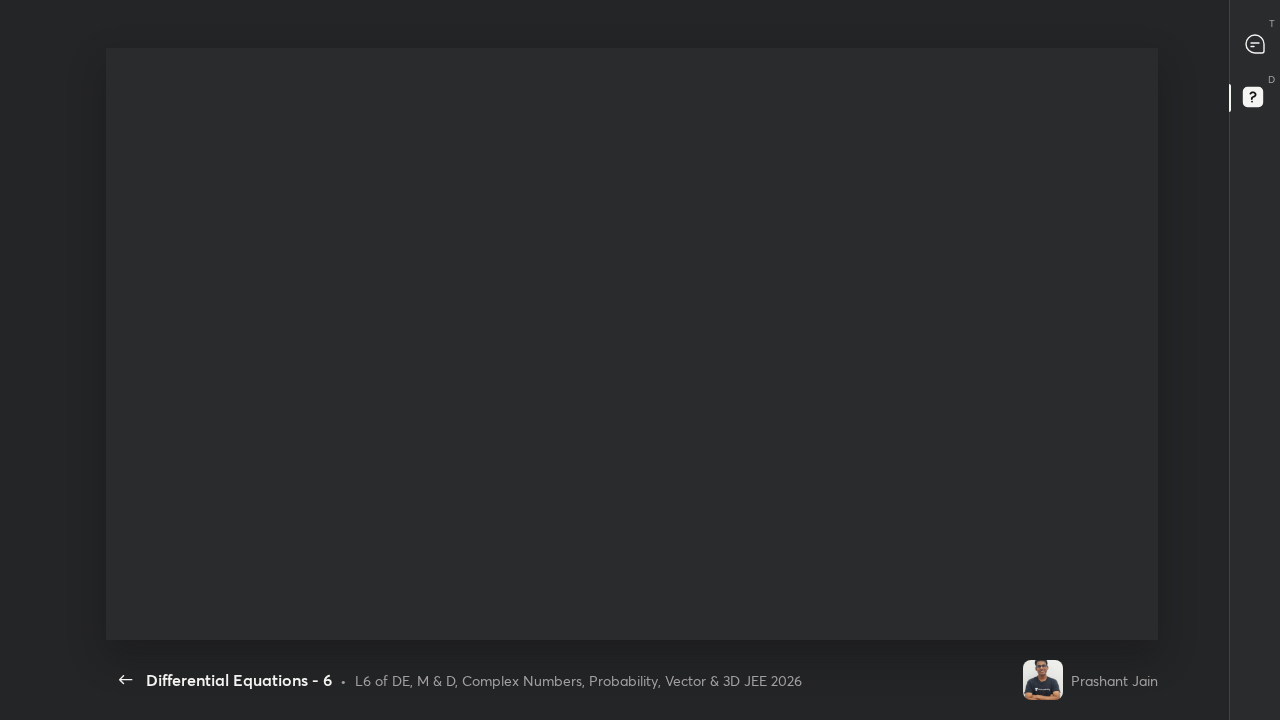 scroll, scrollTop: 99408, scrollLeft: 98746, axis: both 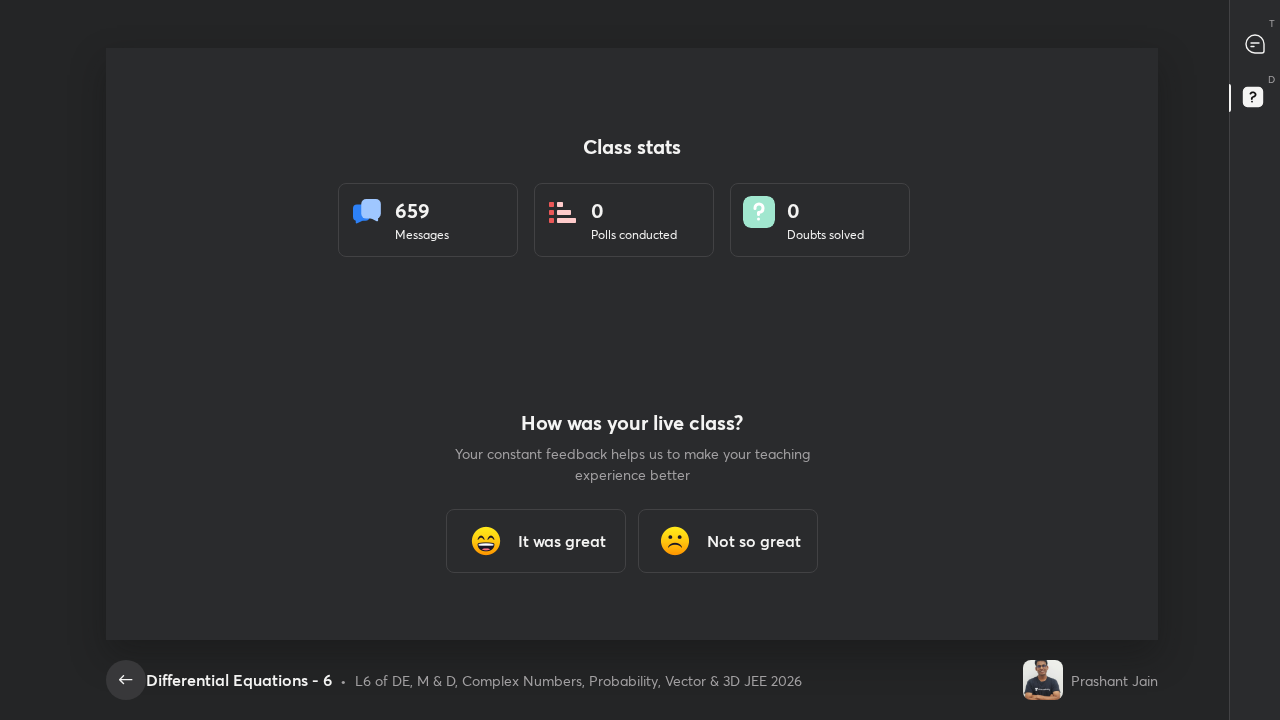 click 